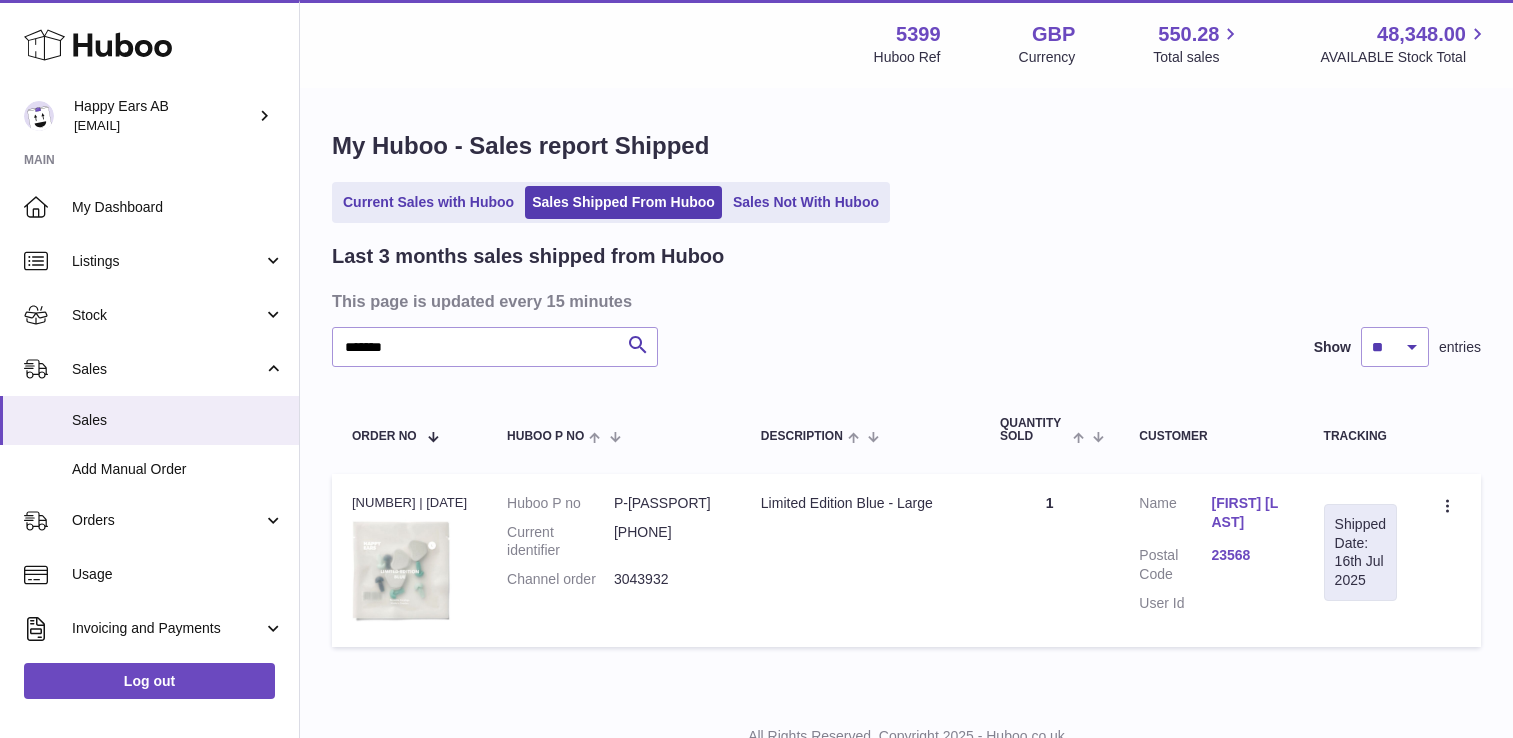 scroll, scrollTop: 0, scrollLeft: 0, axis: both 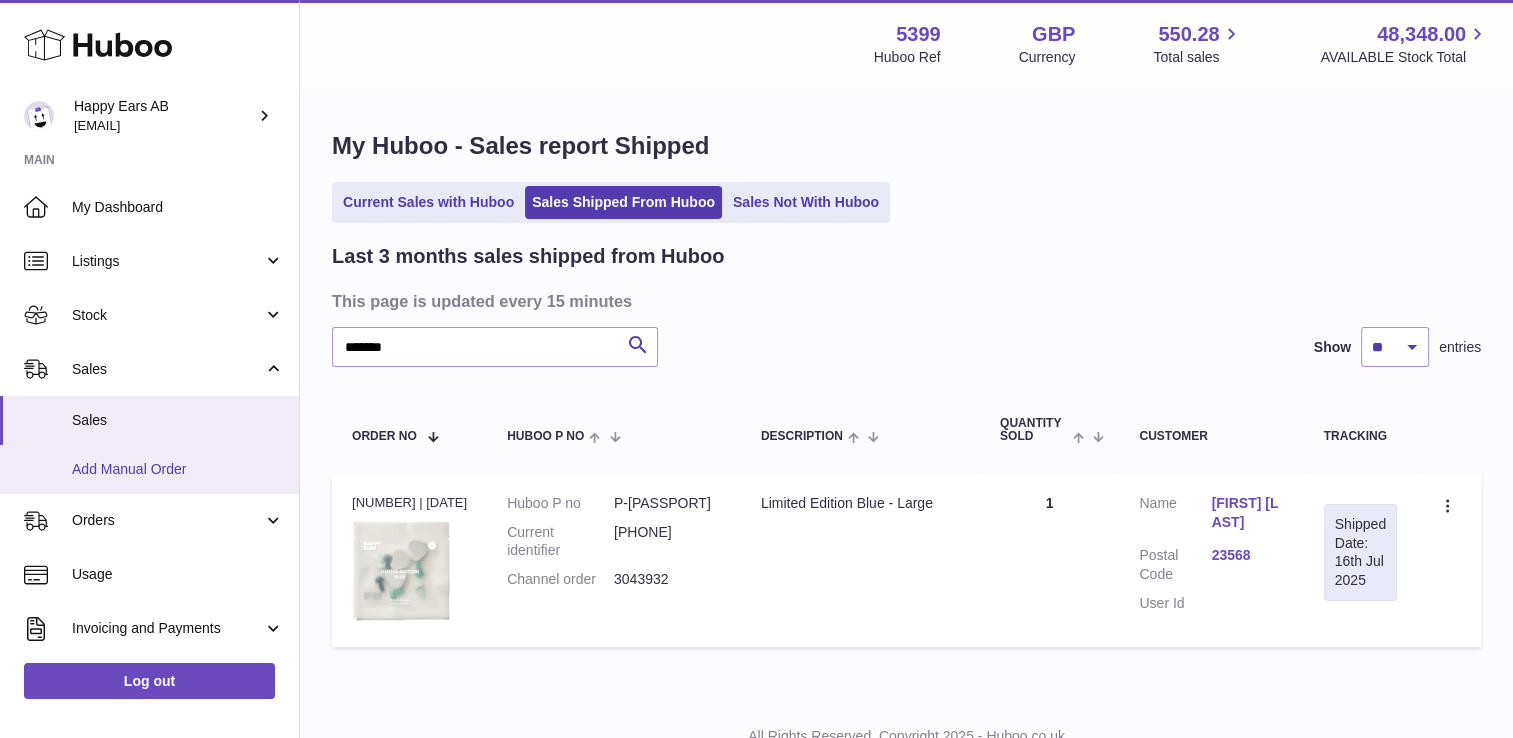 click on "Add Manual Order" at bounding box center (178, 469) 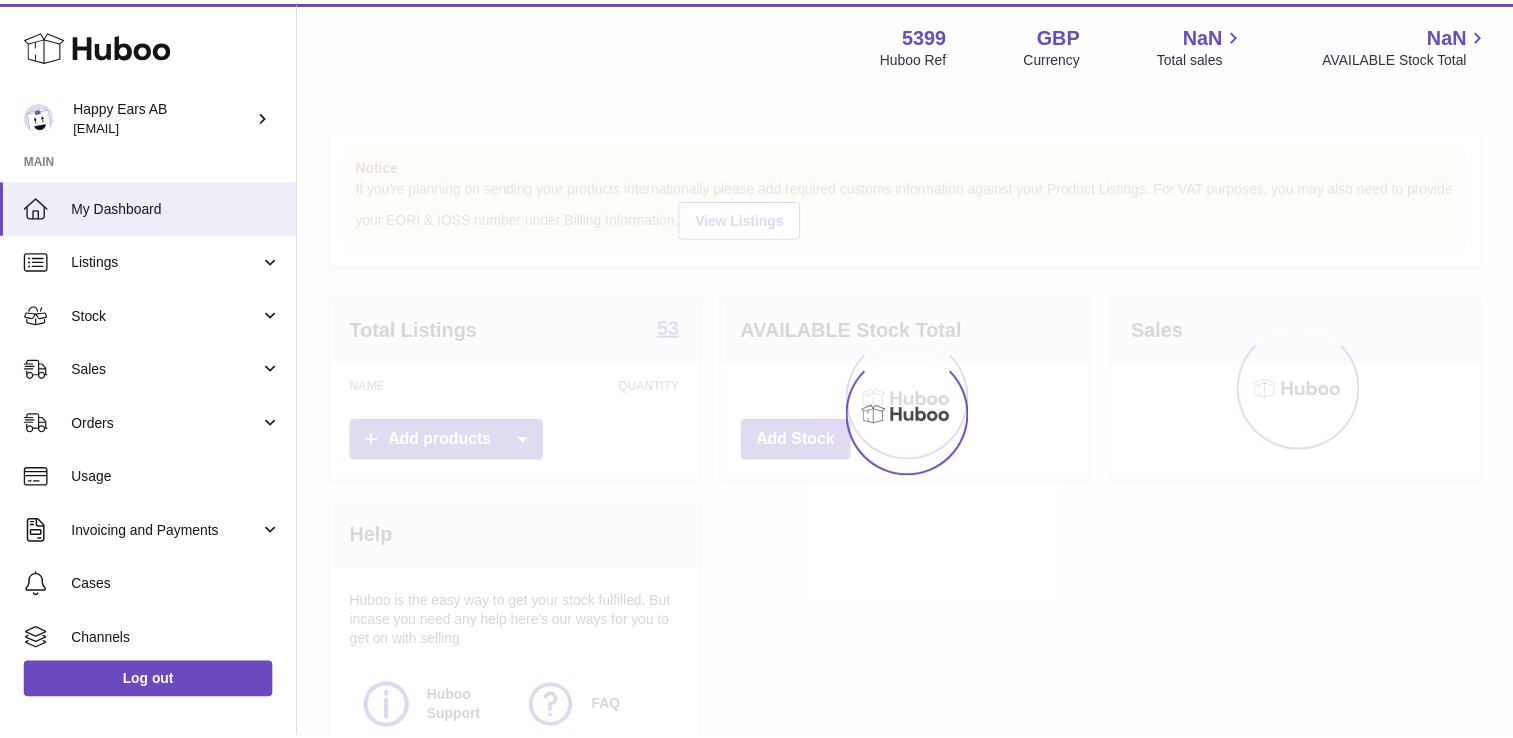 scroll, scrollTop: 0, scrollLeft: 0, axis: both 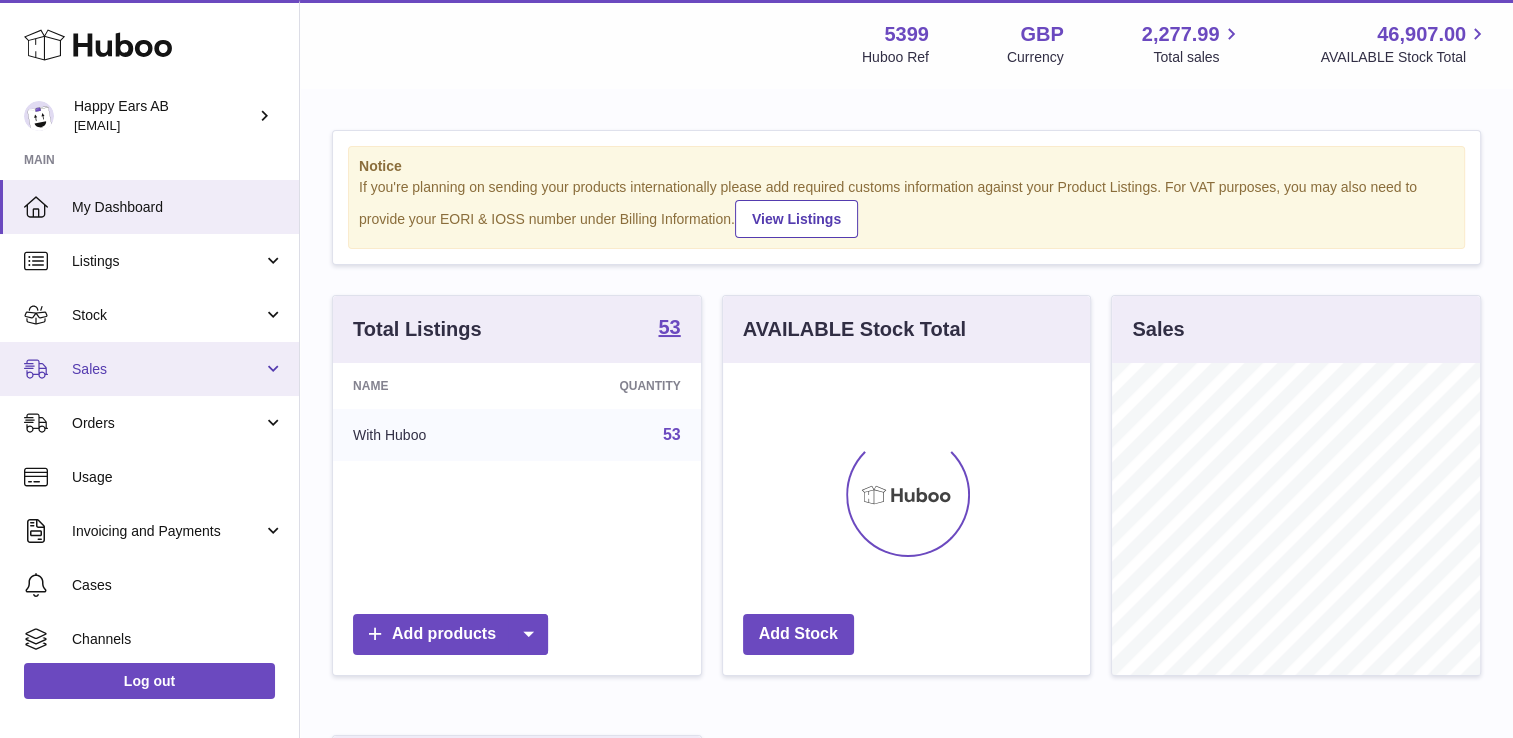 click on "Sales" at bounding box center [167, 369] 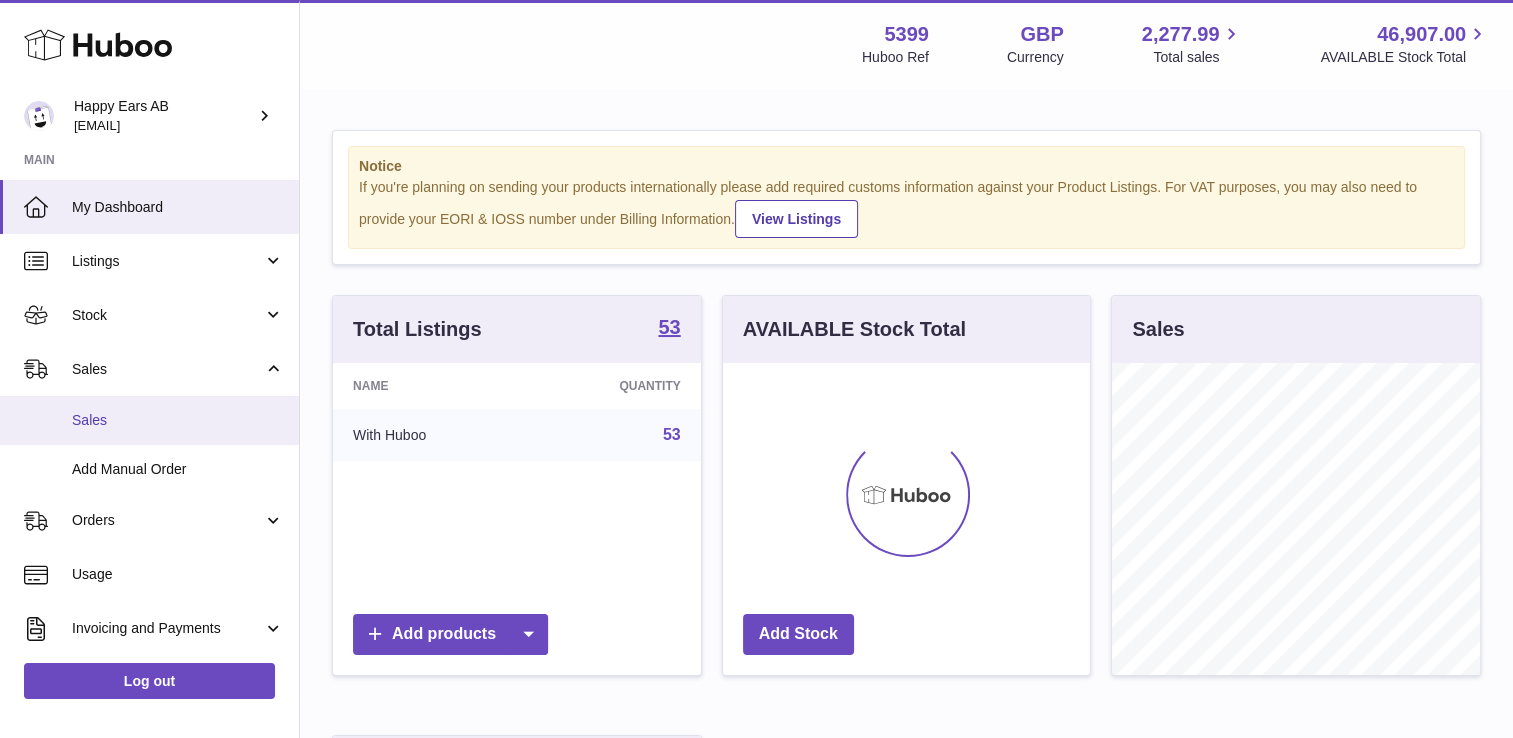 click on "Sales" at bounding box center (149, 420) 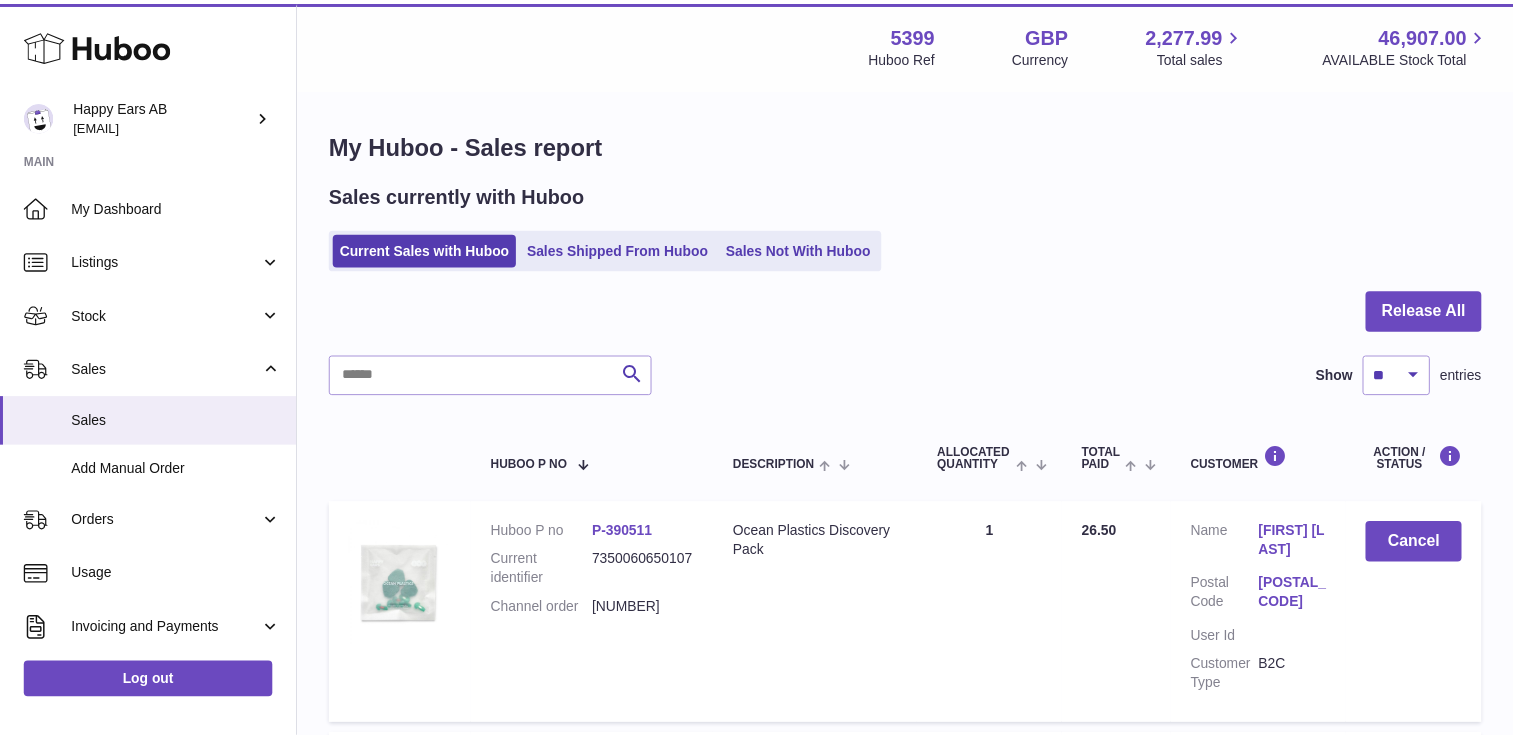 scroll, scrollTop: 0, scrollLeft: 0, axis: both 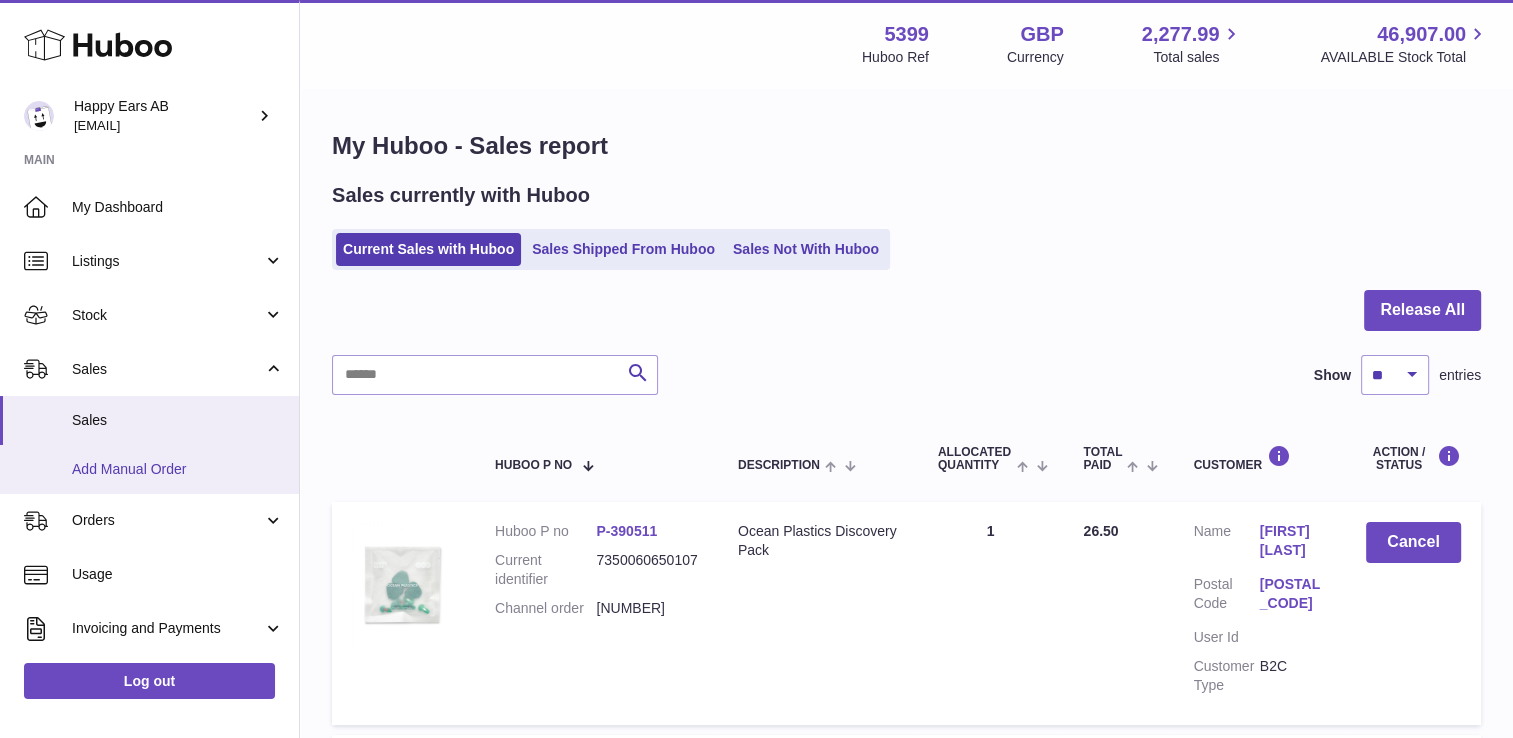 click on "Add Manual Order" at bounding box center [178, 469] 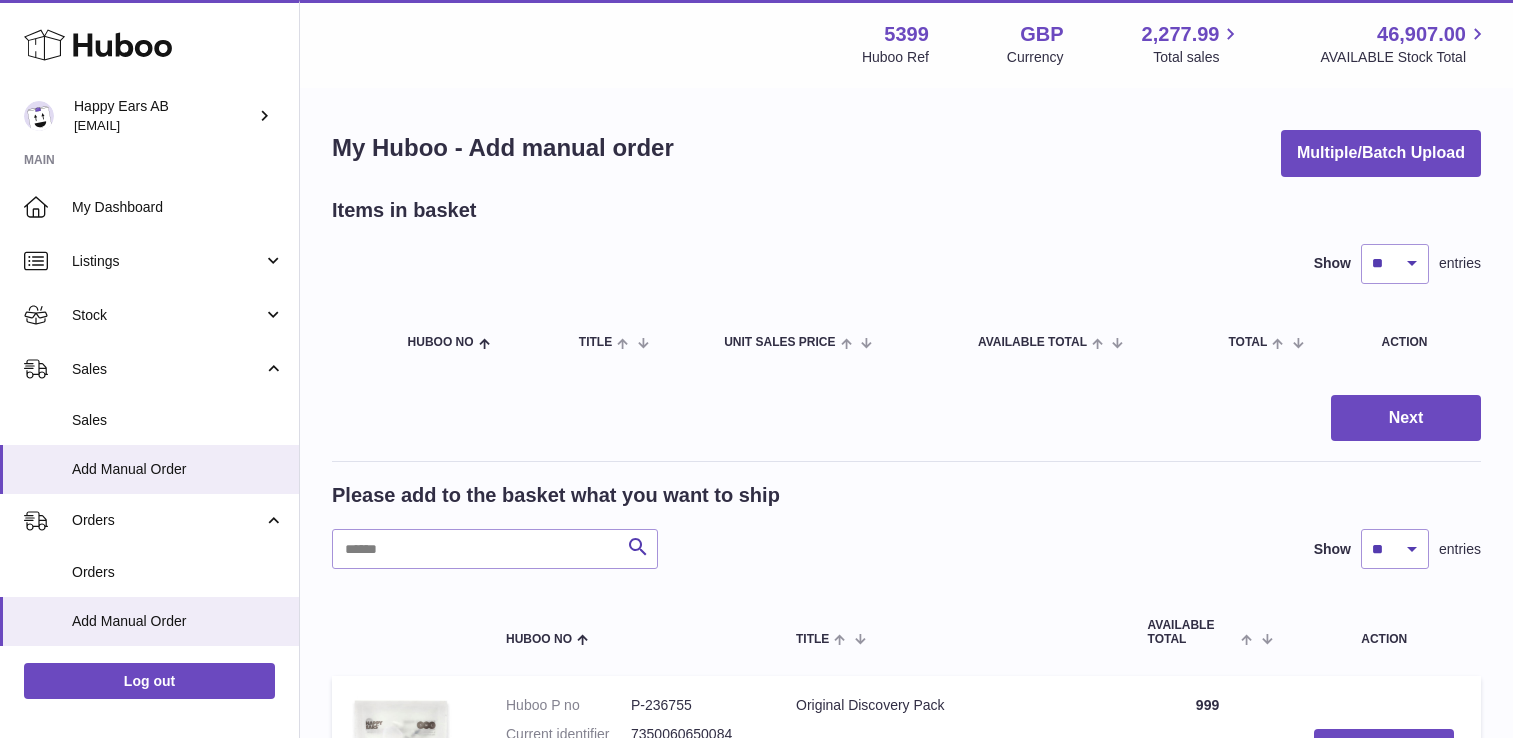 scroll, scrollTop: 0, scrollLeft: 0, axis: both 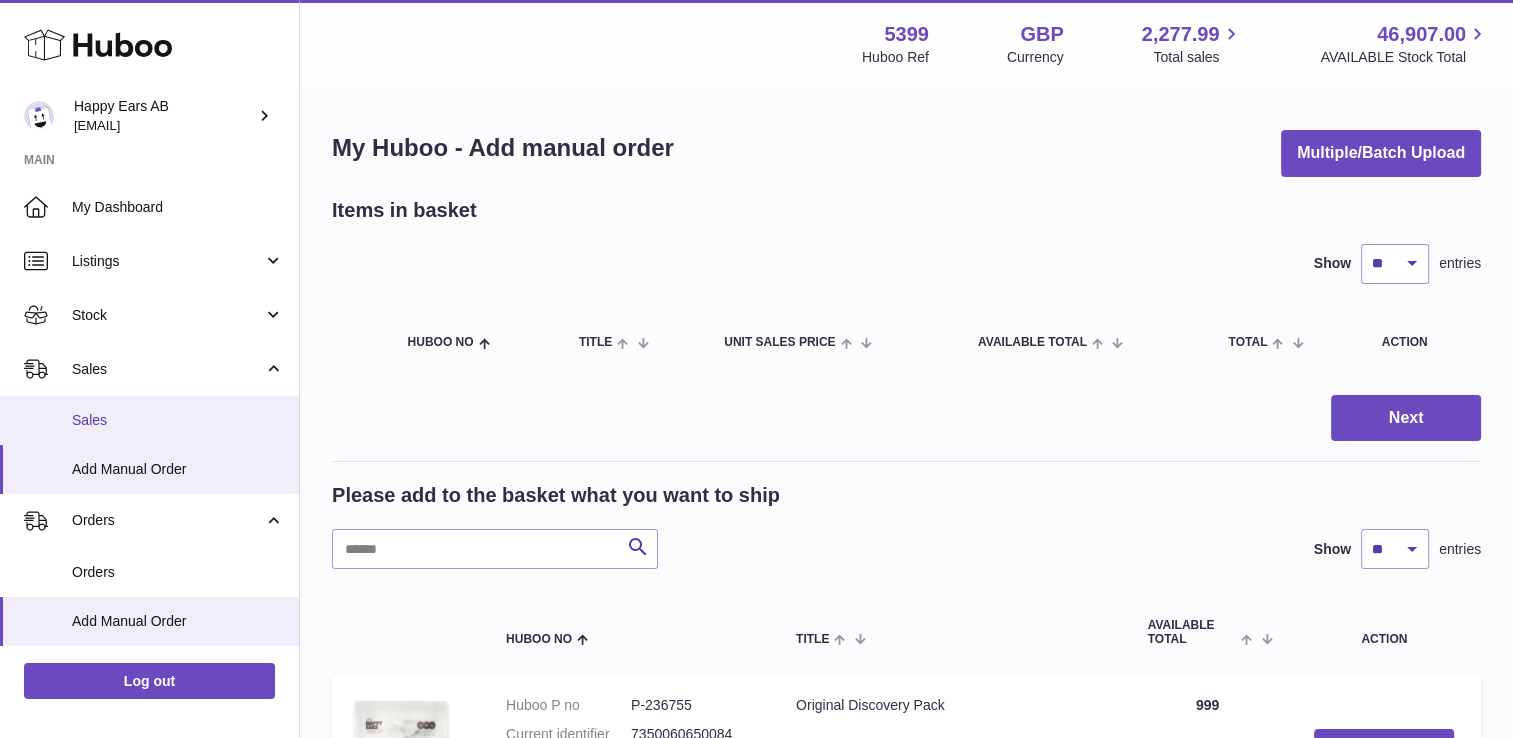 click on "Sales" at bounding box center [178, 420] 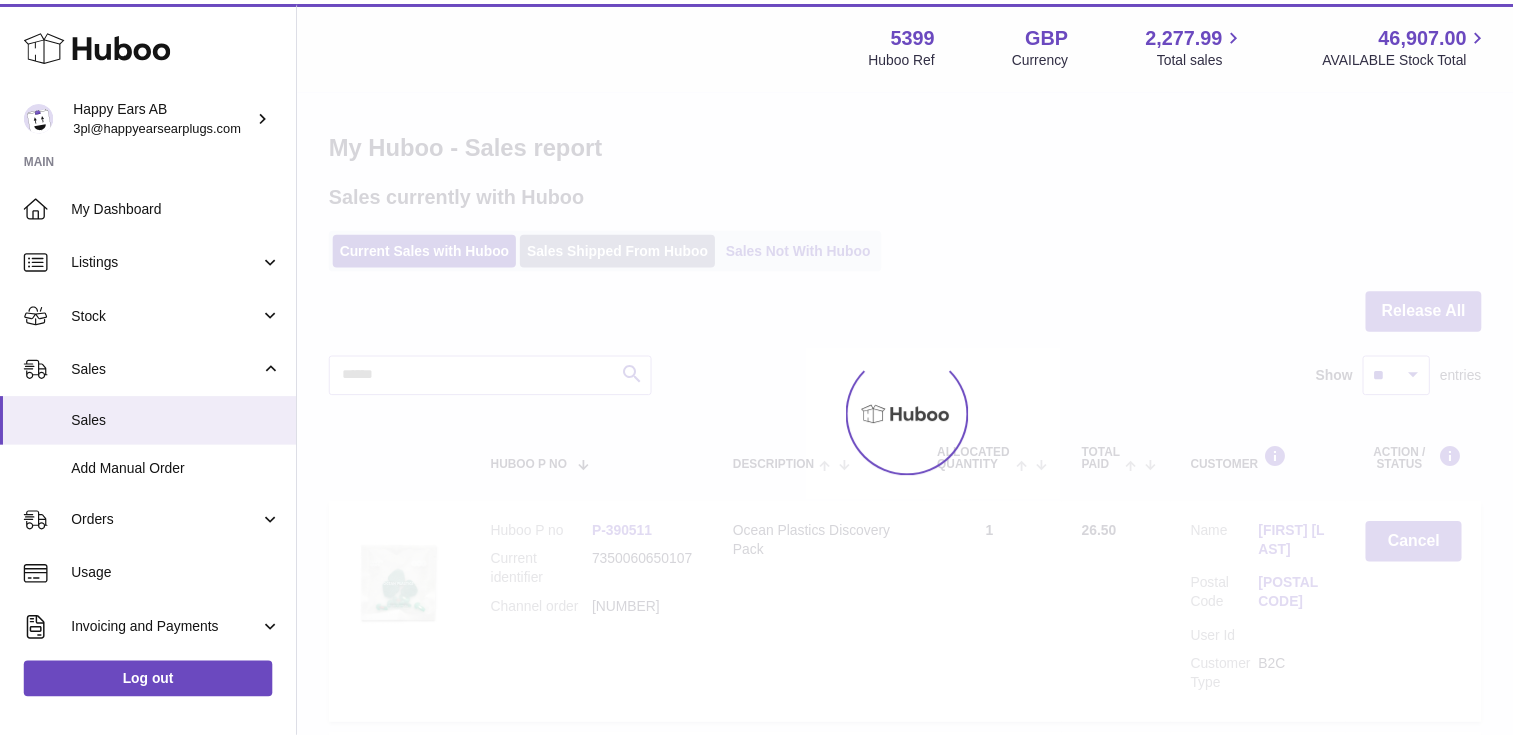 scroll, scrollTop: 0, scrollLeft: 0, axis: both 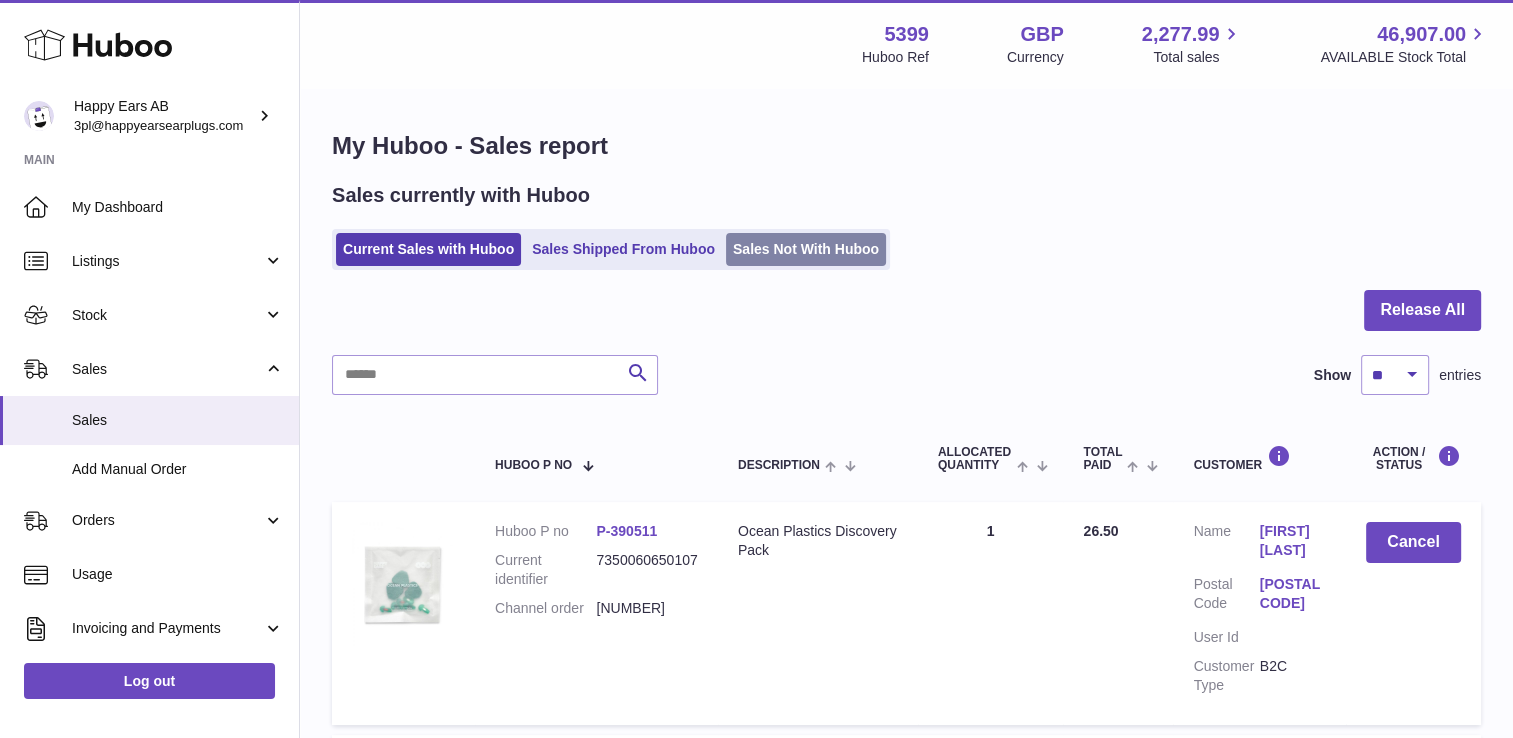 click on "Sales Not With Huboo" at bounding box center (806, 249) 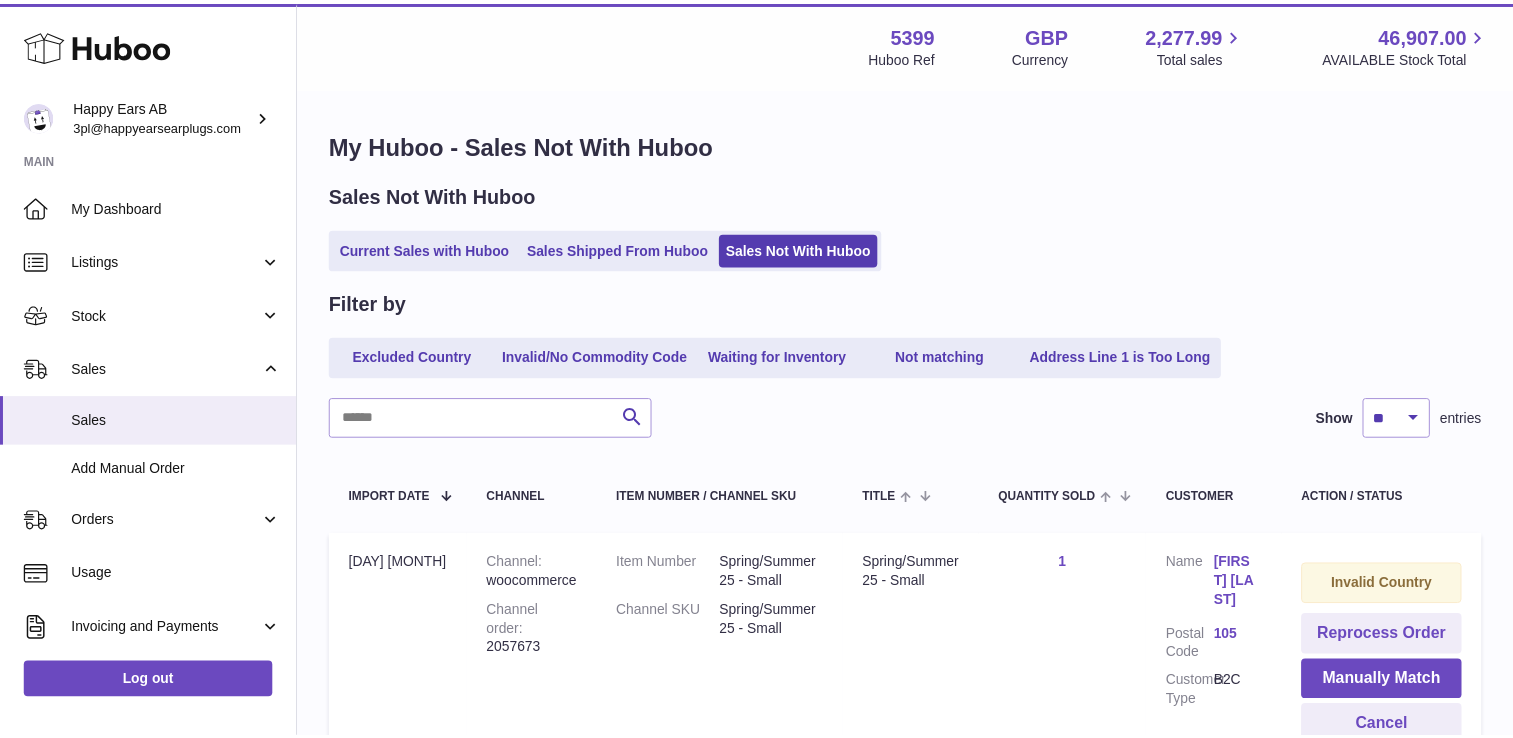 scroll, scrollTop: 0, scrollLeft: 0, axis: both 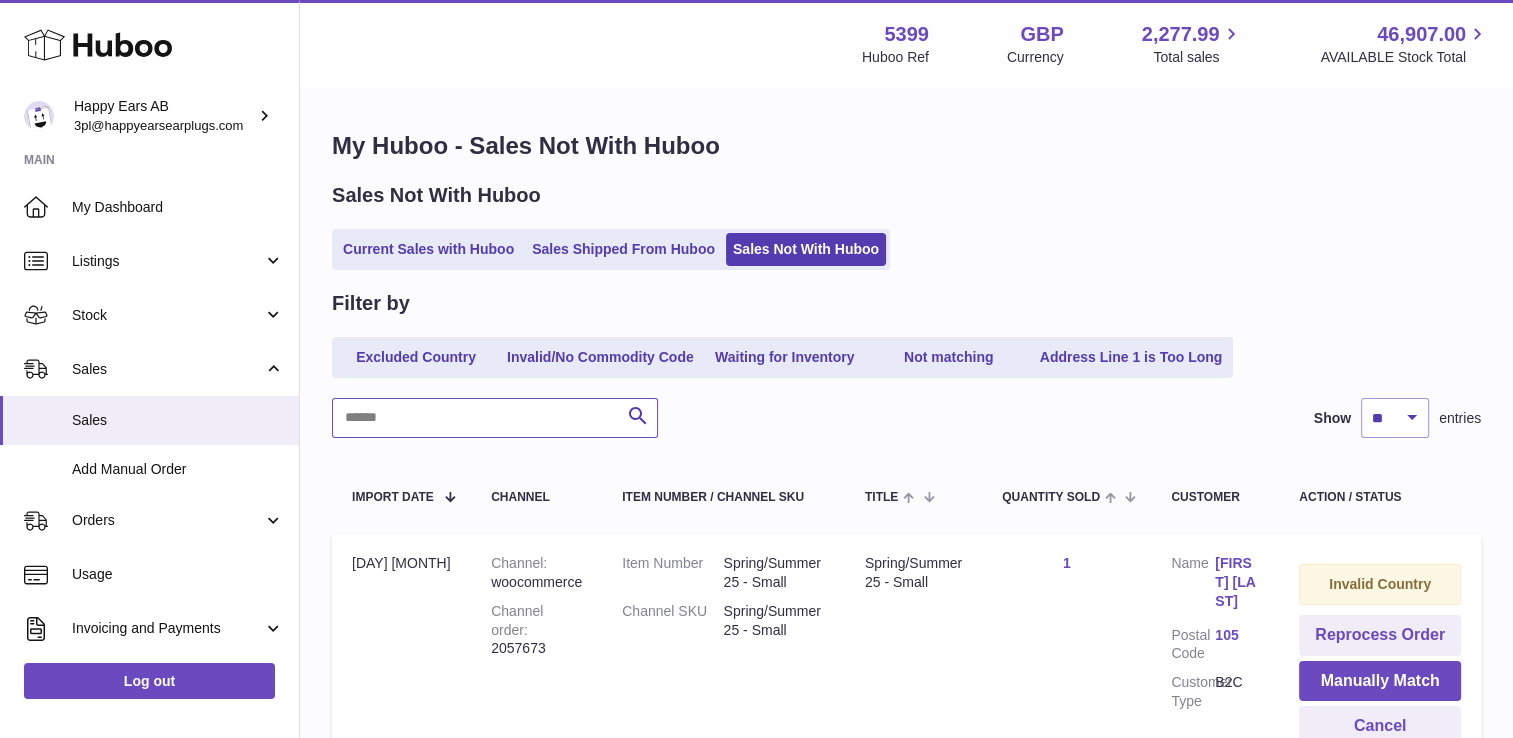 click at bounding box center (495, 418) 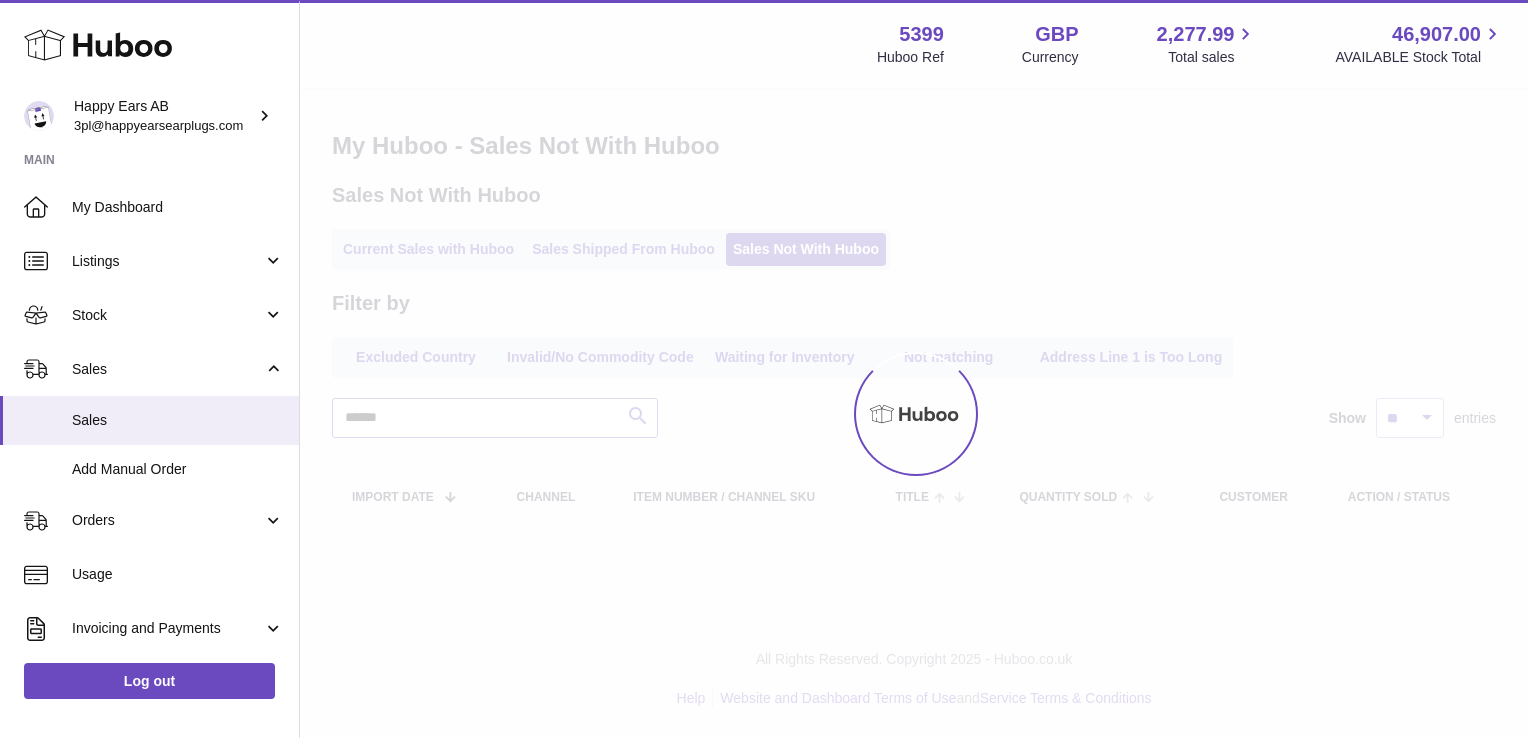 type on "******" 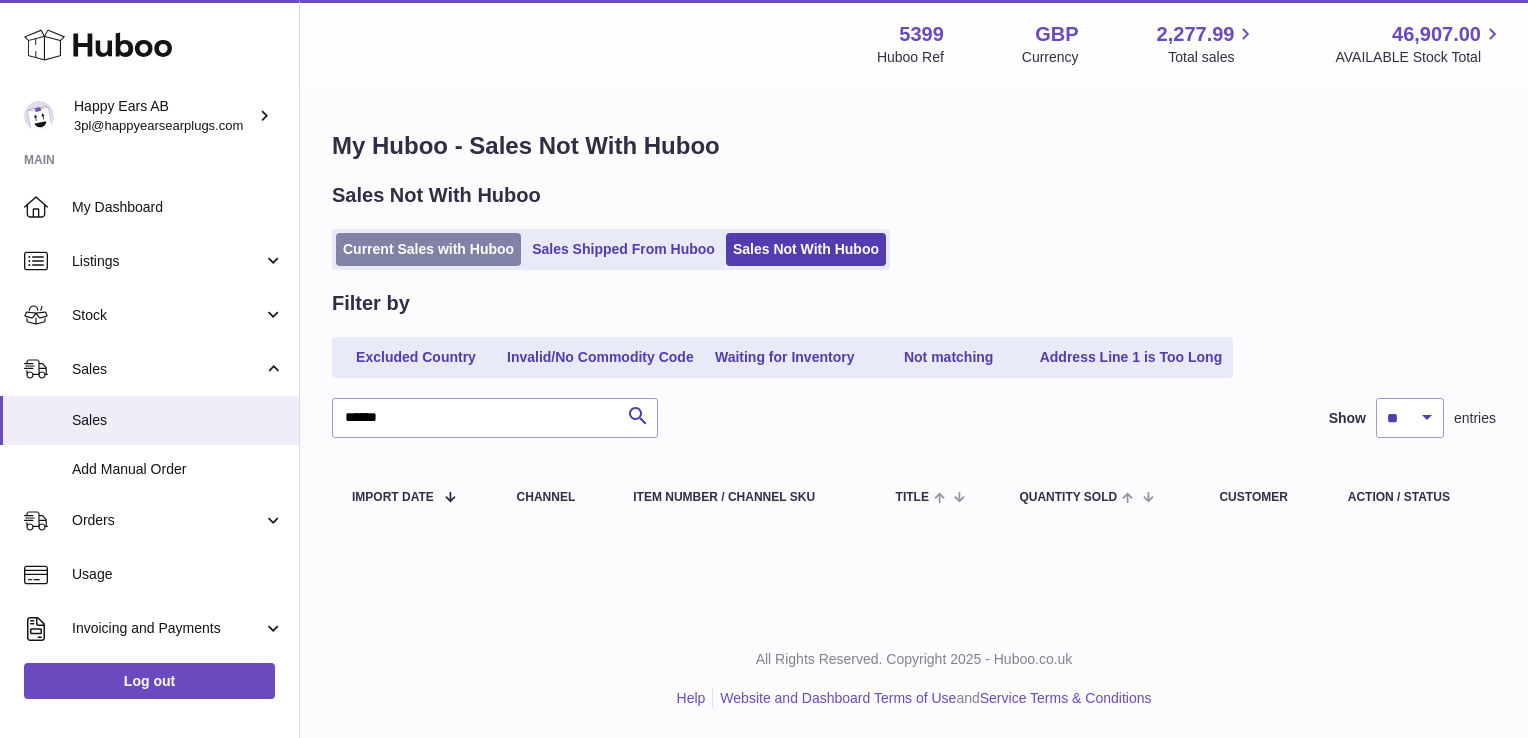 click on "Current Sales with Huboo" at bounding box center [428, 249] 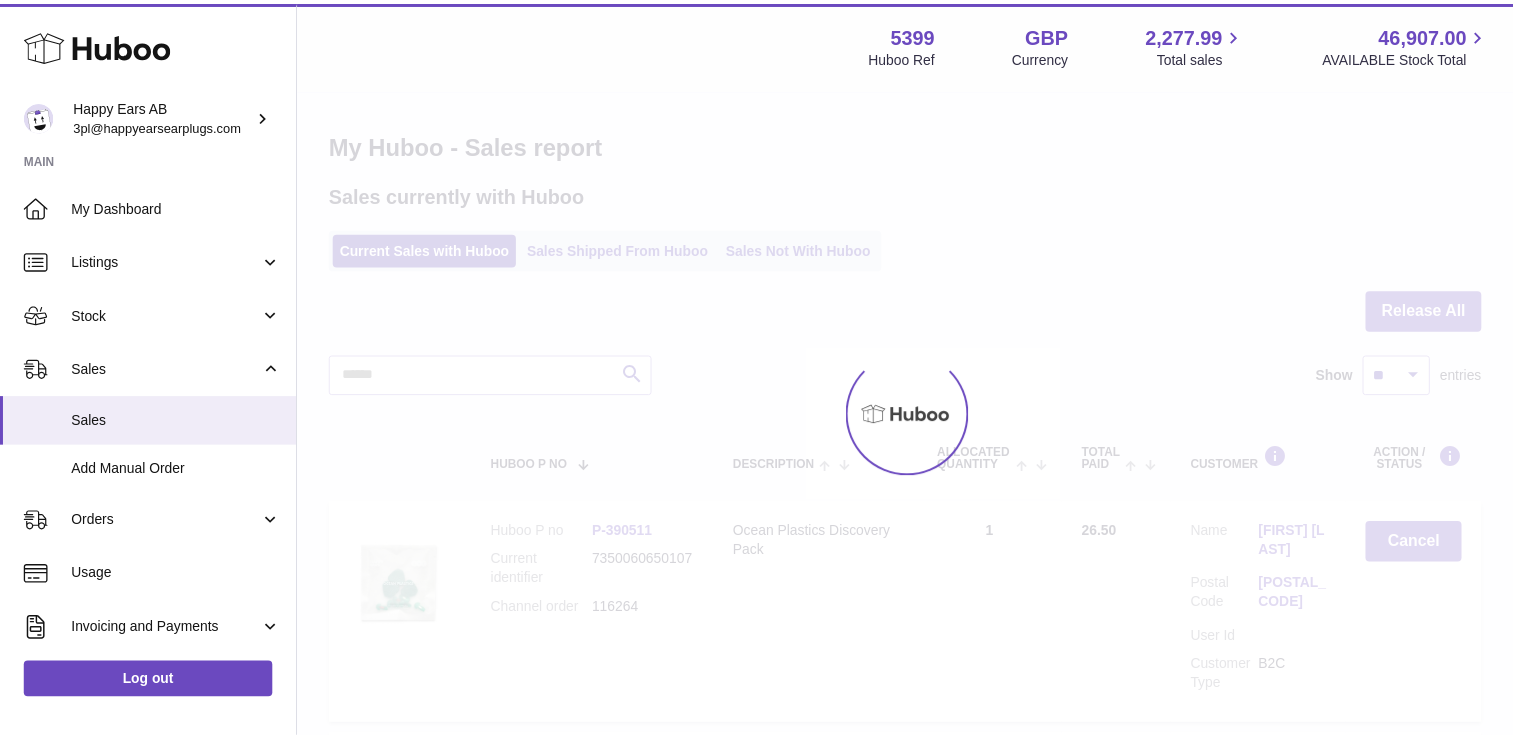 scroll, scrollTop: 0, scrollLeft: 0, axis: both 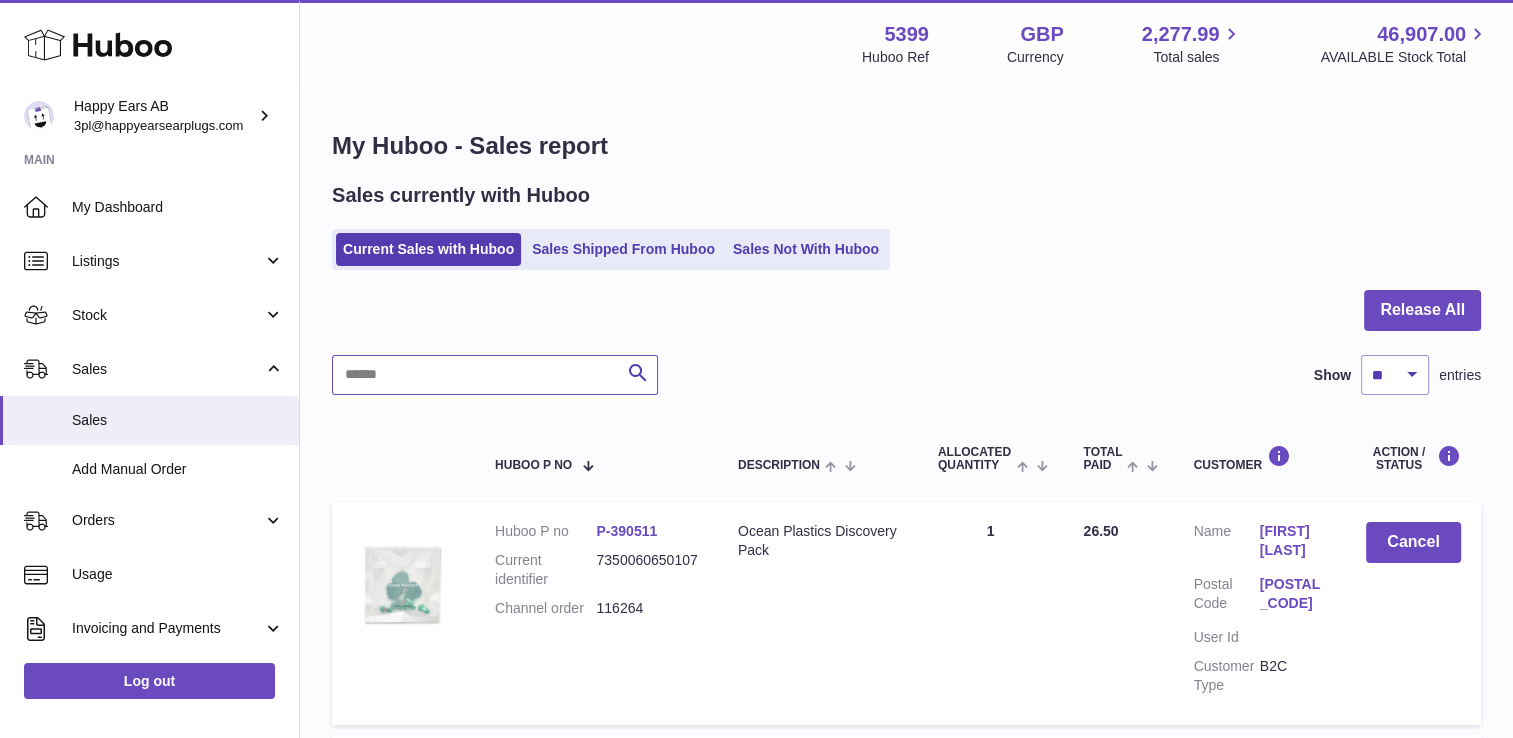 click at bounding box center (495, 375) 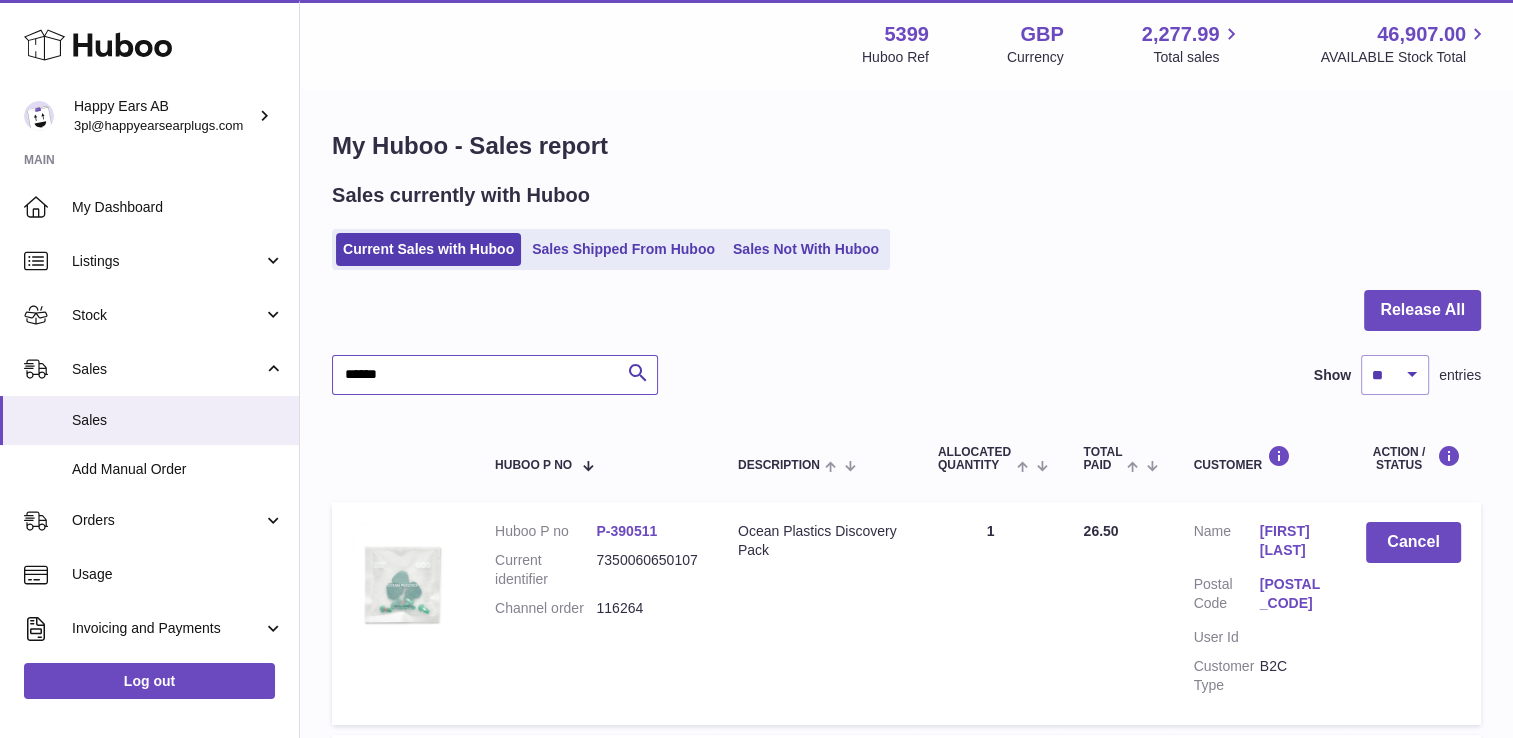type on "******" 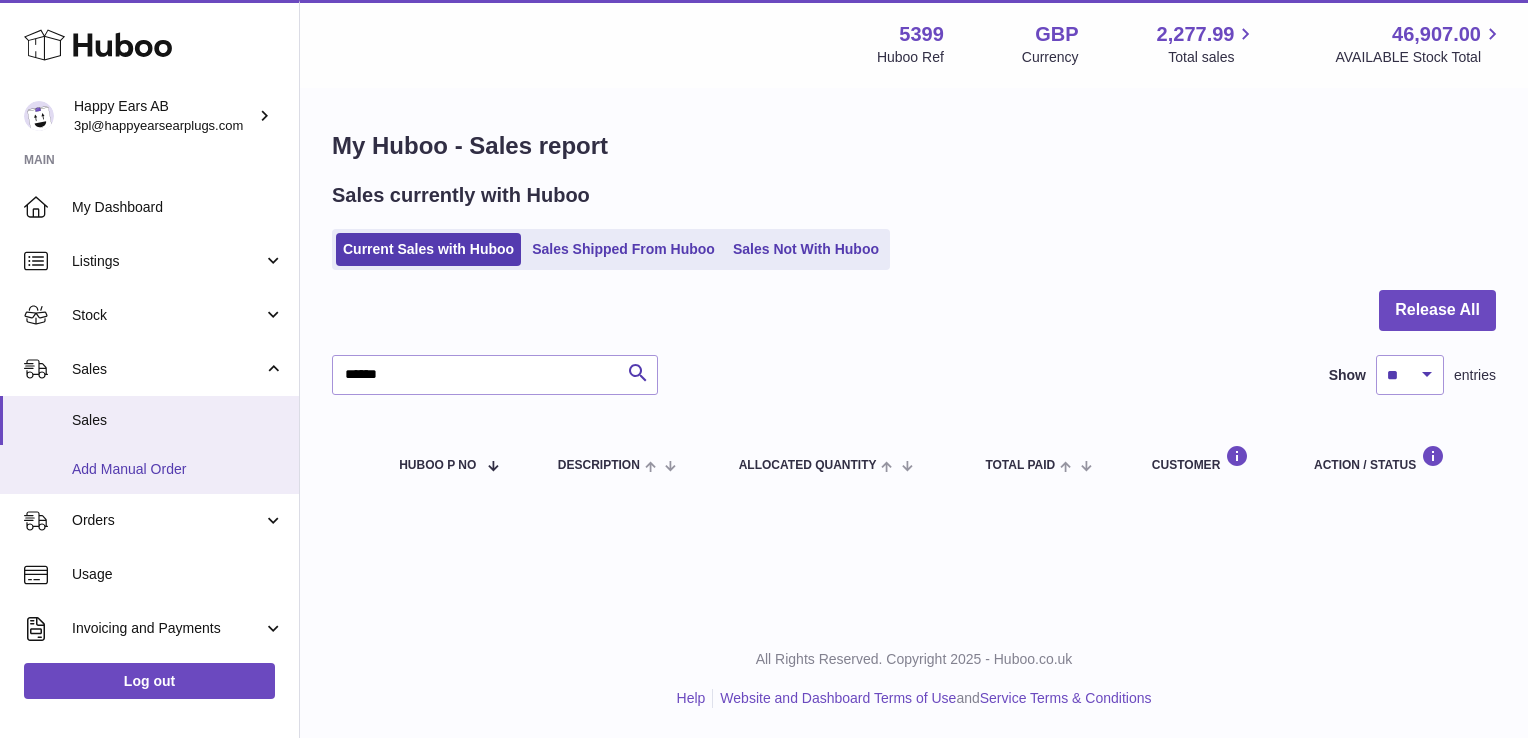 click on "Add Manual Order" at bounding box center (178, 469) 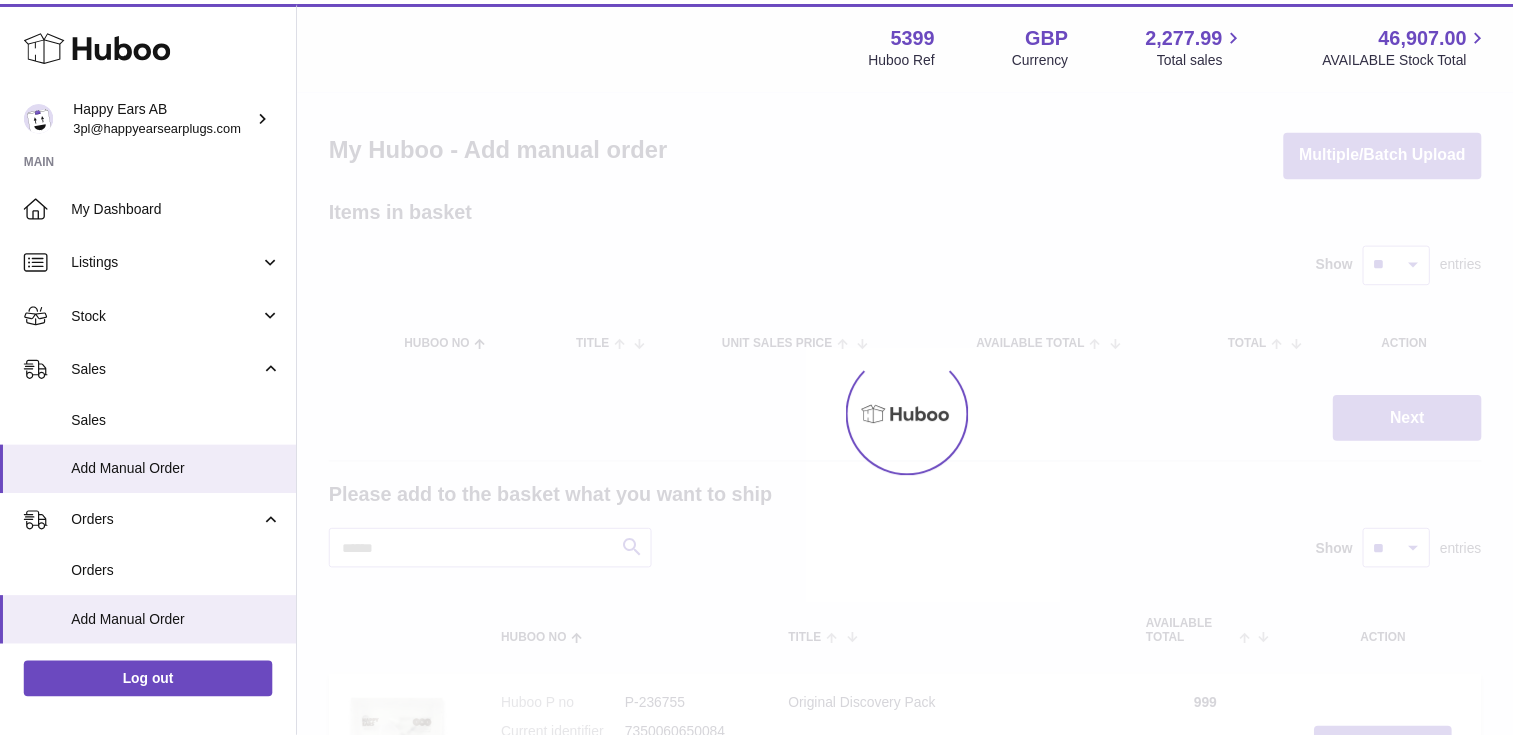 scroll, scrollTop: 0, scrollLeft: 0, axis: both 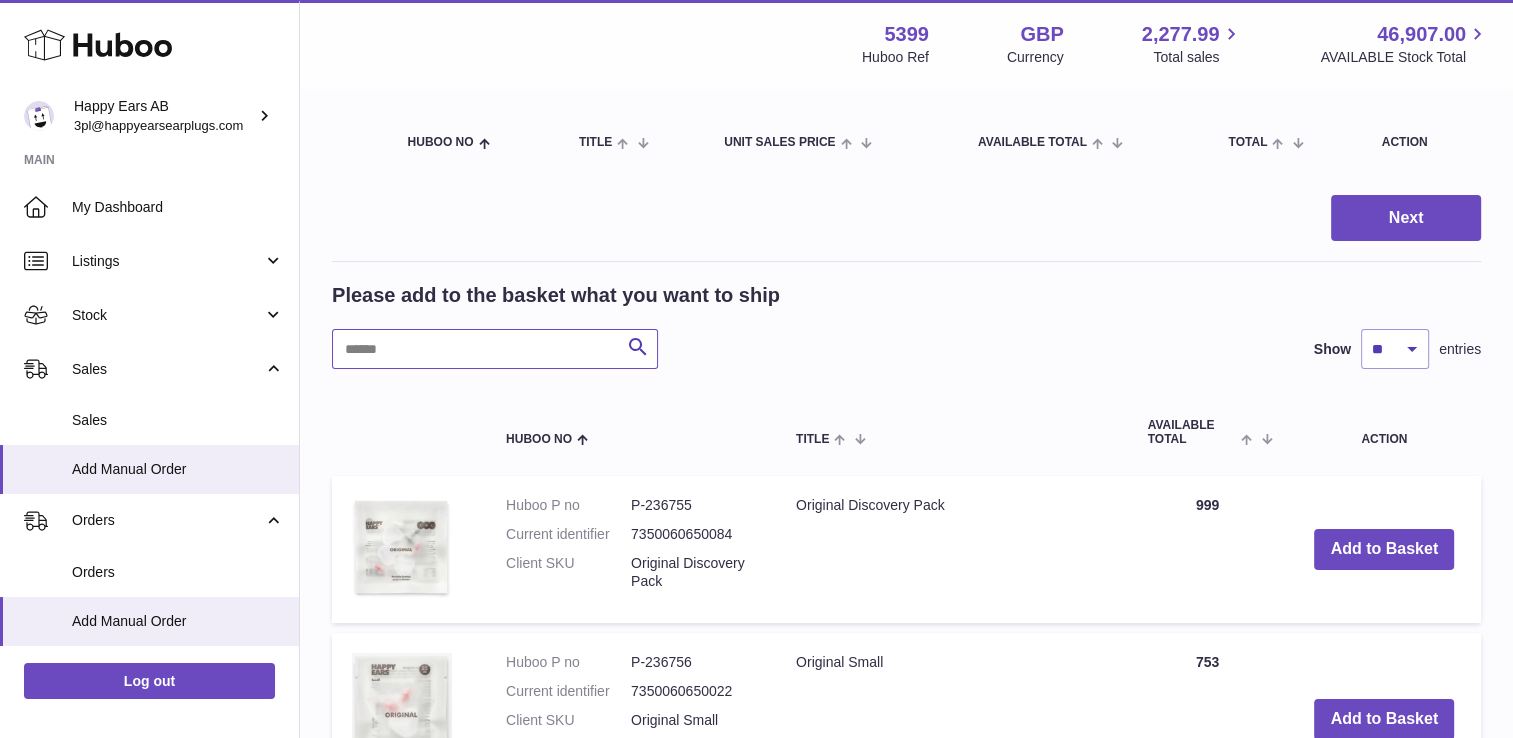 click at bounding box center [495, 349] 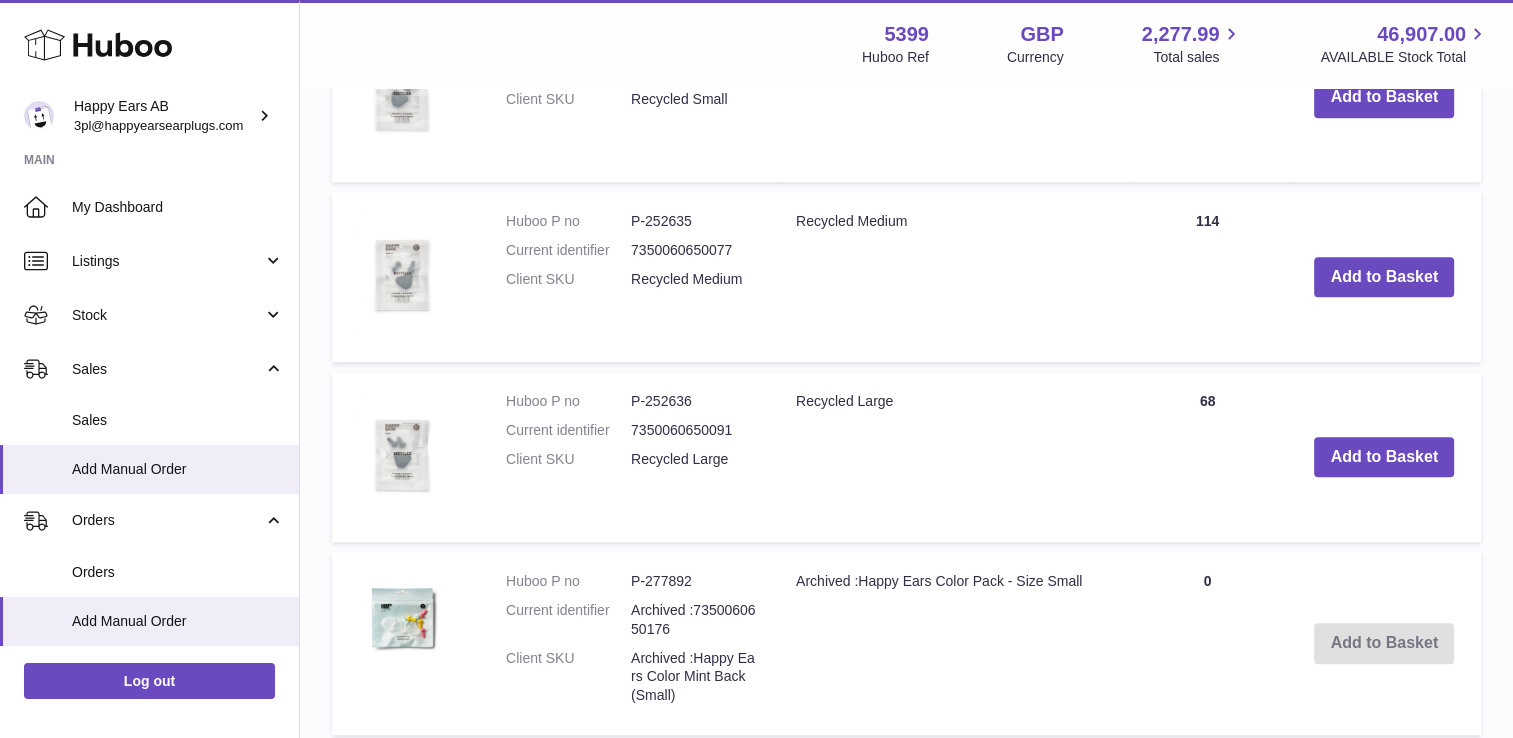 scroll, scrollTop: 1700, scrollLeft: 0, axis: vertical 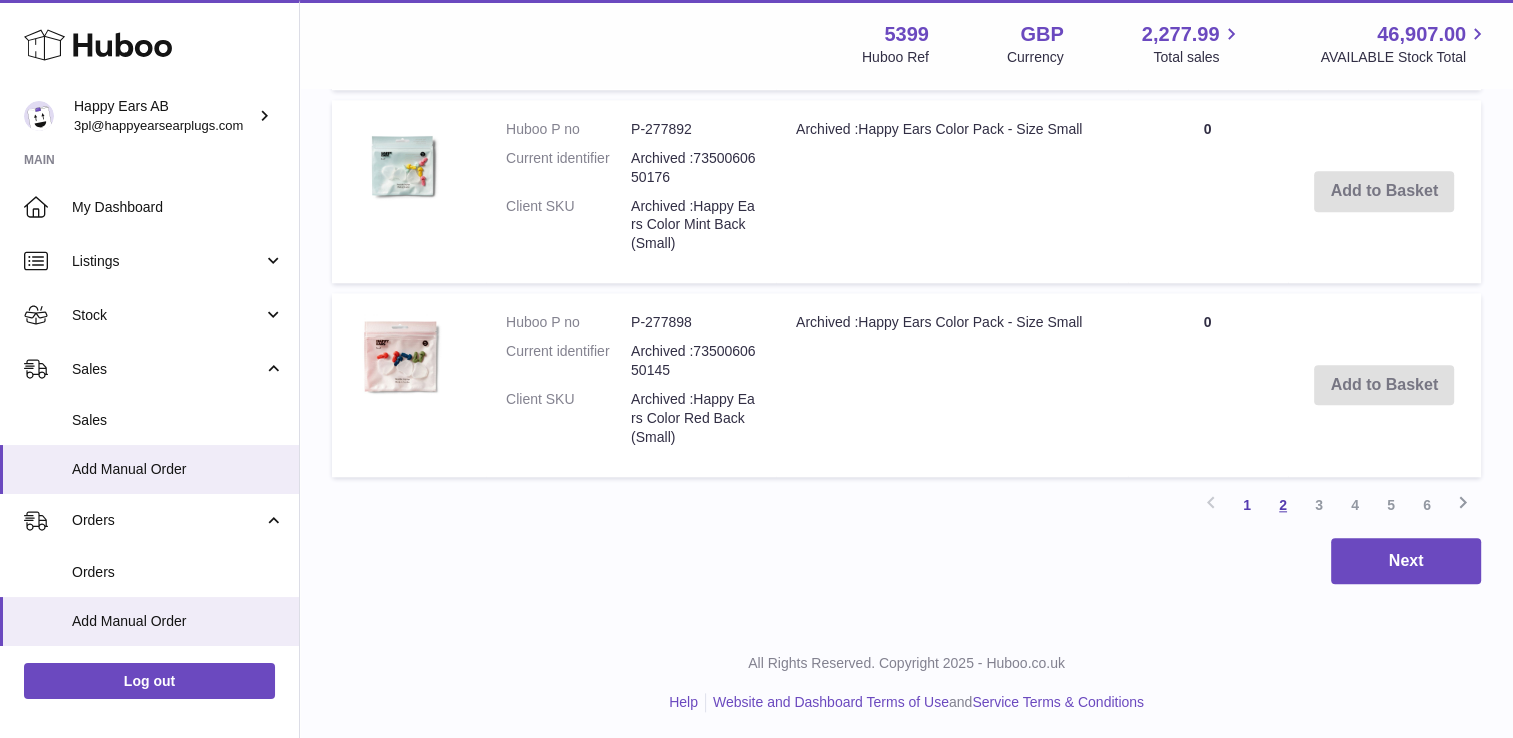click on "2" at bounding box center [1283, 505] 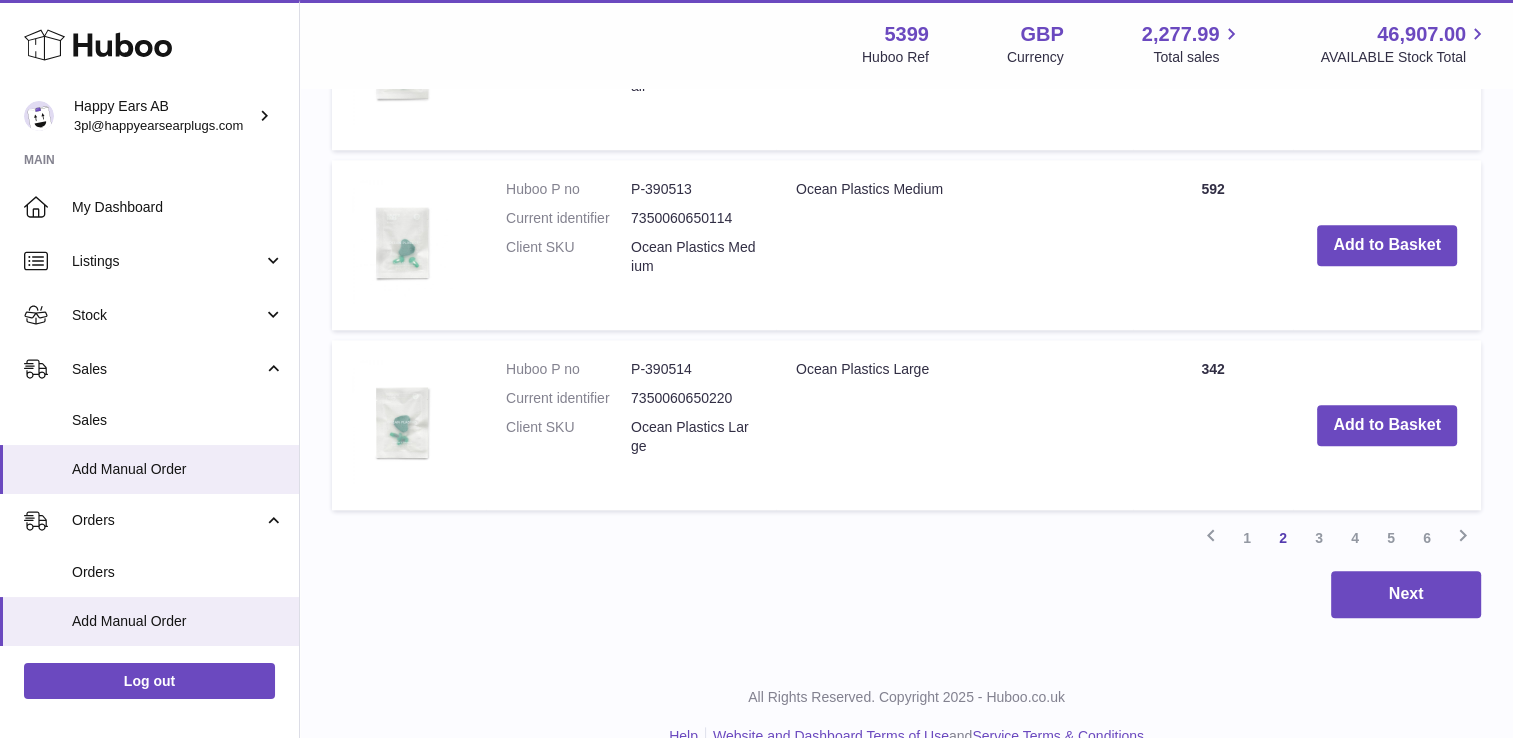 scroll, scrollTop: 2017, scrollLeft: 0, axis: vertical 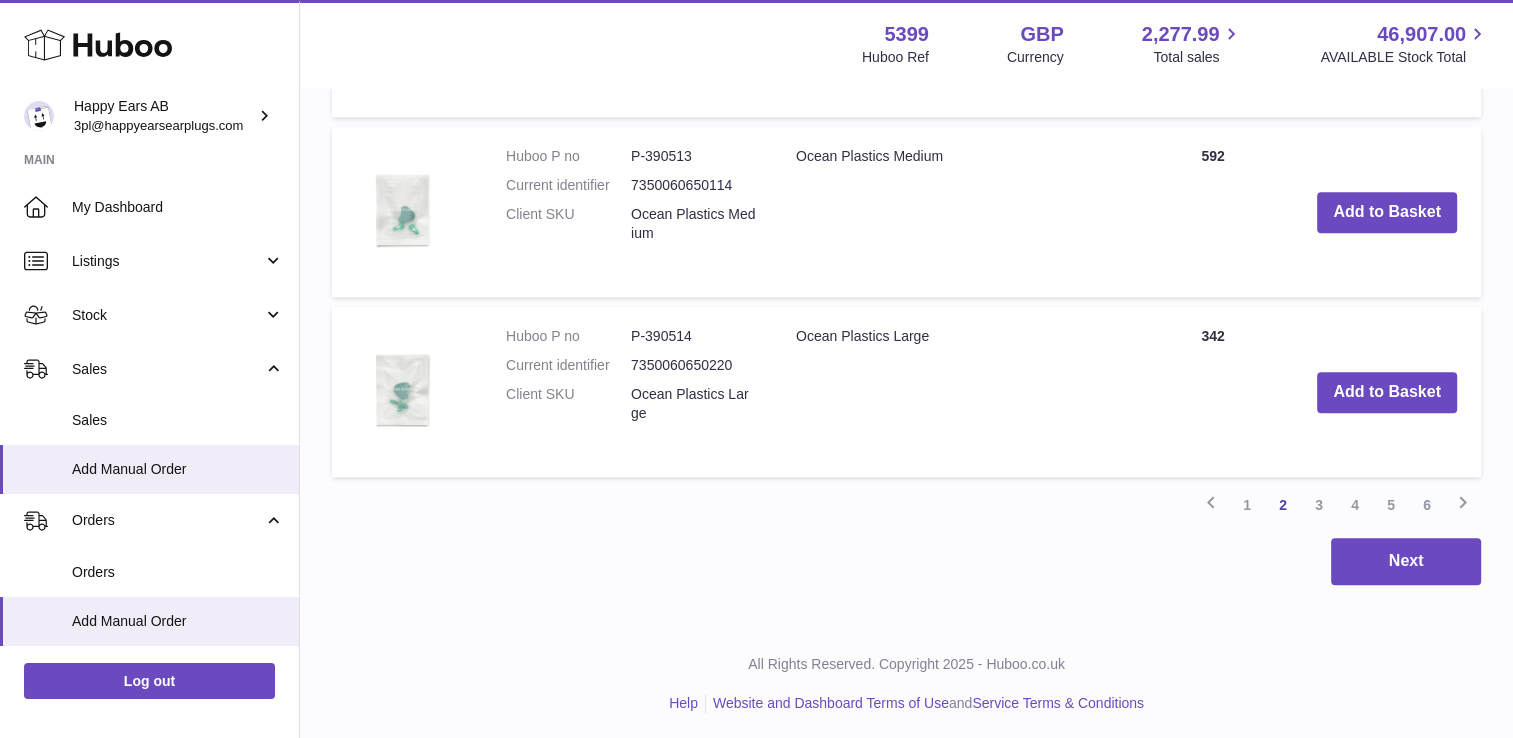 click on "3" at bounding box center [1319, 505] 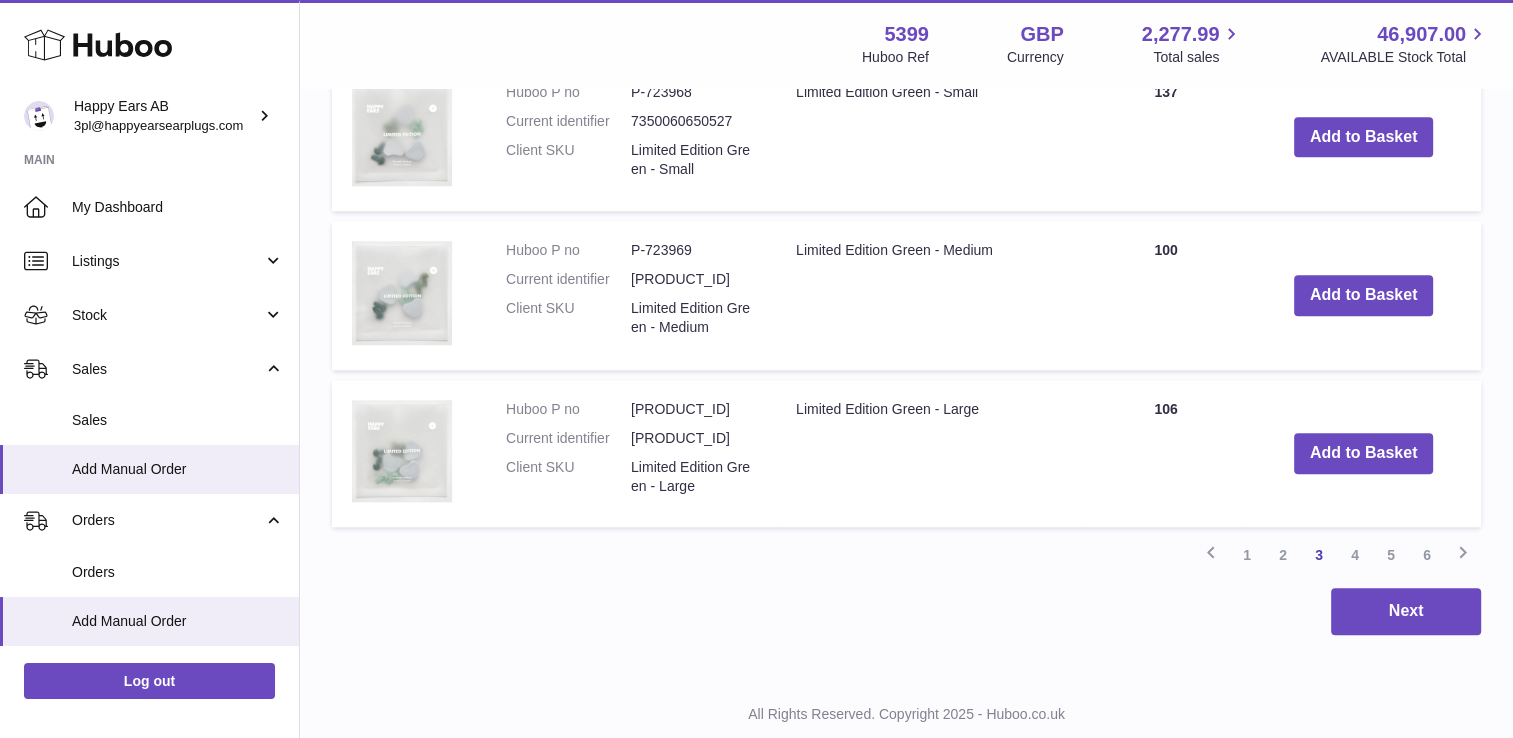 scroll, scrollTop: 1828, scrollLeft: 0, axis: vertical 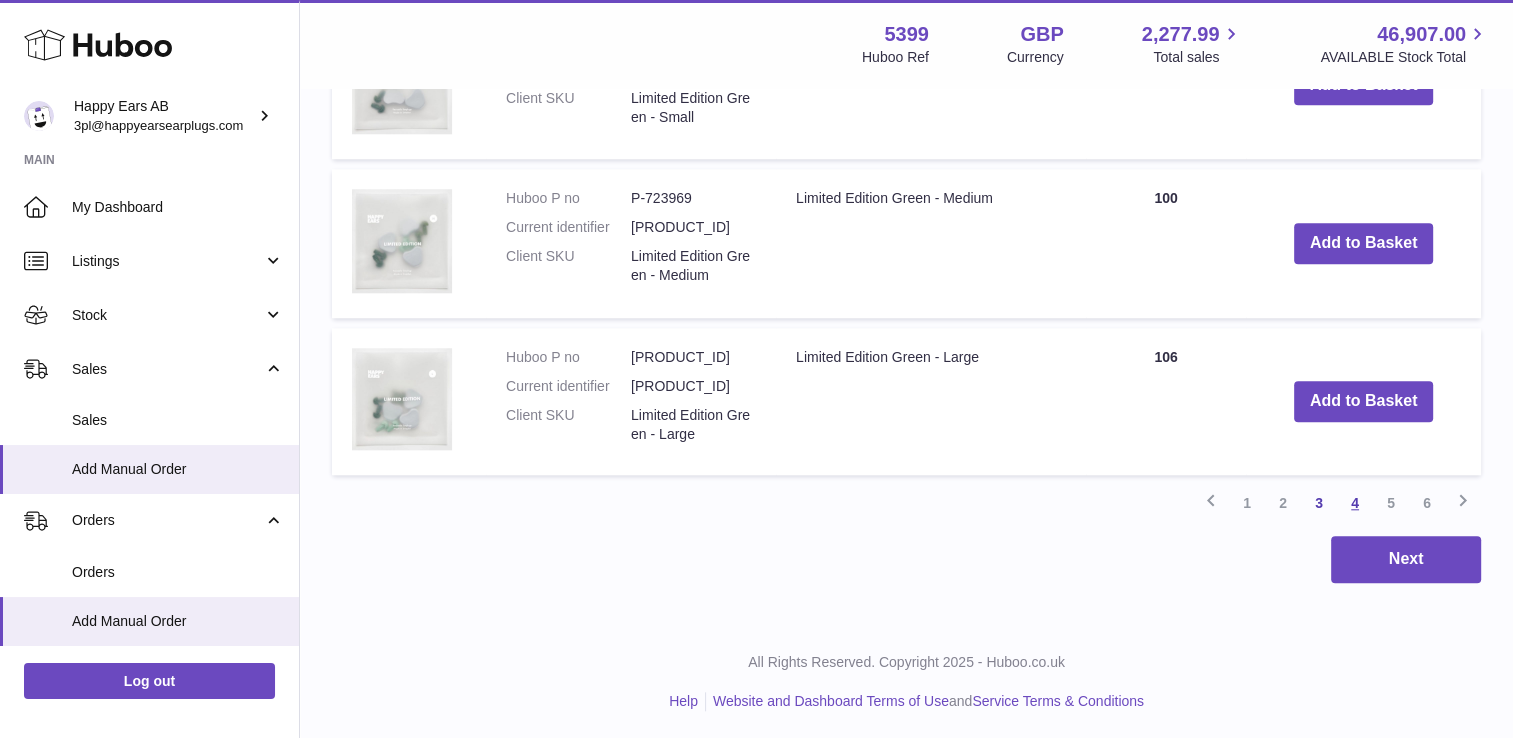 click on "4" at bounding box center [1355, 503] 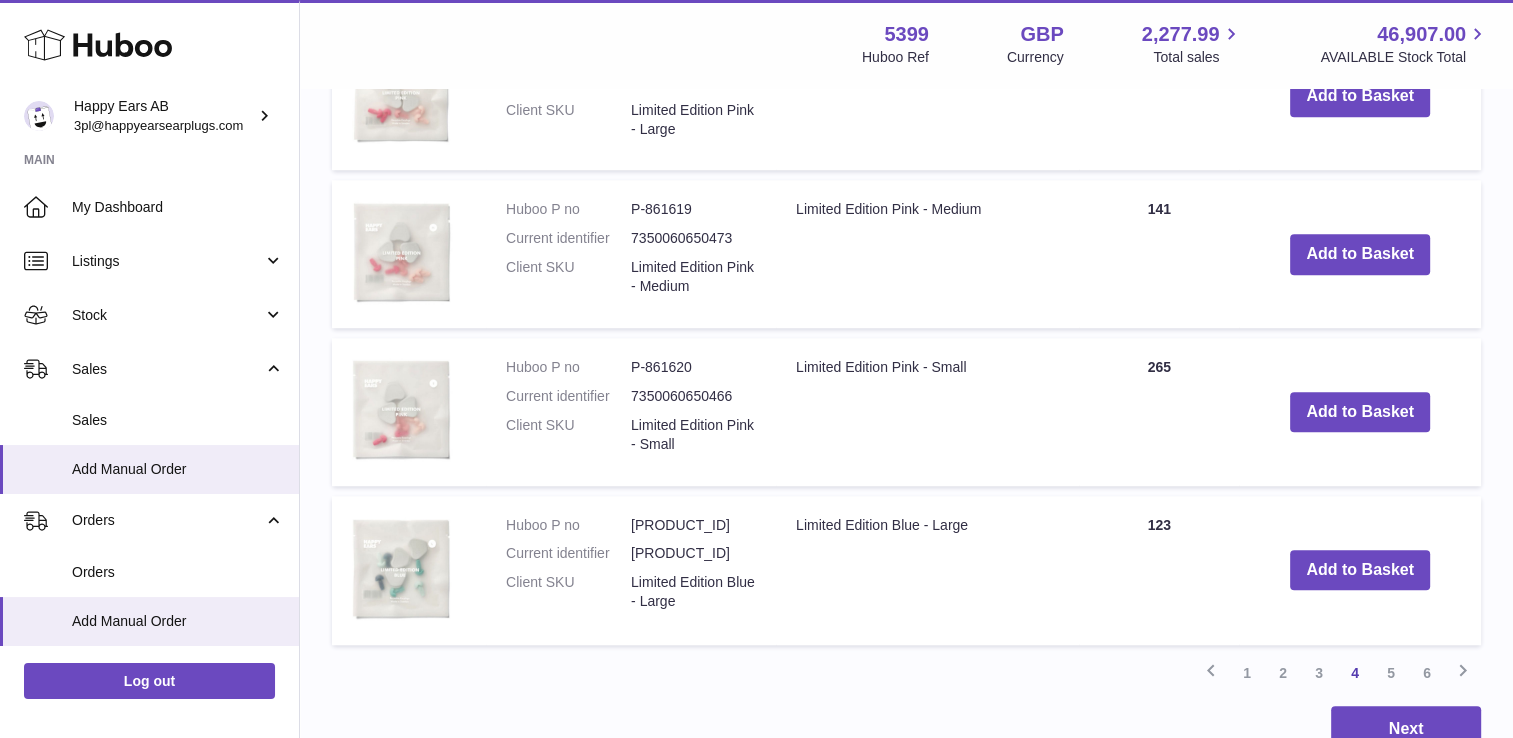 scroll, scrollTop: 1759, scrollLeft: 0, axis: vertical 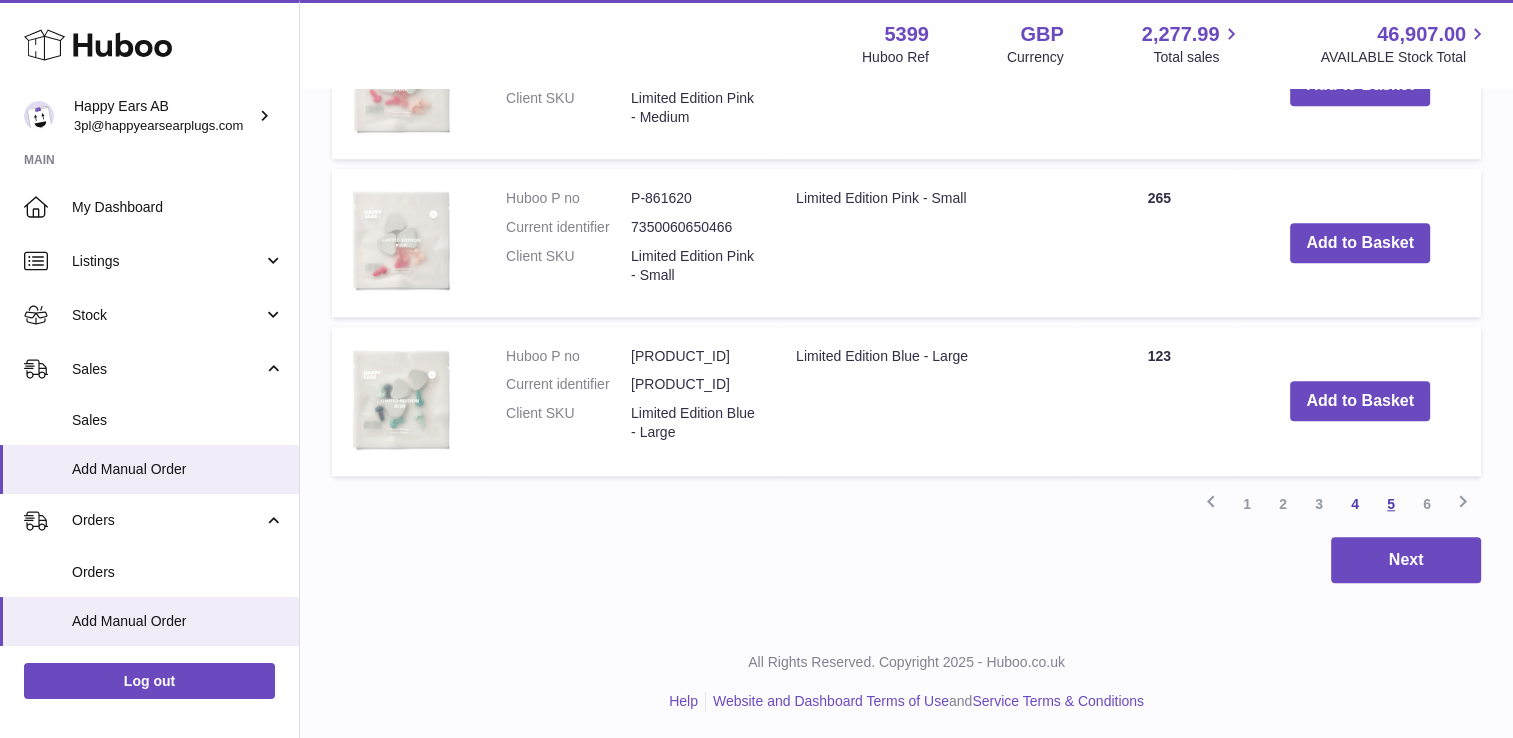 click on "5" at bounding box center (1391, 504) 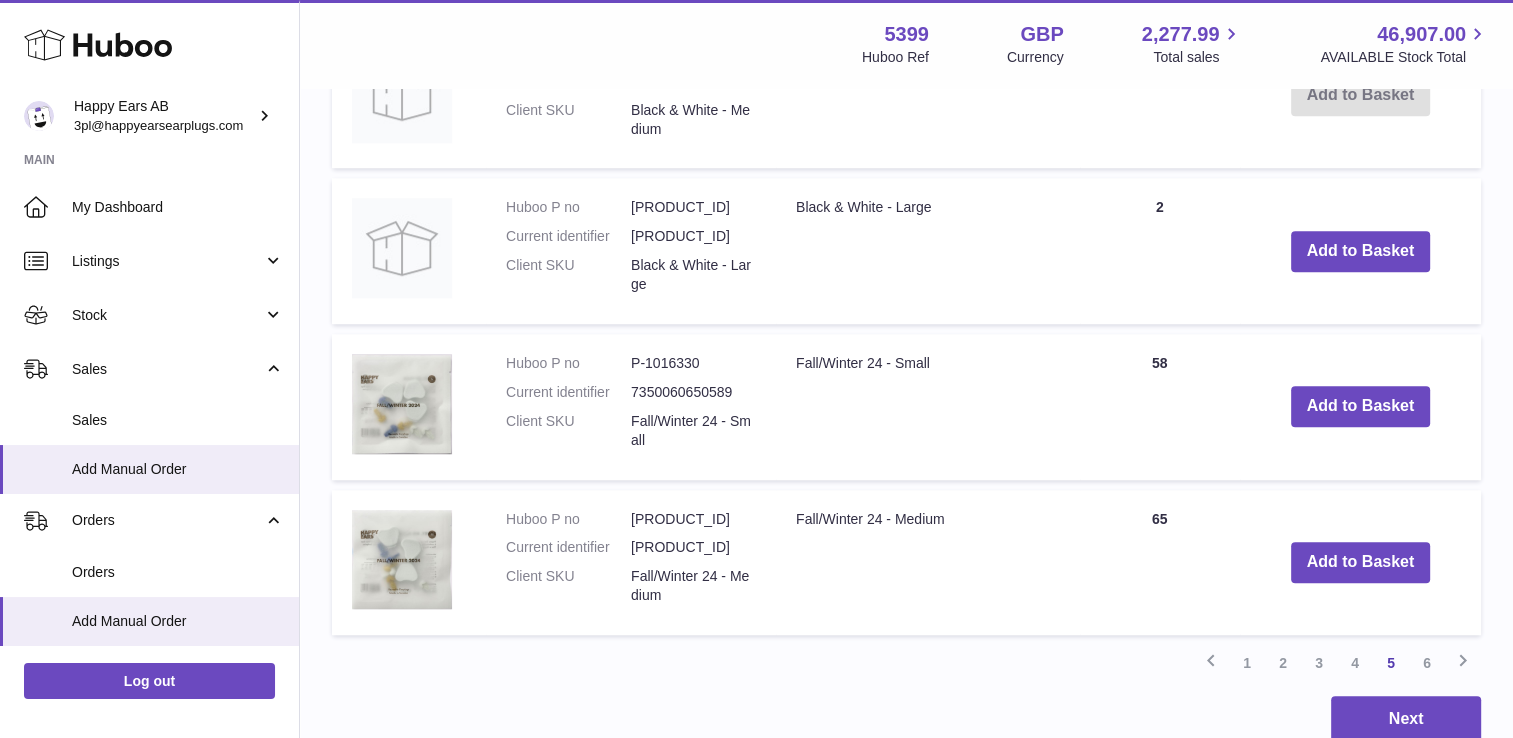 scroll, scrollTop: 1690, scrollLeft: 0, axis: vertical 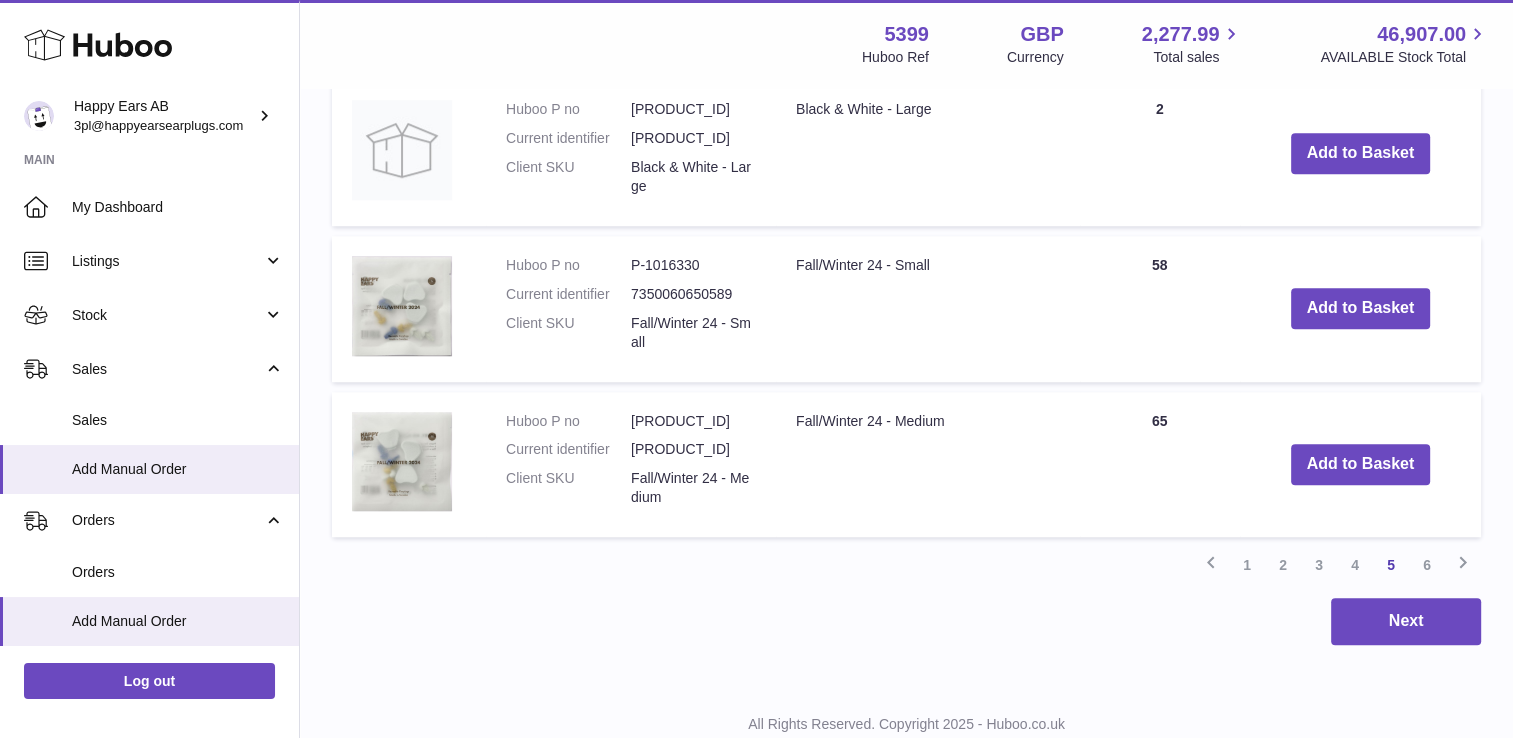 click on "6" at bounding box center [1427, 565] 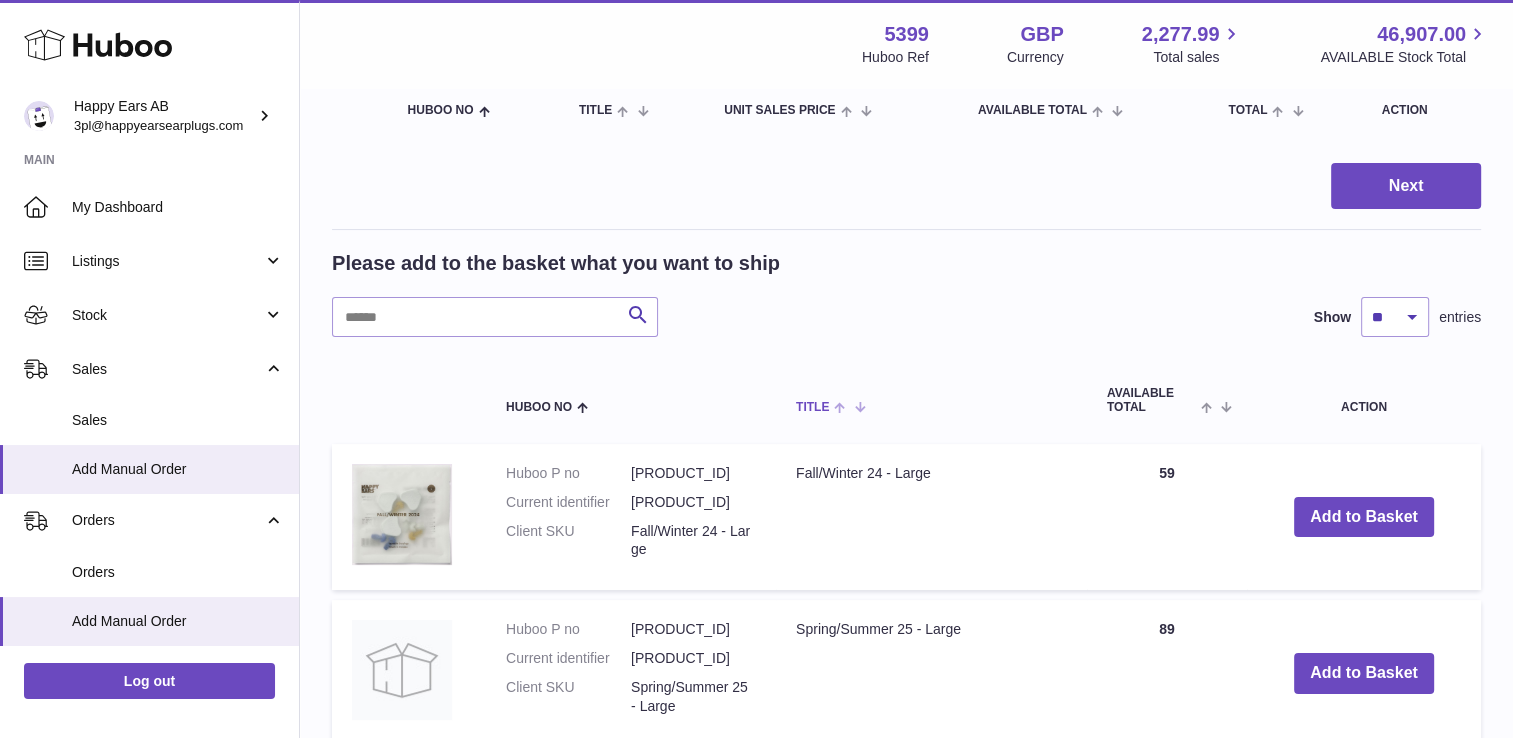 scroll, scrollTop: 0, scrollLeft: 0, axis: both 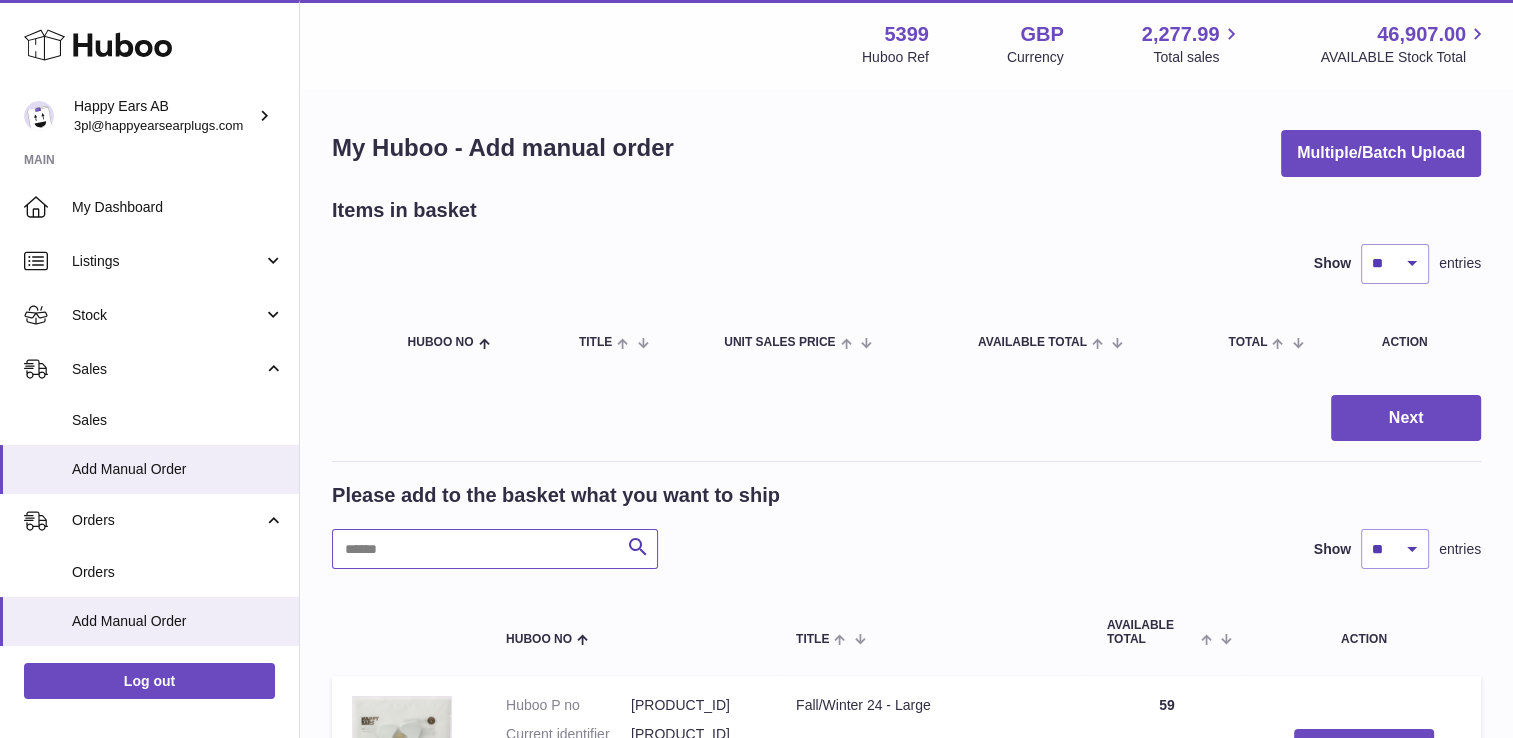 click at bounding box center [495, 549] 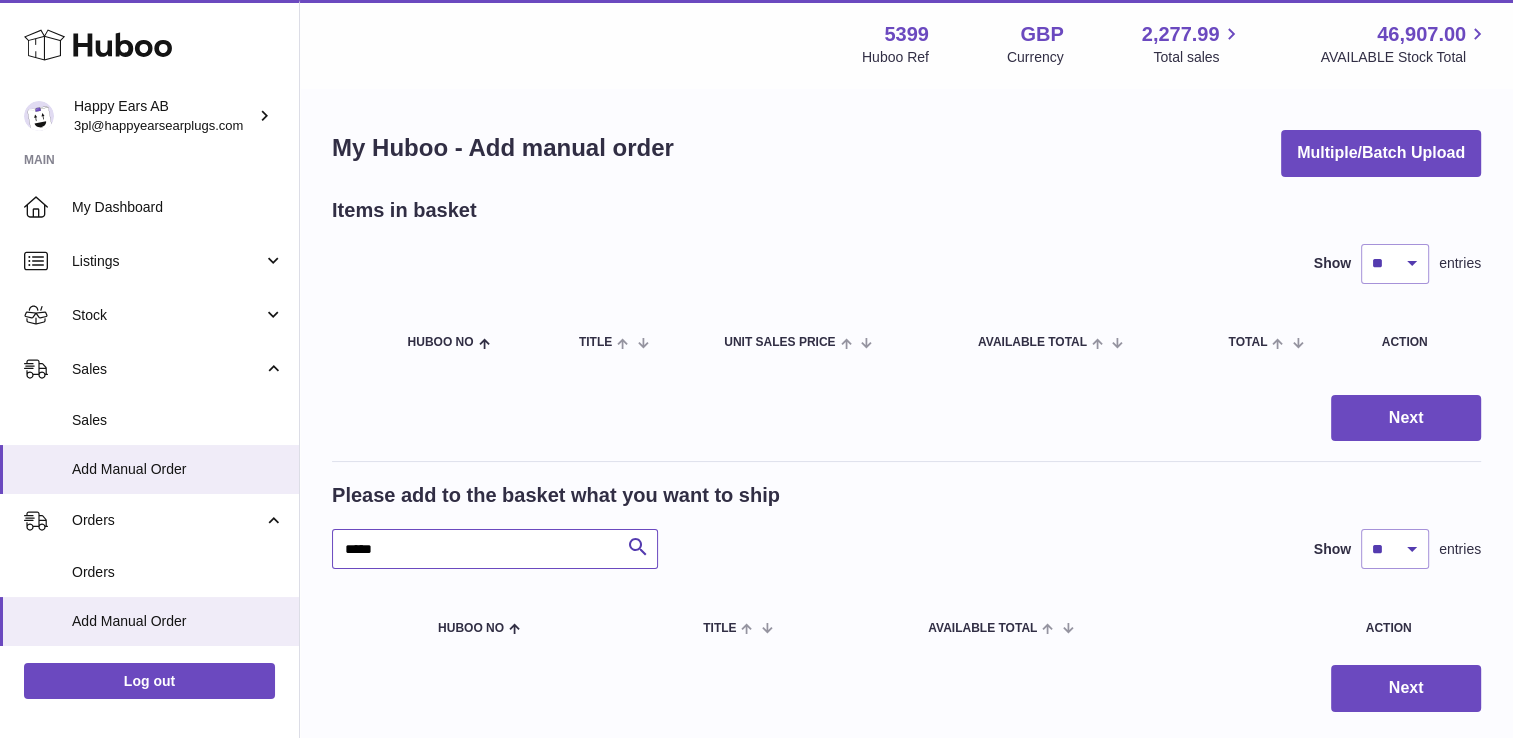 click on "Menu   Huboo     5399   Huboo Ref    GBP   Currency   2,277.99     Total sales   46,907.00     AVAILABLE Stock Total   Currency   GBP   Total sales   2,277.99   AVAILABLE Stock Total   46,907.00   My Huboo - Add manual order
Multiple/Batch Upload
Items in basket
Show
** ** ** ***
entries
Huboo no       Title       Unit Sales Price       AVAILABLE Total       Total
Action
Next
Please add to the basket what you want to ship   *****     Search
Show
** ** ** ***
entries
Huboo no       Title
AVAILABLE Total
Action
Next" at bounding box center (906, 376) 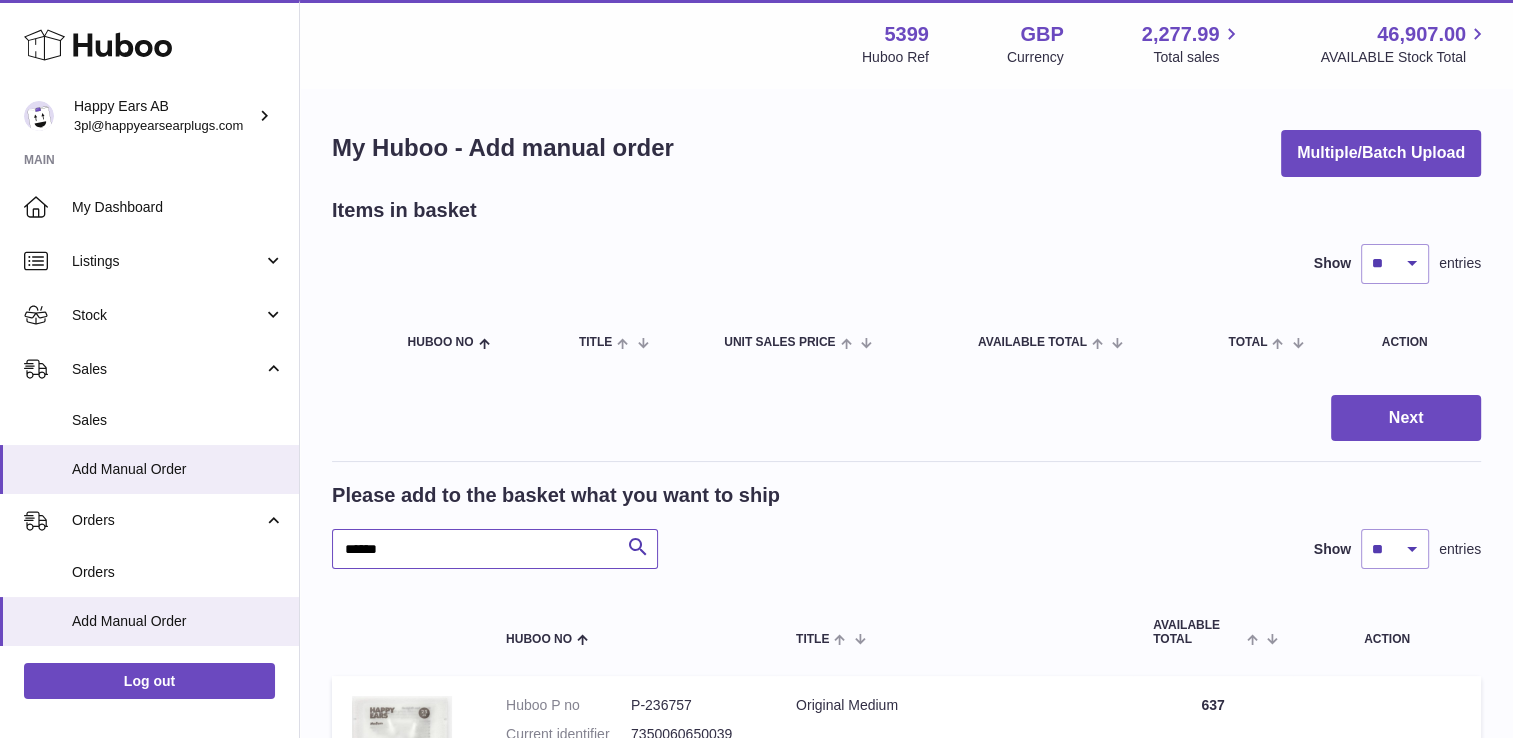 type on "******" 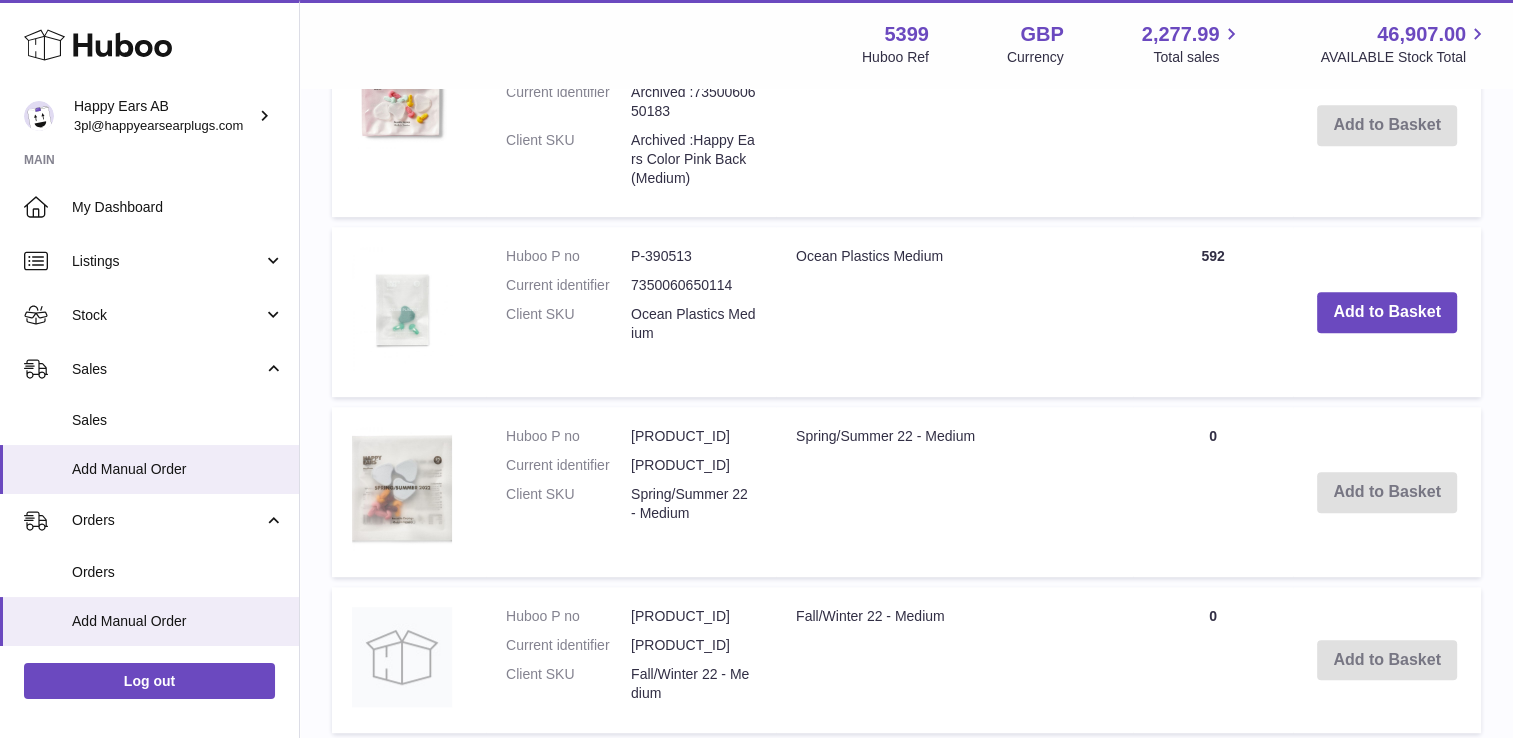 scroll, scrollTop: 1700, scrollLeft: 0, axis: vertical 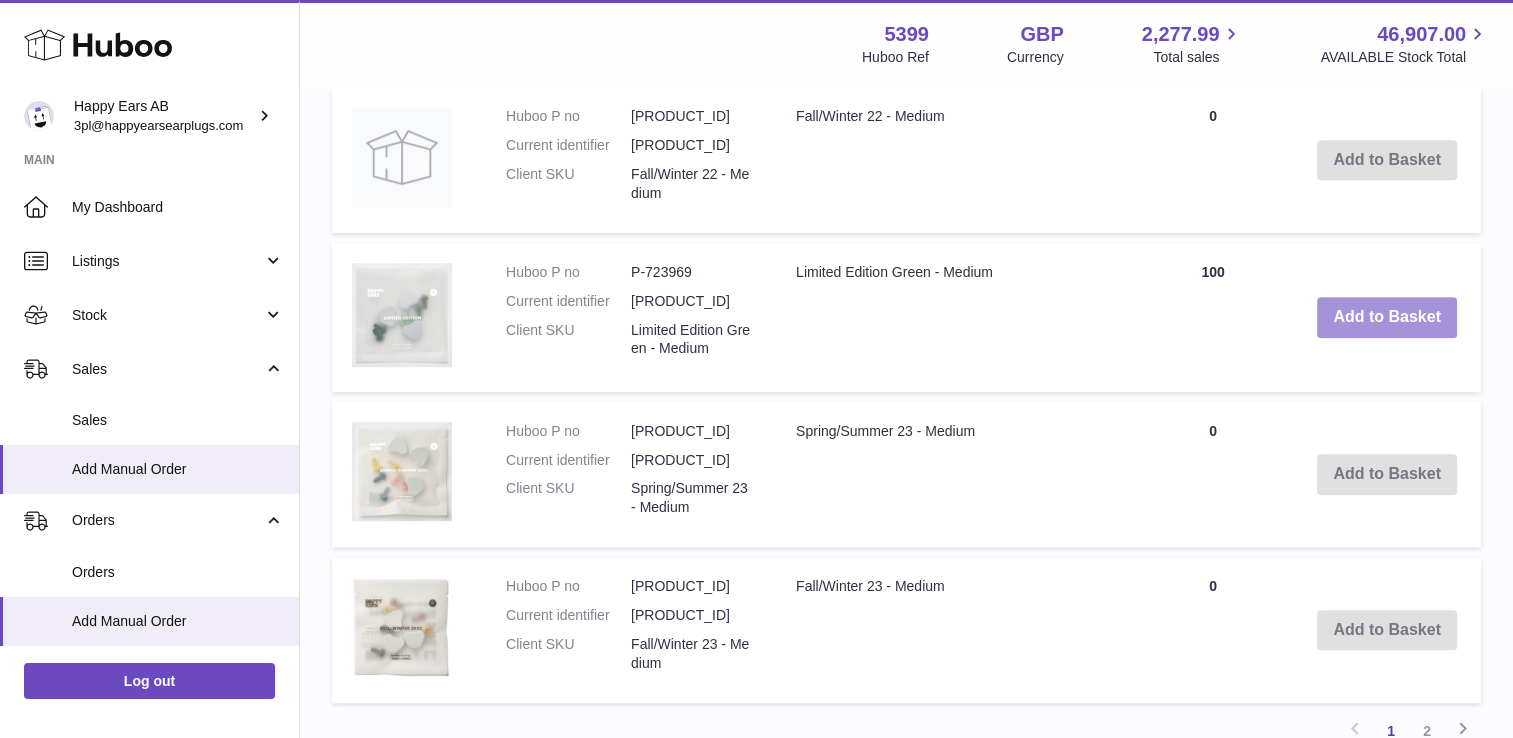 click on "Add to Basket" at bounding box center [1387, 317] 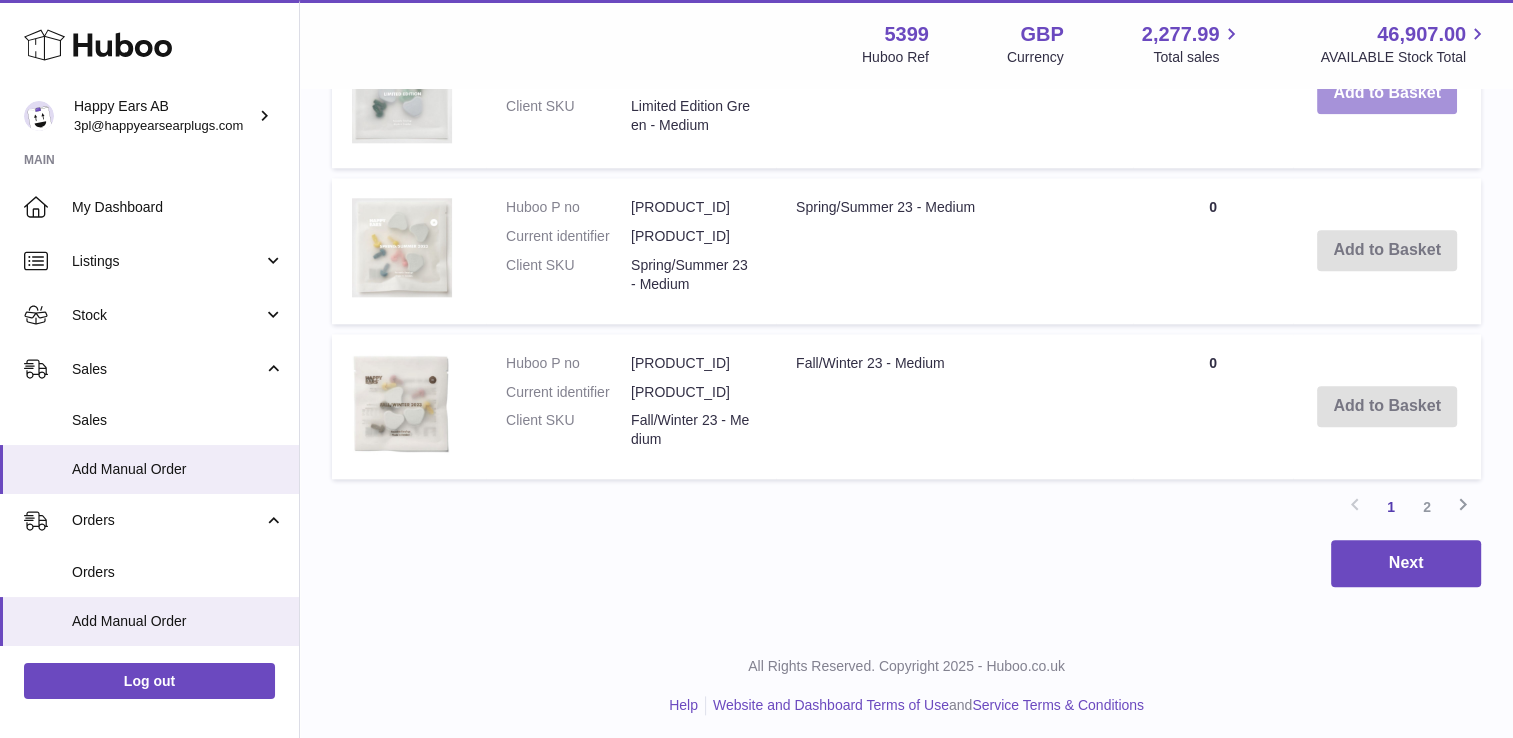 scroll, scrollTop: 2096, scrollLeft: 0, axis: vertical 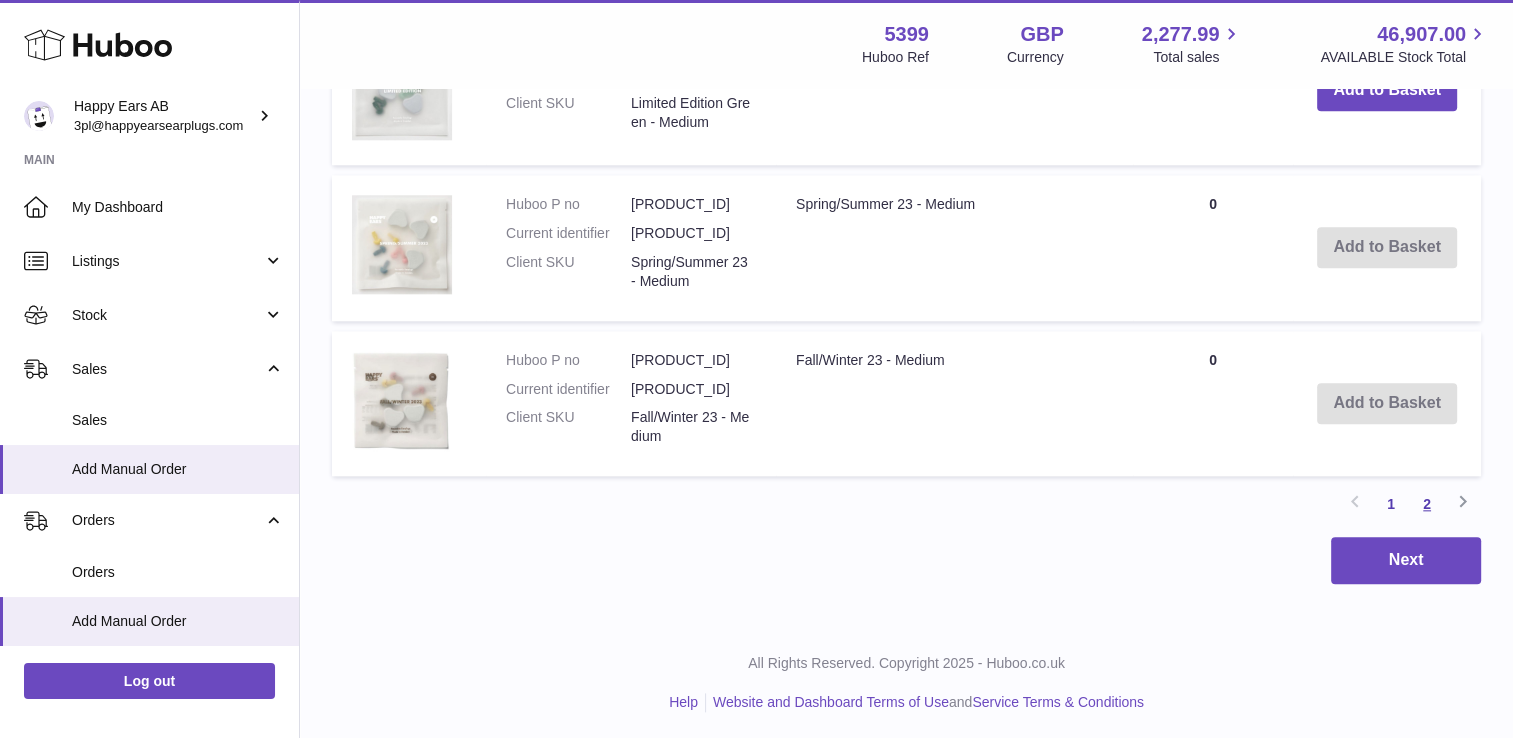 click on "2" at bounding box center [1427, 504] 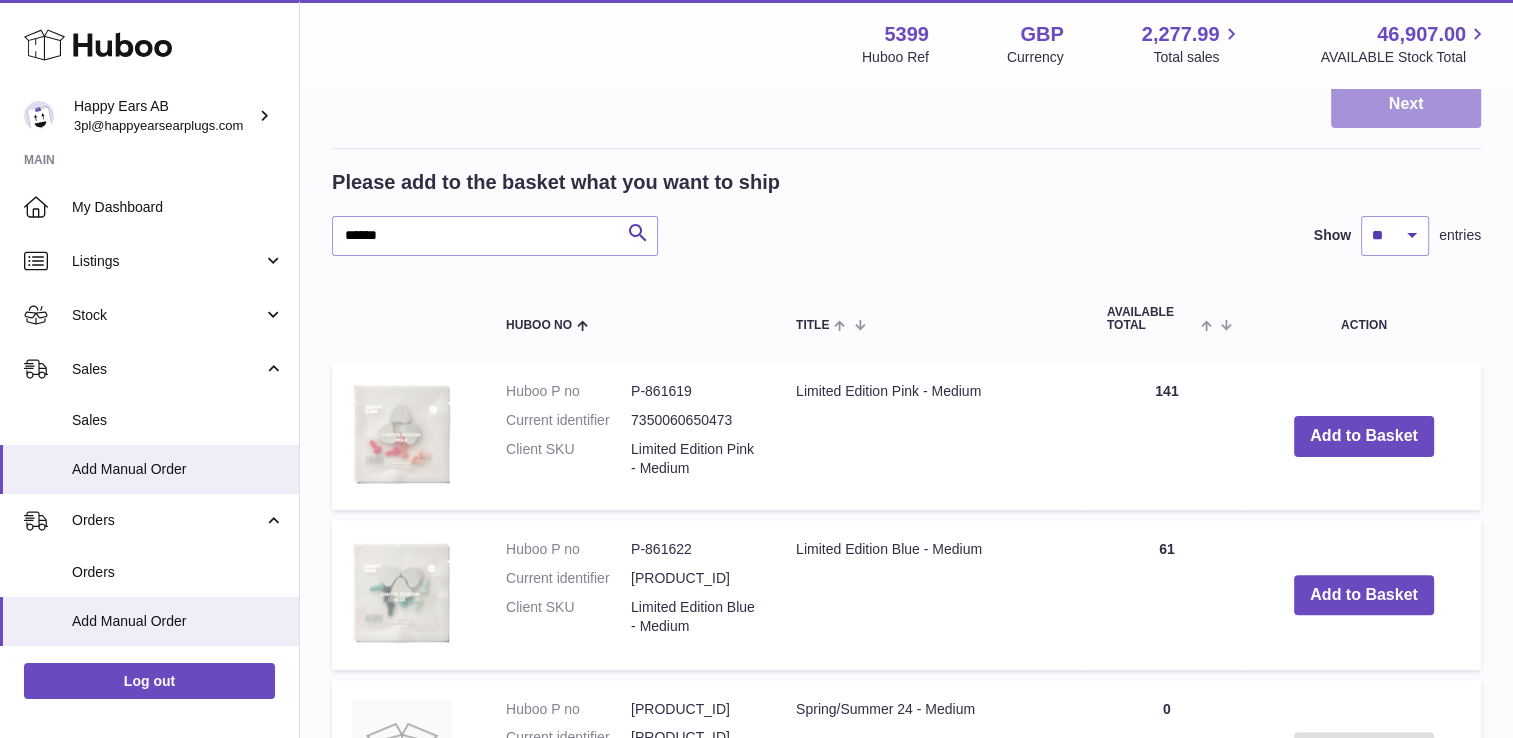 scroll, scrollTop: 590, scrollLeft: 0, axis: vertical 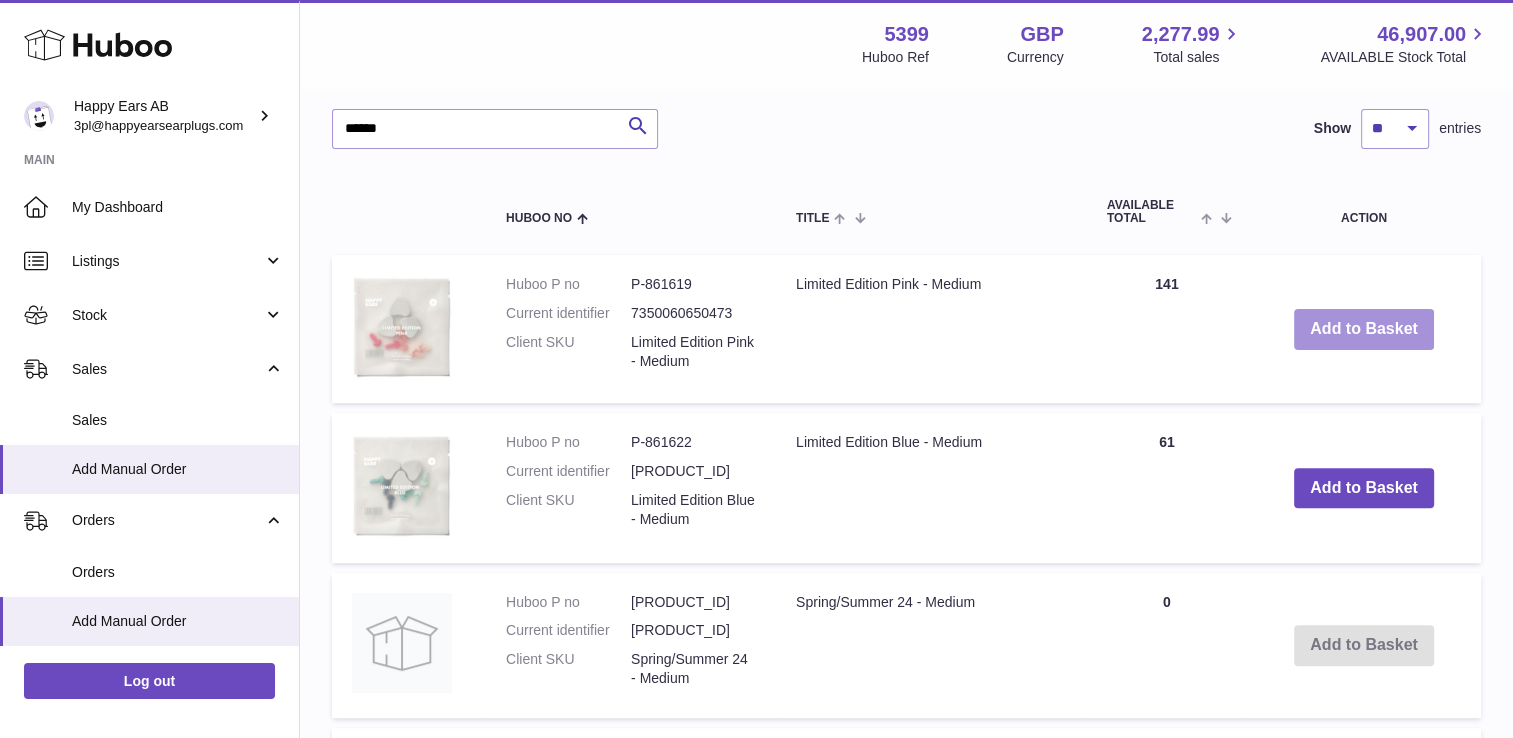click on "Add to Basket" at bounding box center (1364, 329) 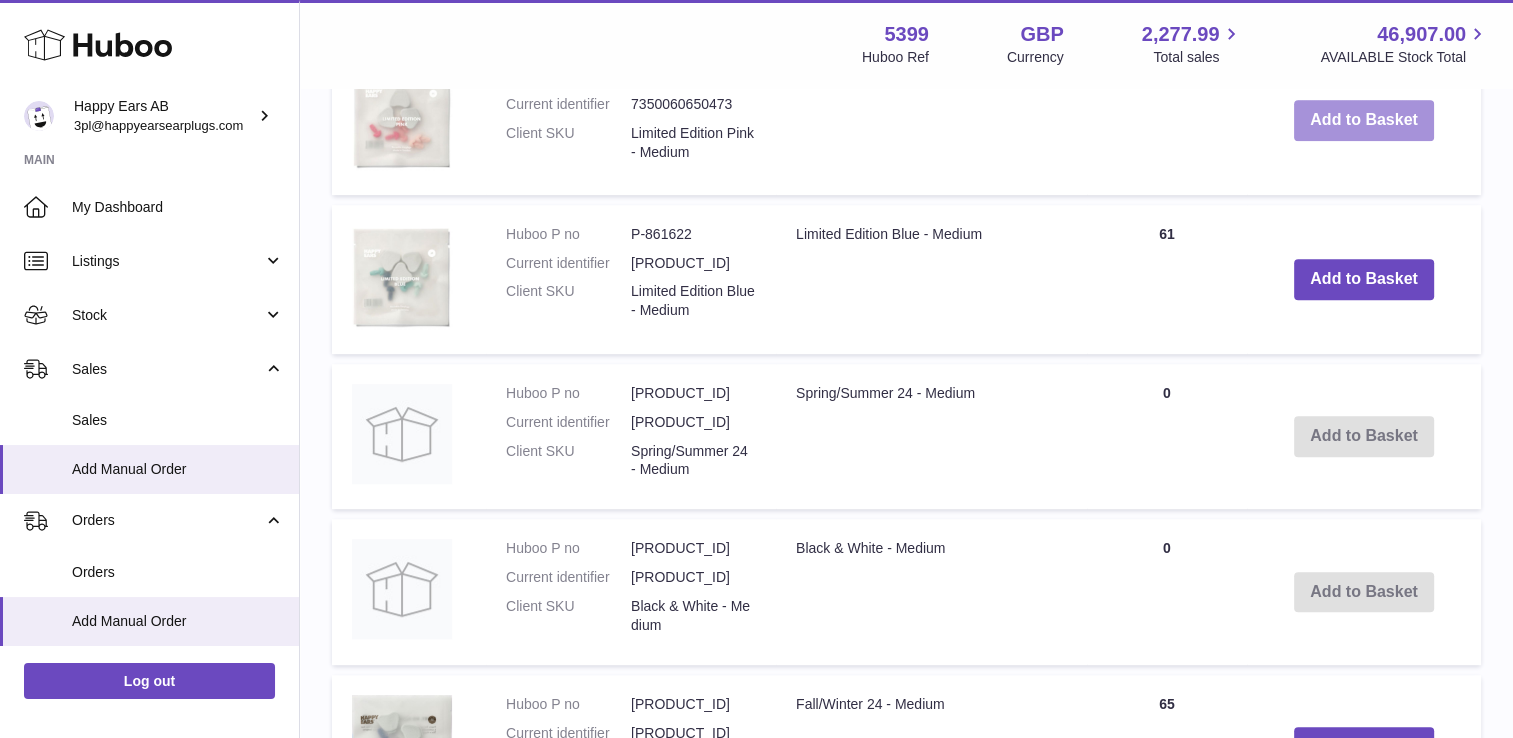 scroll, scrollTop: 948, scrollLeft: 0, axis: vertical 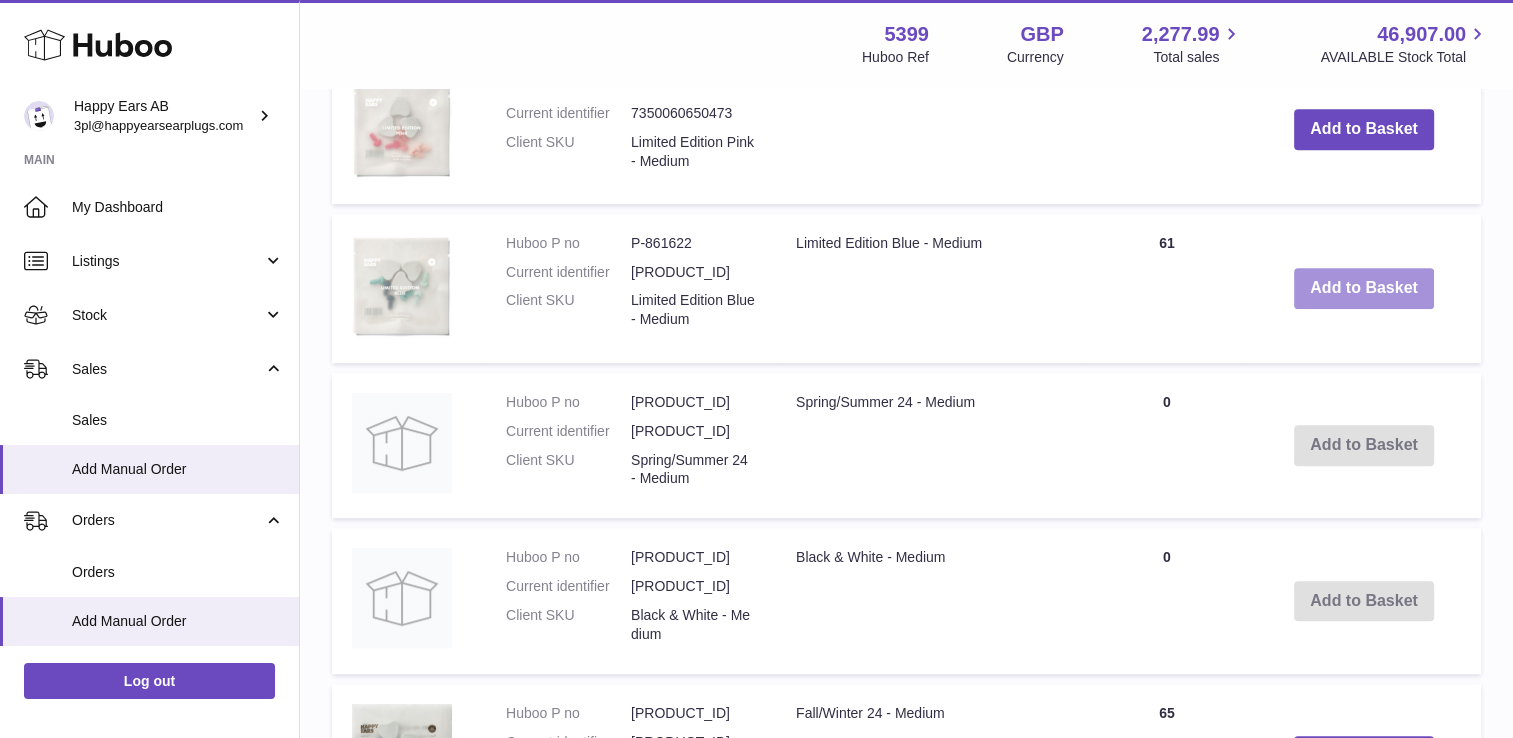 click on "Add to Basket" at bounding box center (1364, 288) 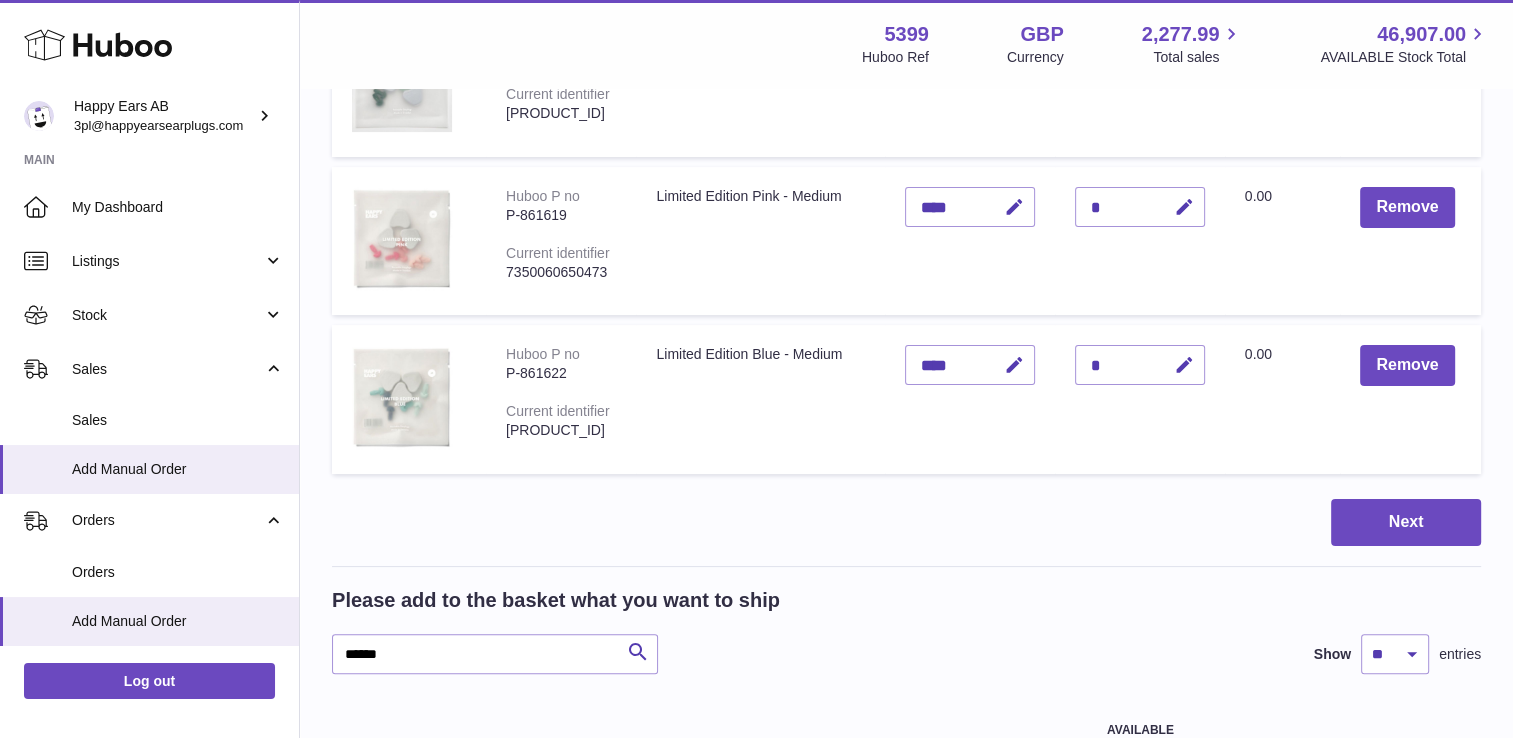 scroll, scrollTop: 400, scrollLeft: 0, axis: vertical 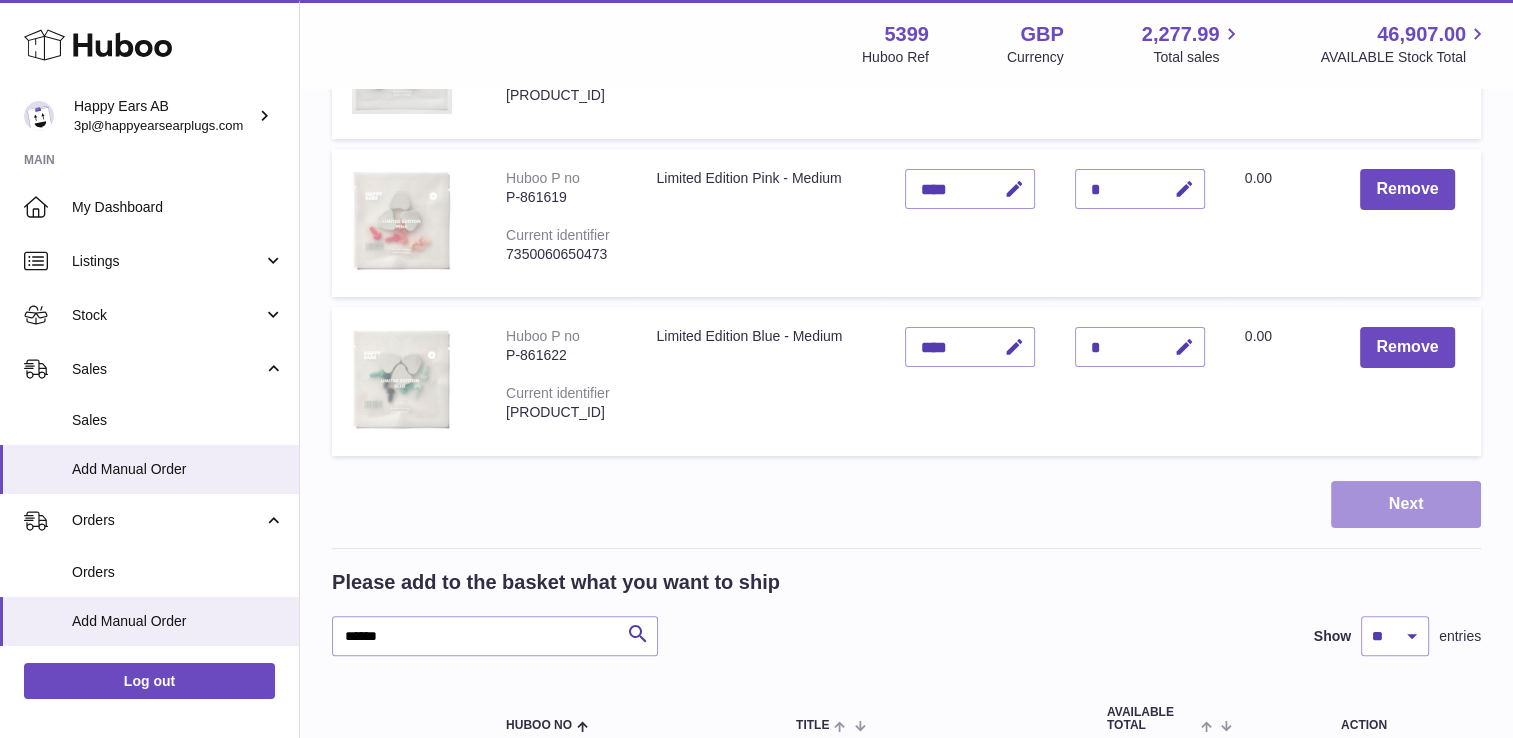 click on "Next" at bounding box center [1406, 504] 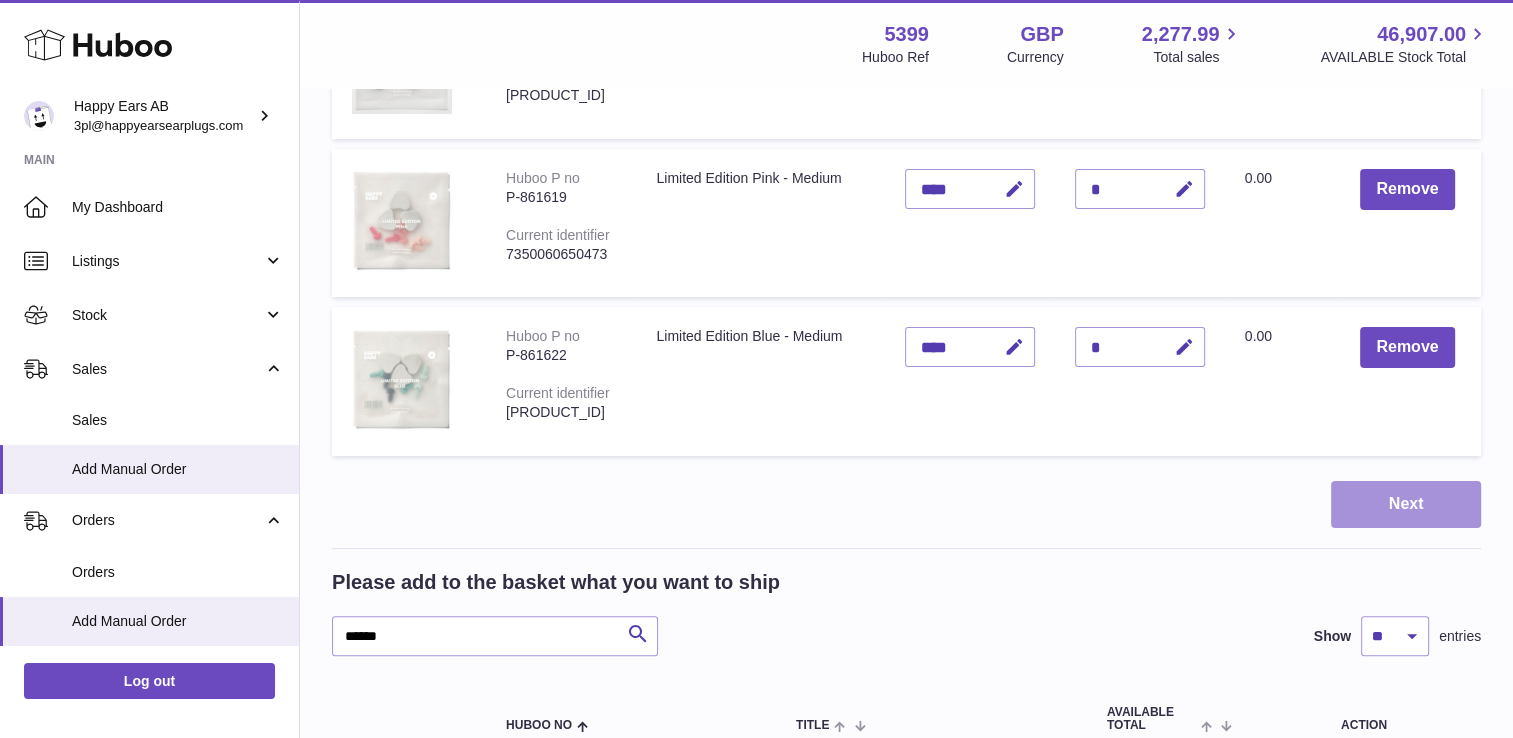 scroll, scrollTop: 0, scrollLeft: 0, axis: both 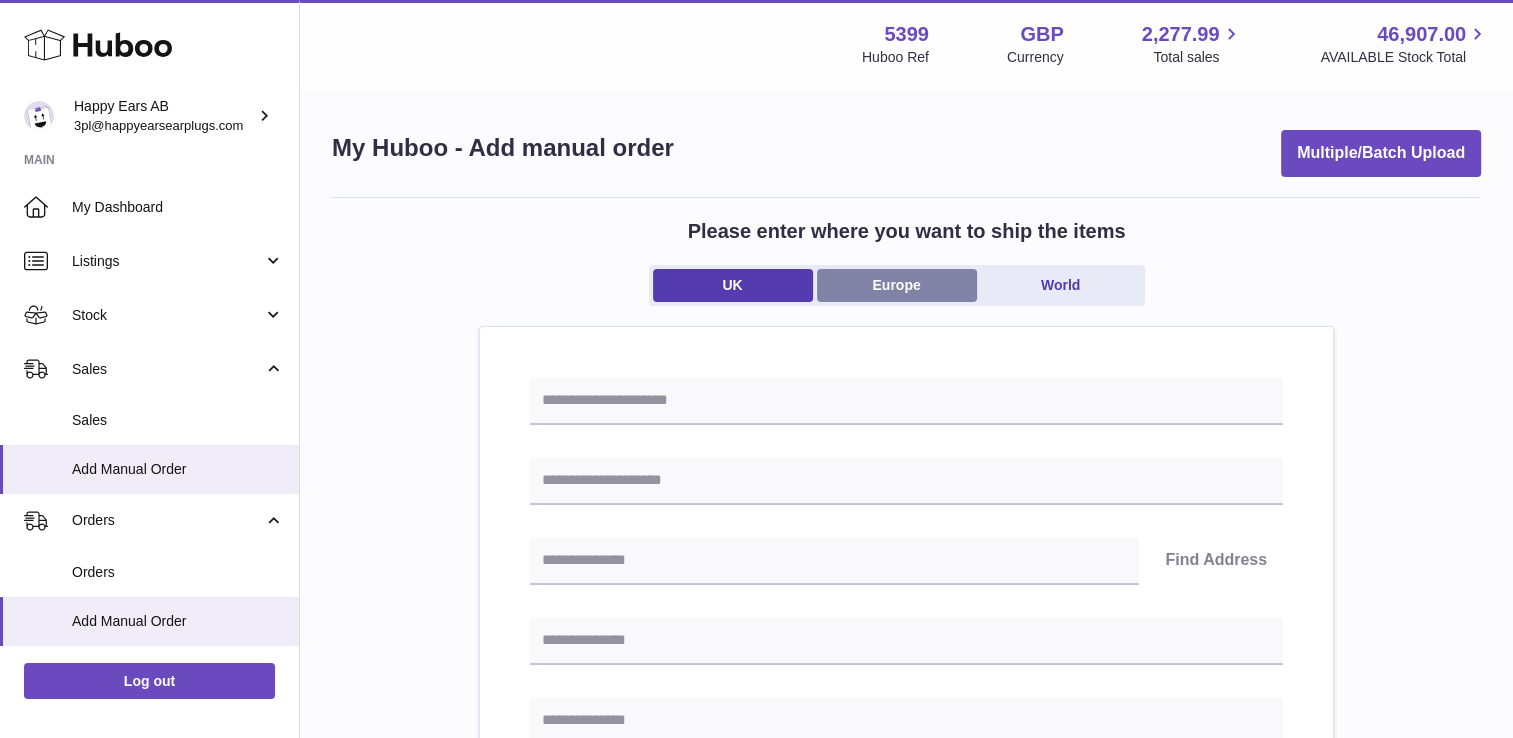 click on "Europe" at bounding box center (897, 285) 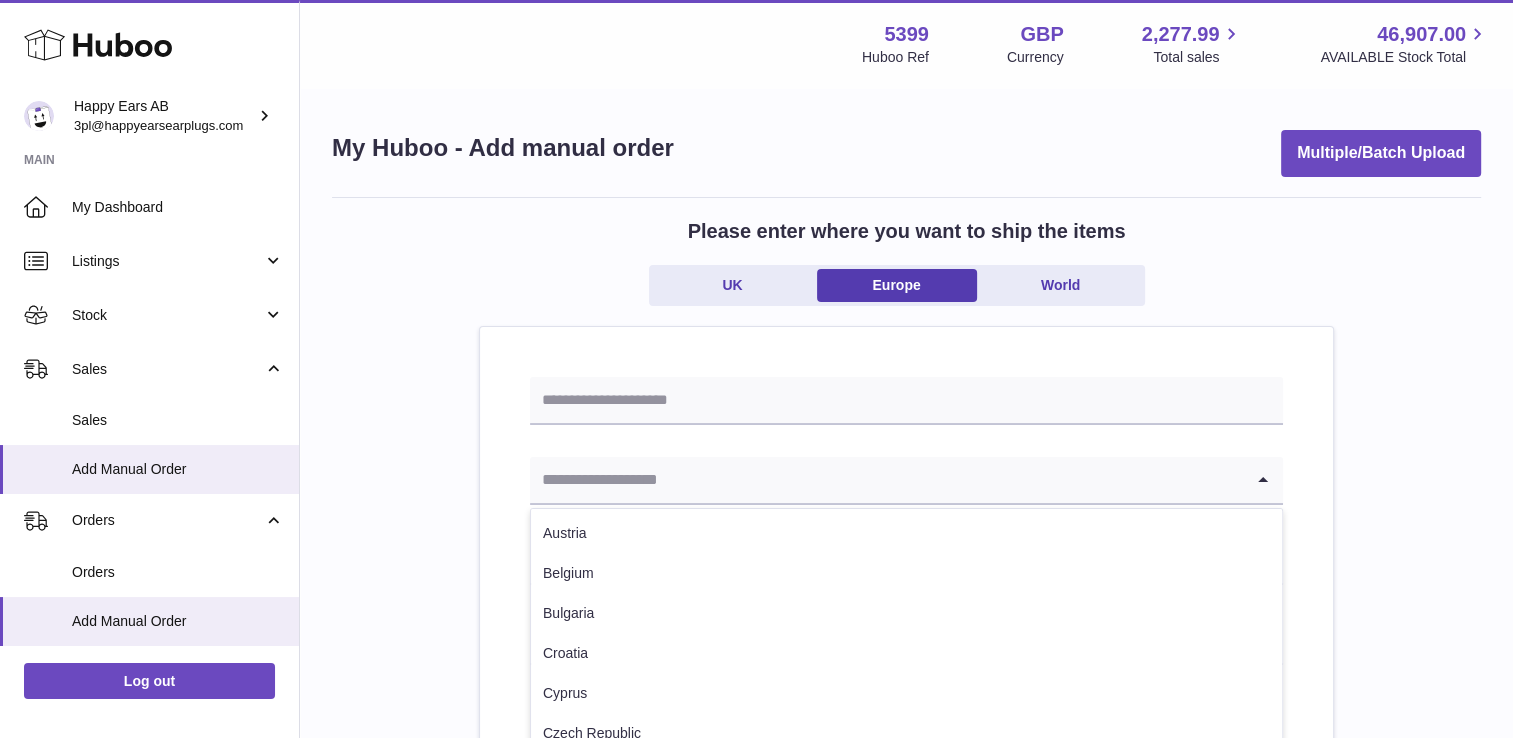 click at bounding box center (886, 480) 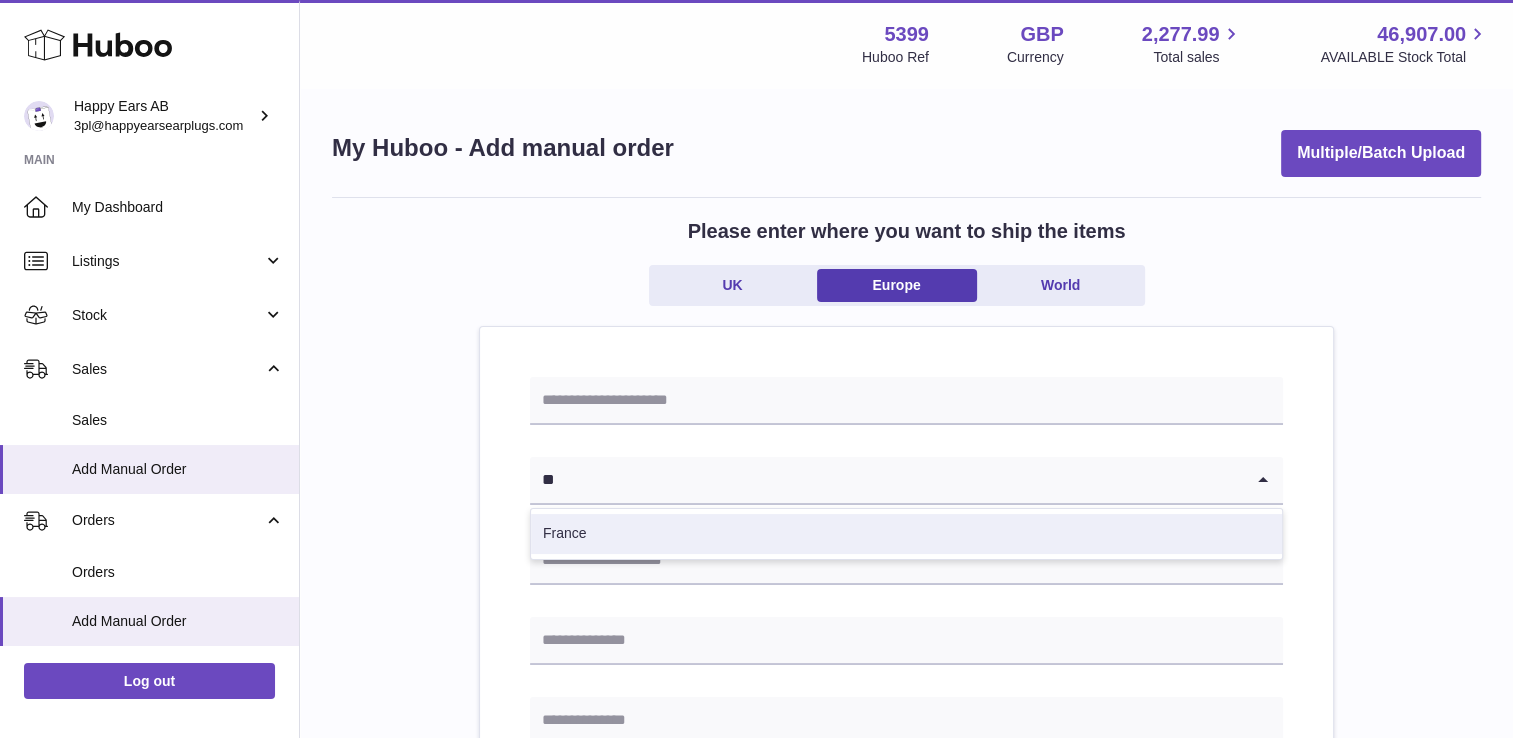 click on "France" at bounding box center [906, 534] 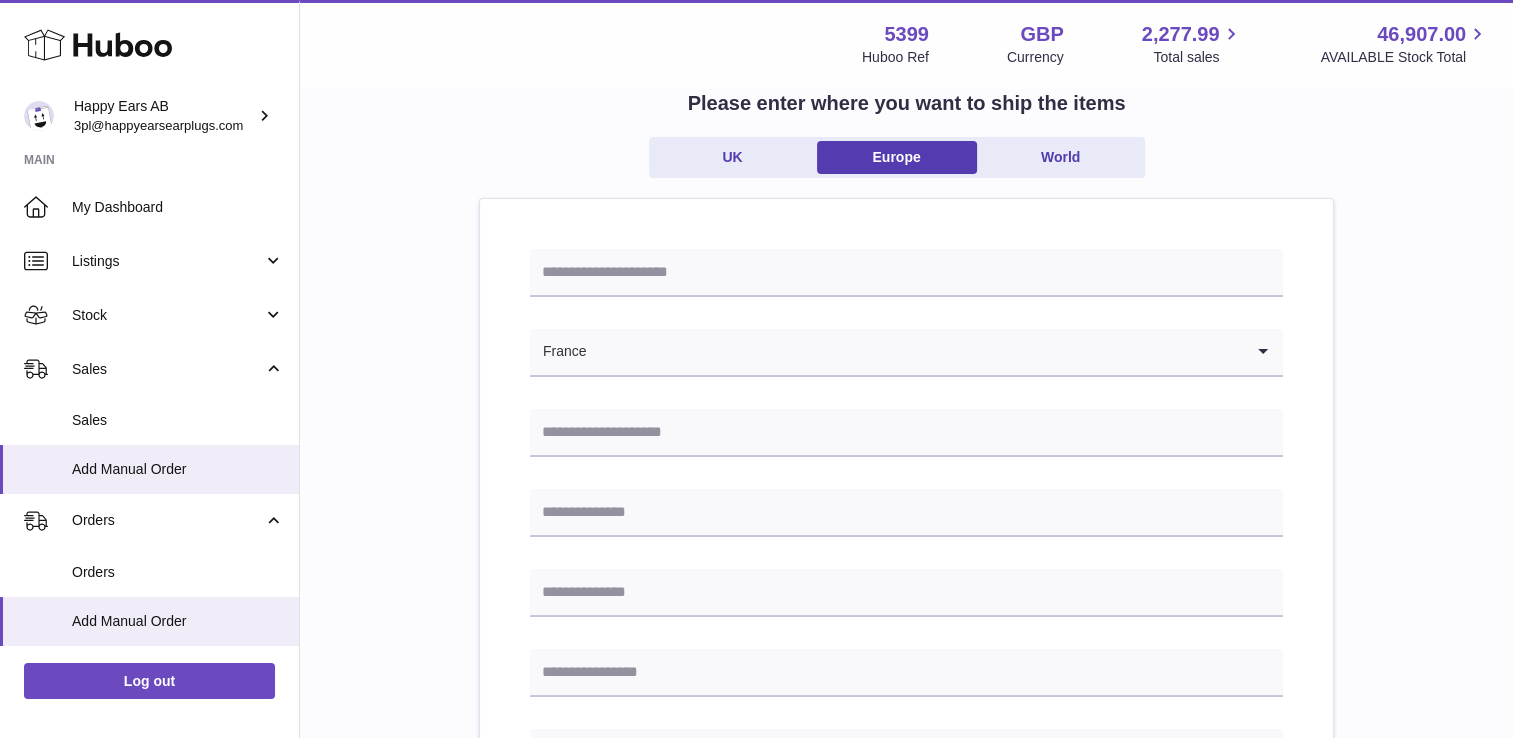 scroll, scrollTop: 200, scrollLeft: 0, axis: vertical 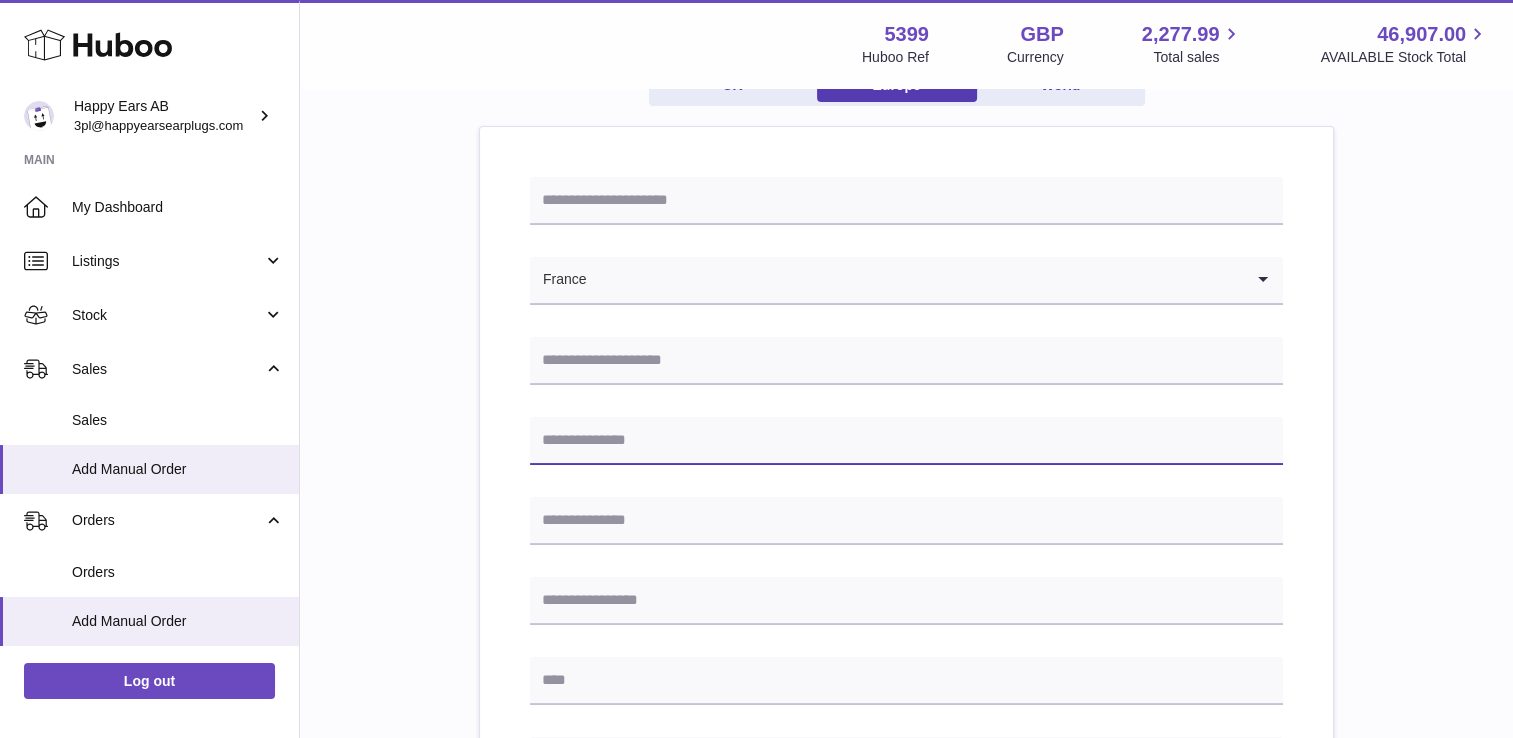 click at bounding box center (906, 441) 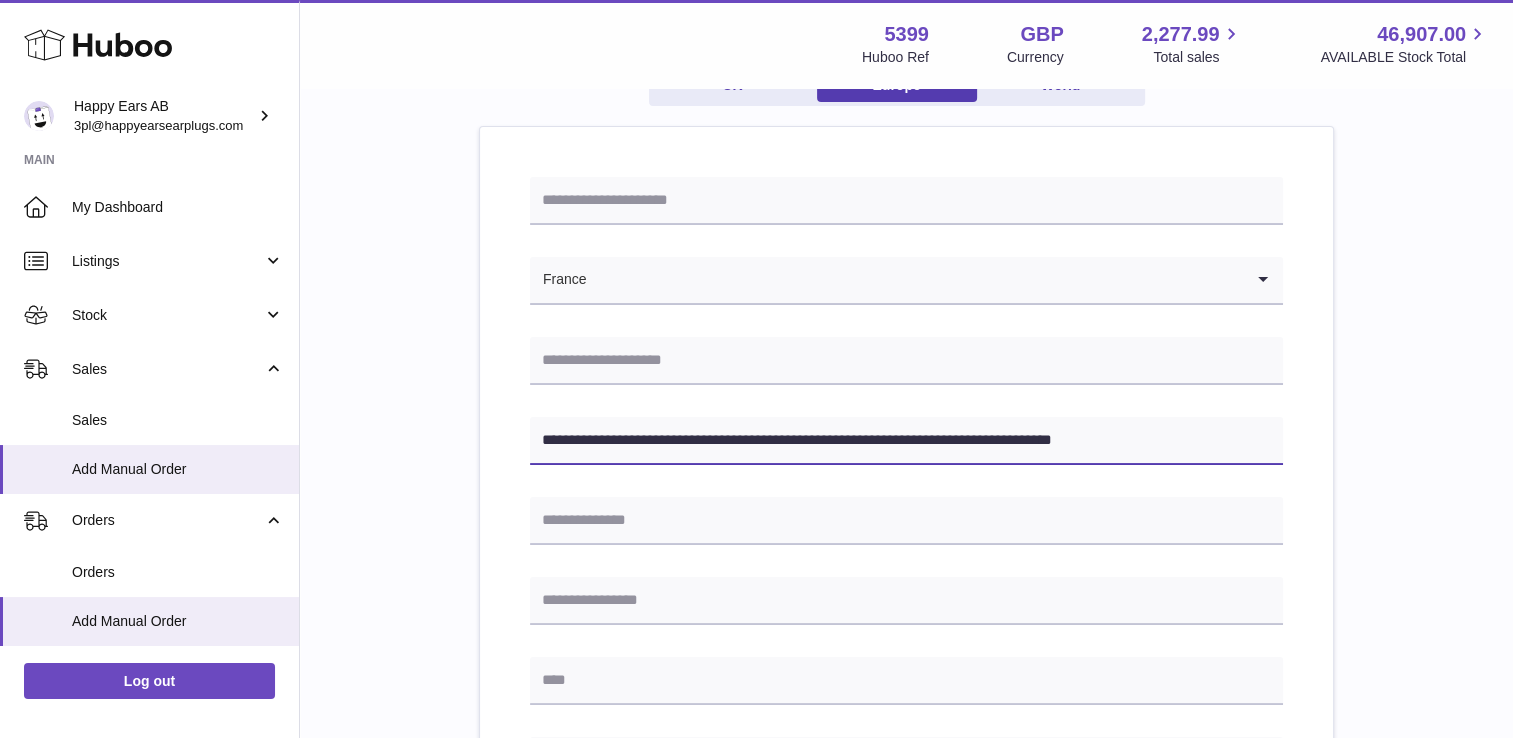 type on "**********" 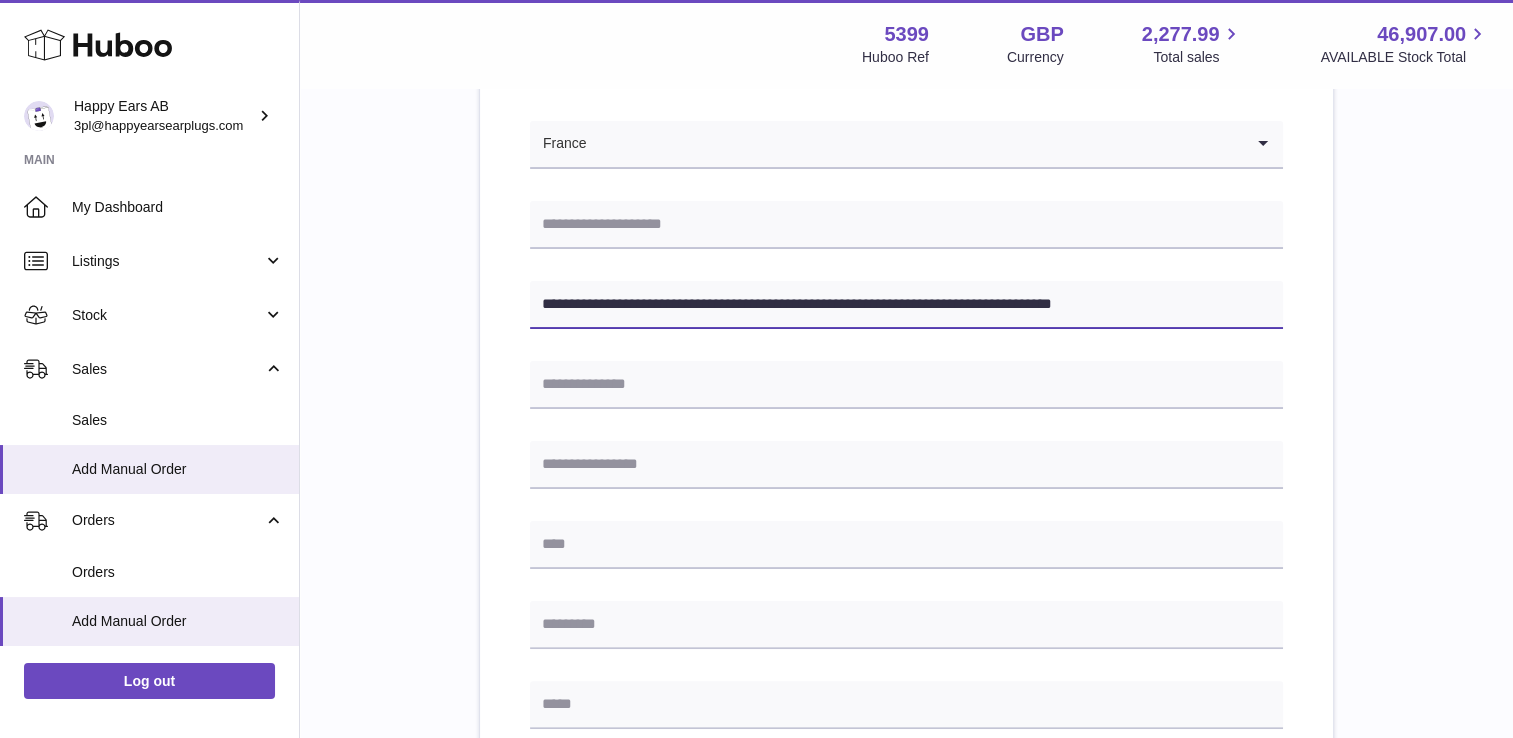 scroll, scrollTop: 500, scrollLeft: 0, axis: vertical 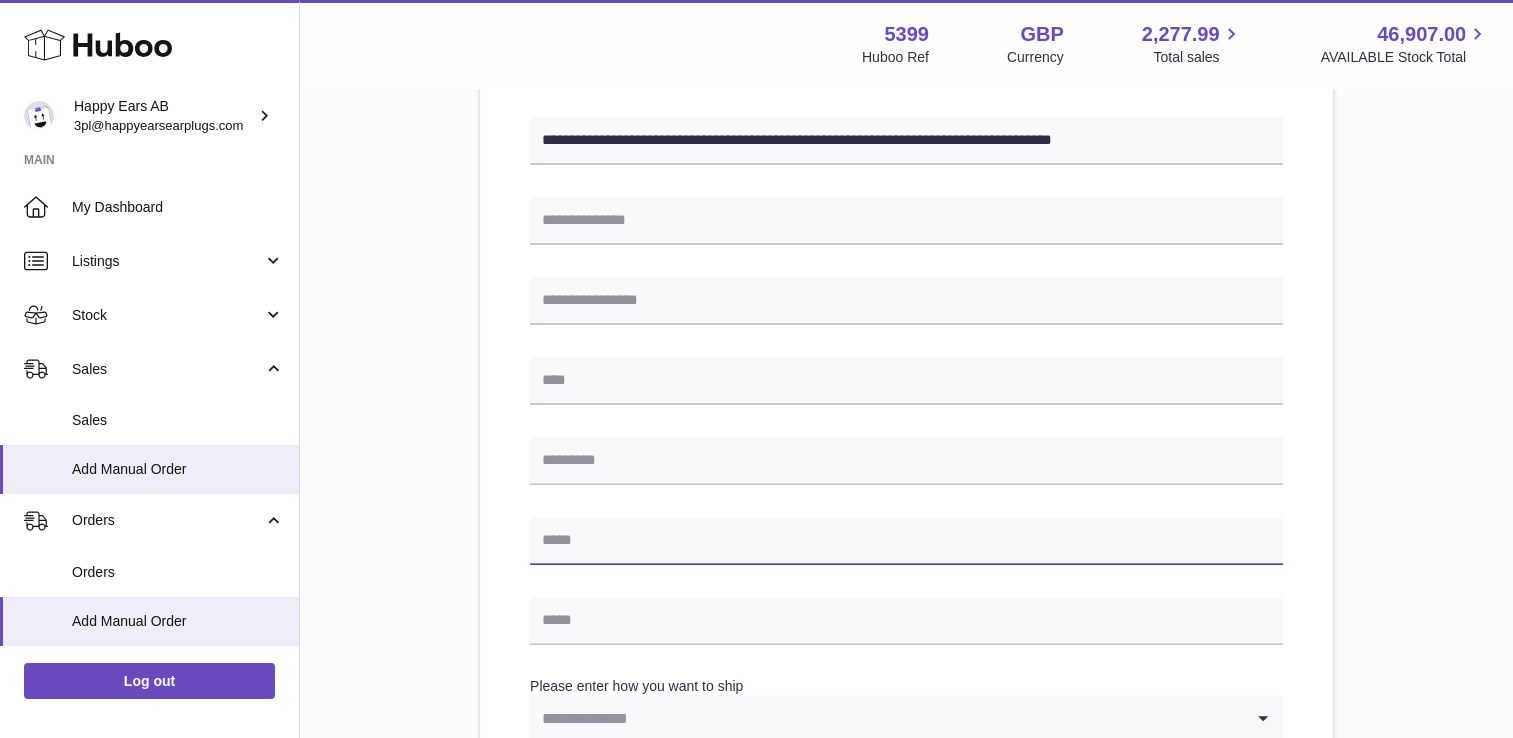 click at bounding box center [906, 541] 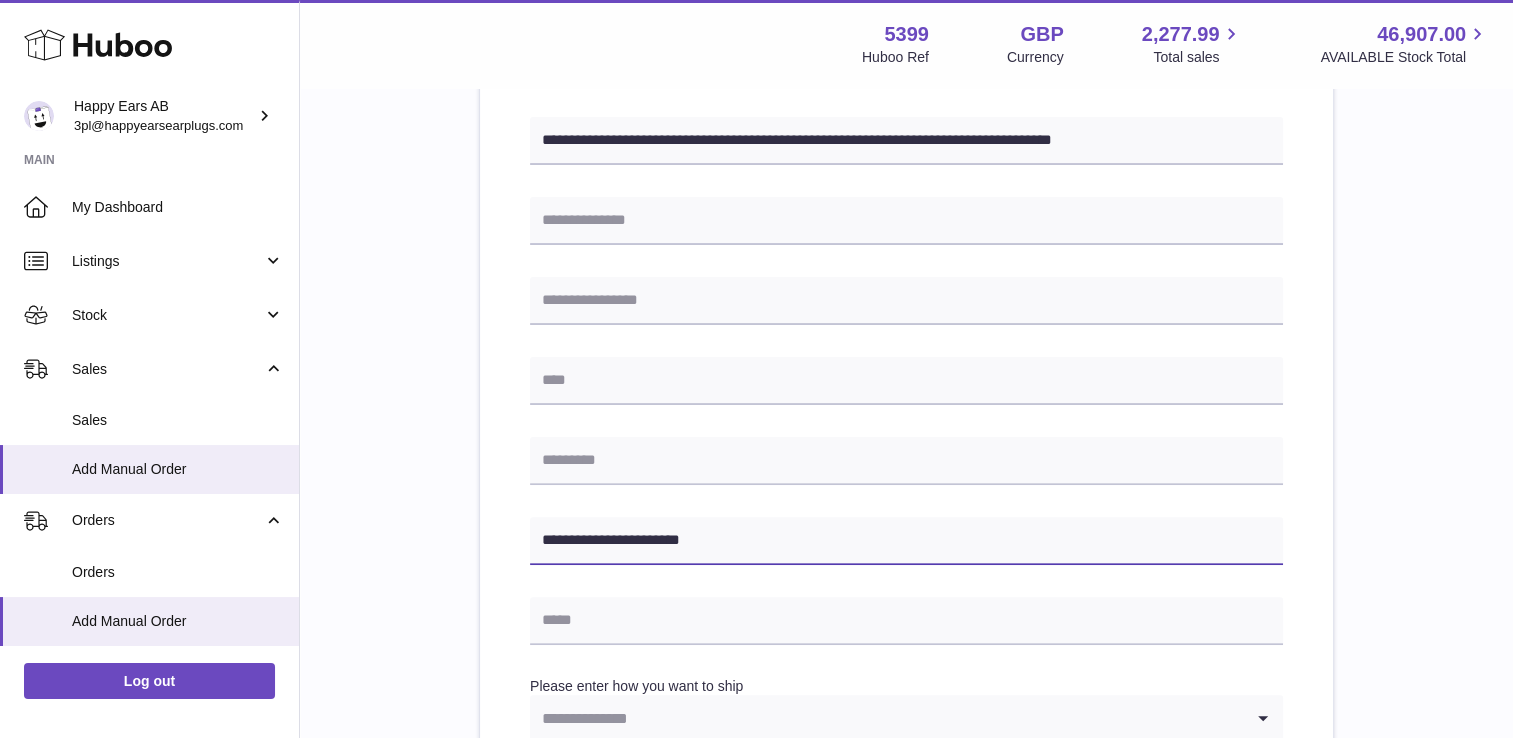 drag, startPoint x: 692, startPoint y: 535, endPoint x: 468, endPoint y: 536, distance: 224.00223 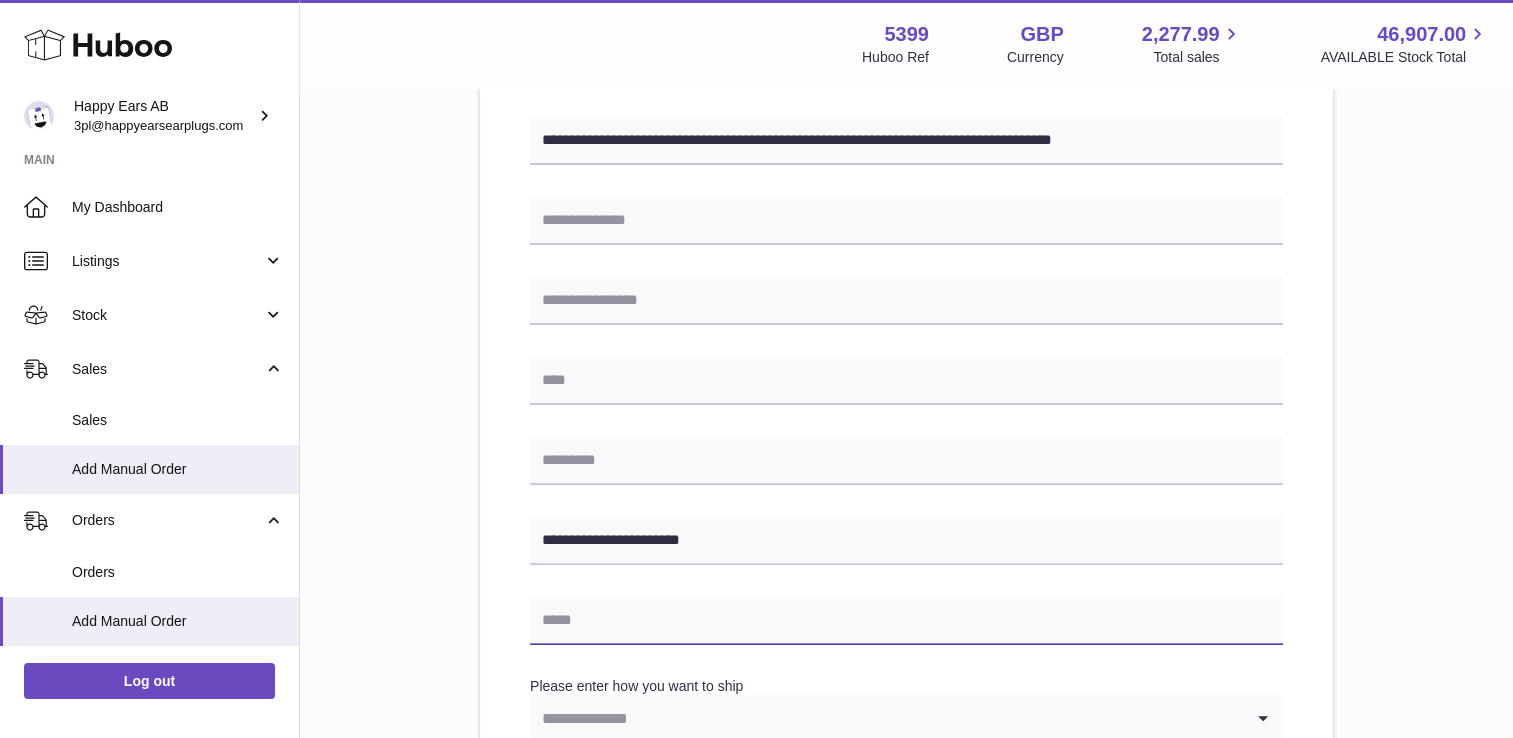 type 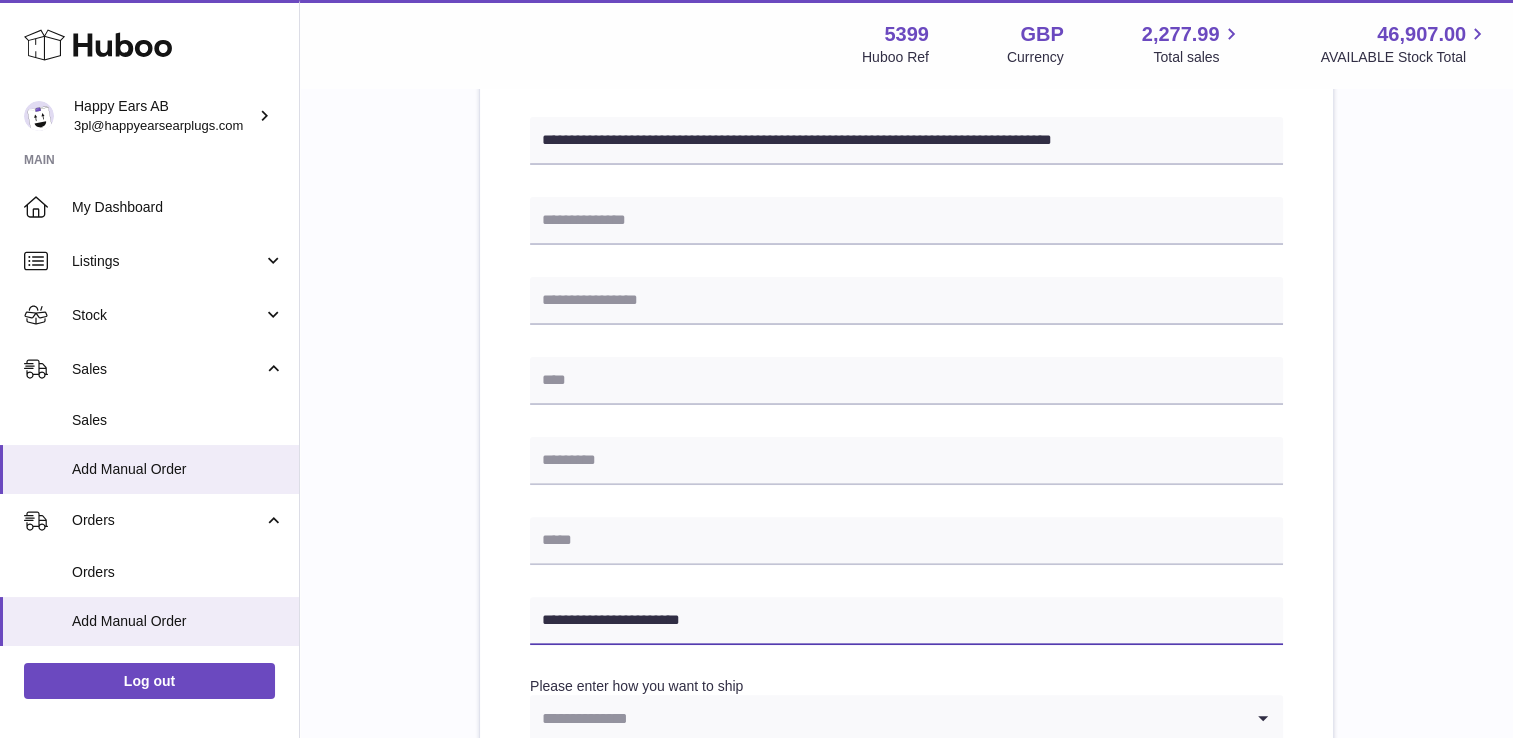 type on "**********" 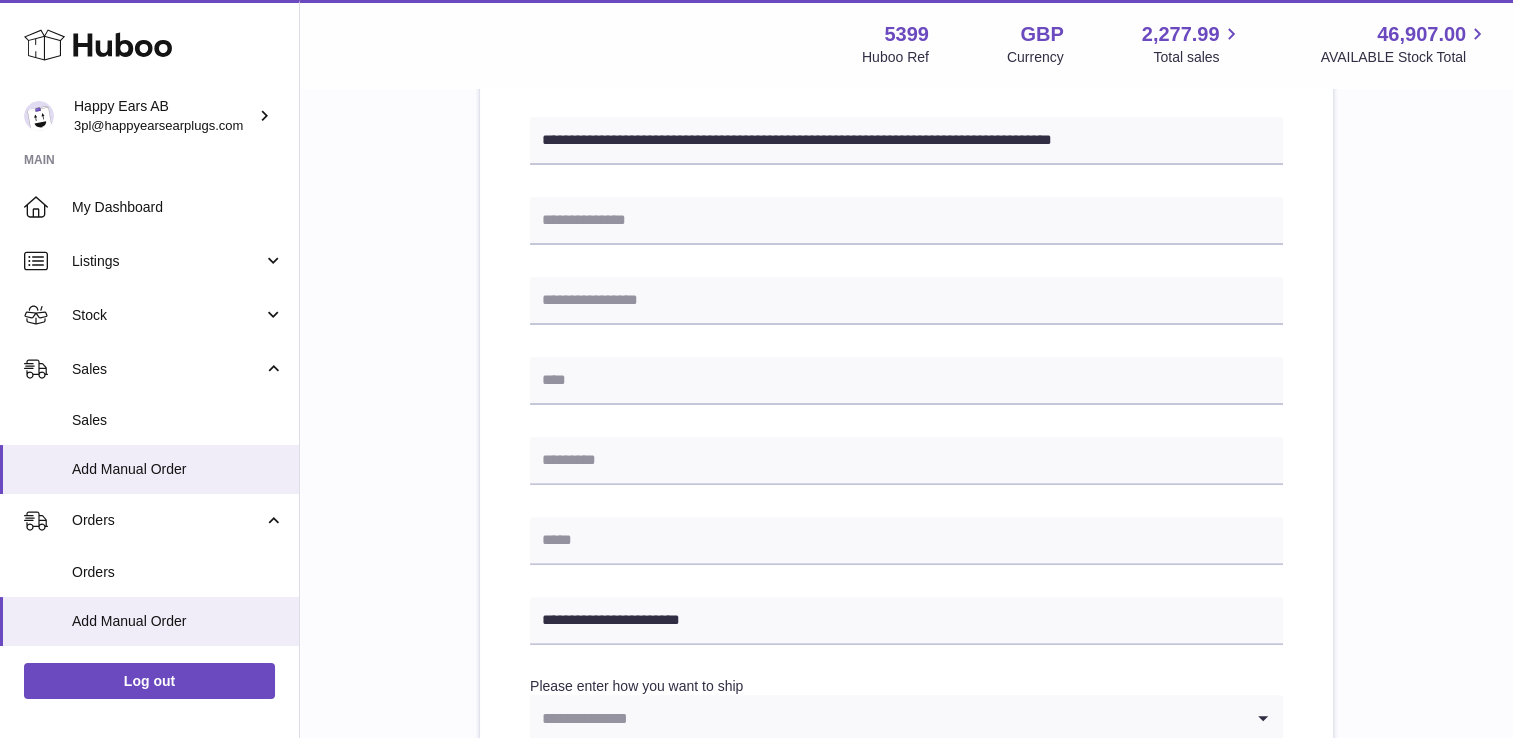 click on "**********" at bounding box center [906, 416] 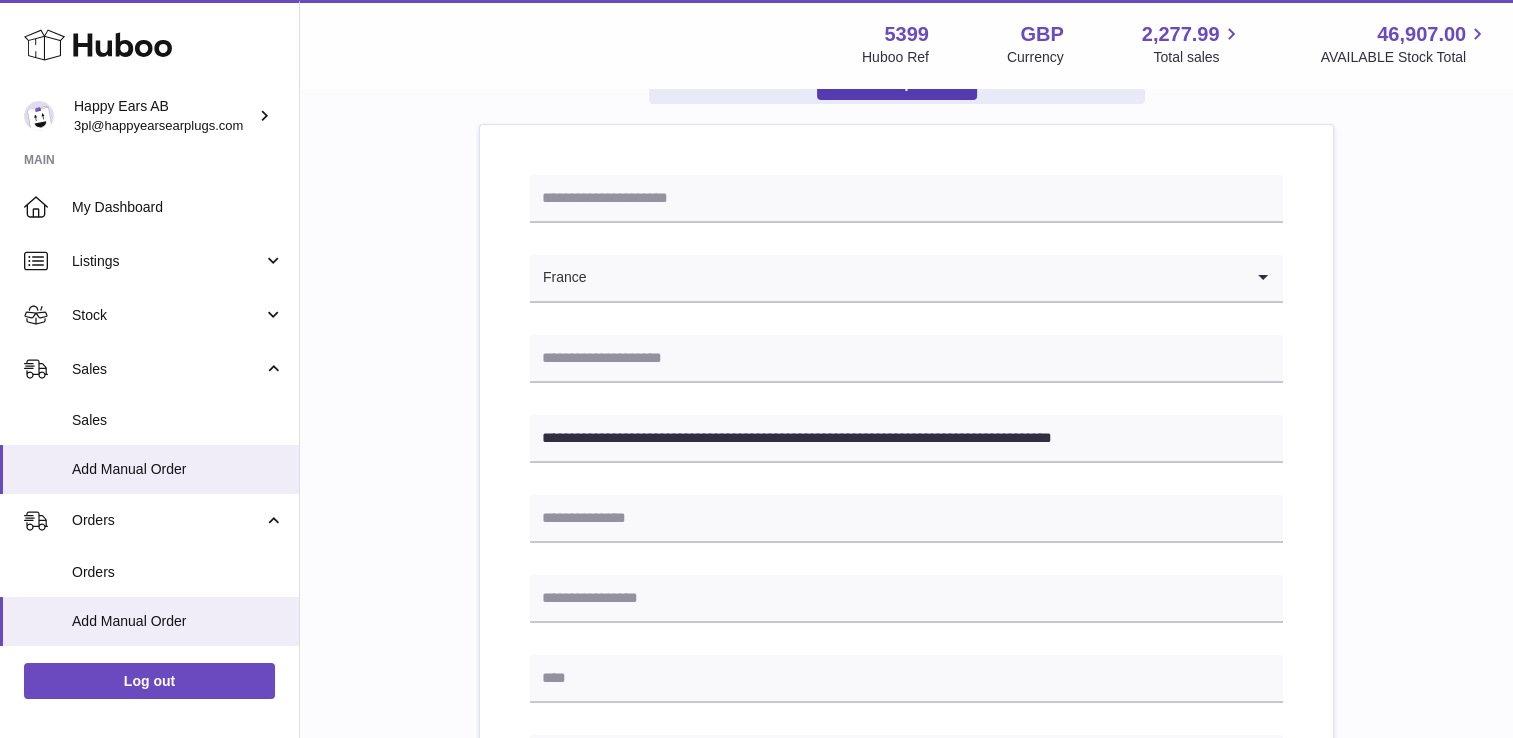 scroll, scrollTop: 0, scrollLeft: 0, axis: both 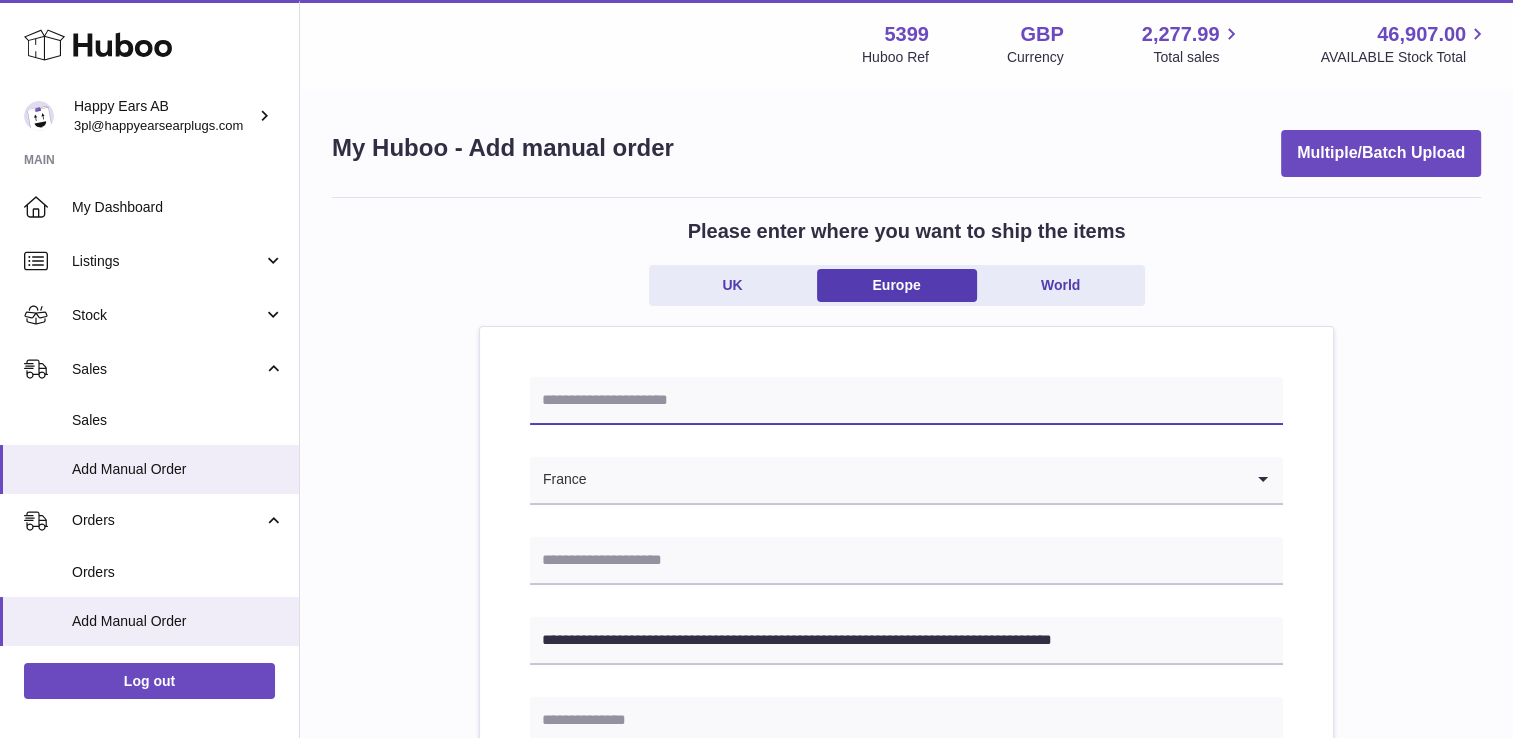 click at bounding box center (906, 401) 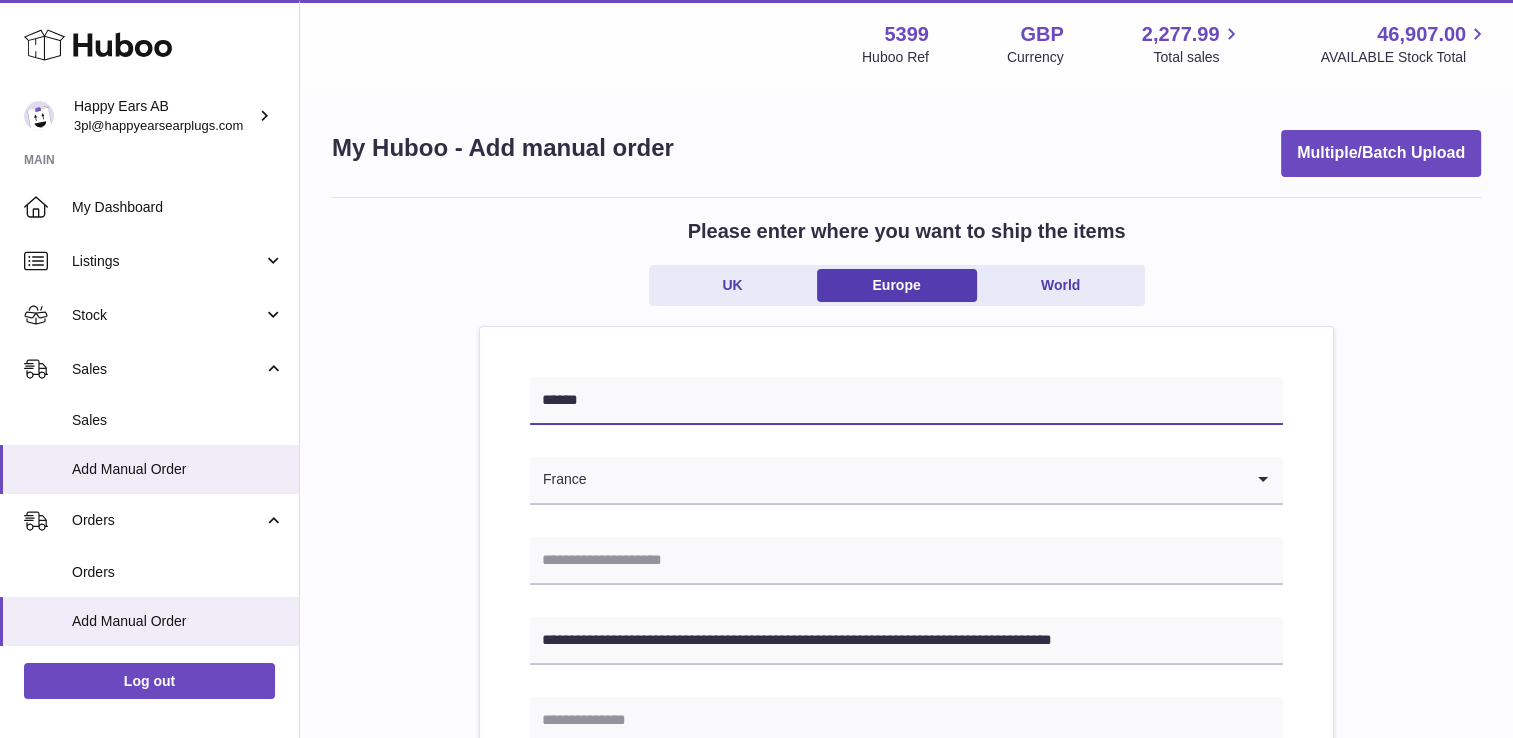 type on "******" 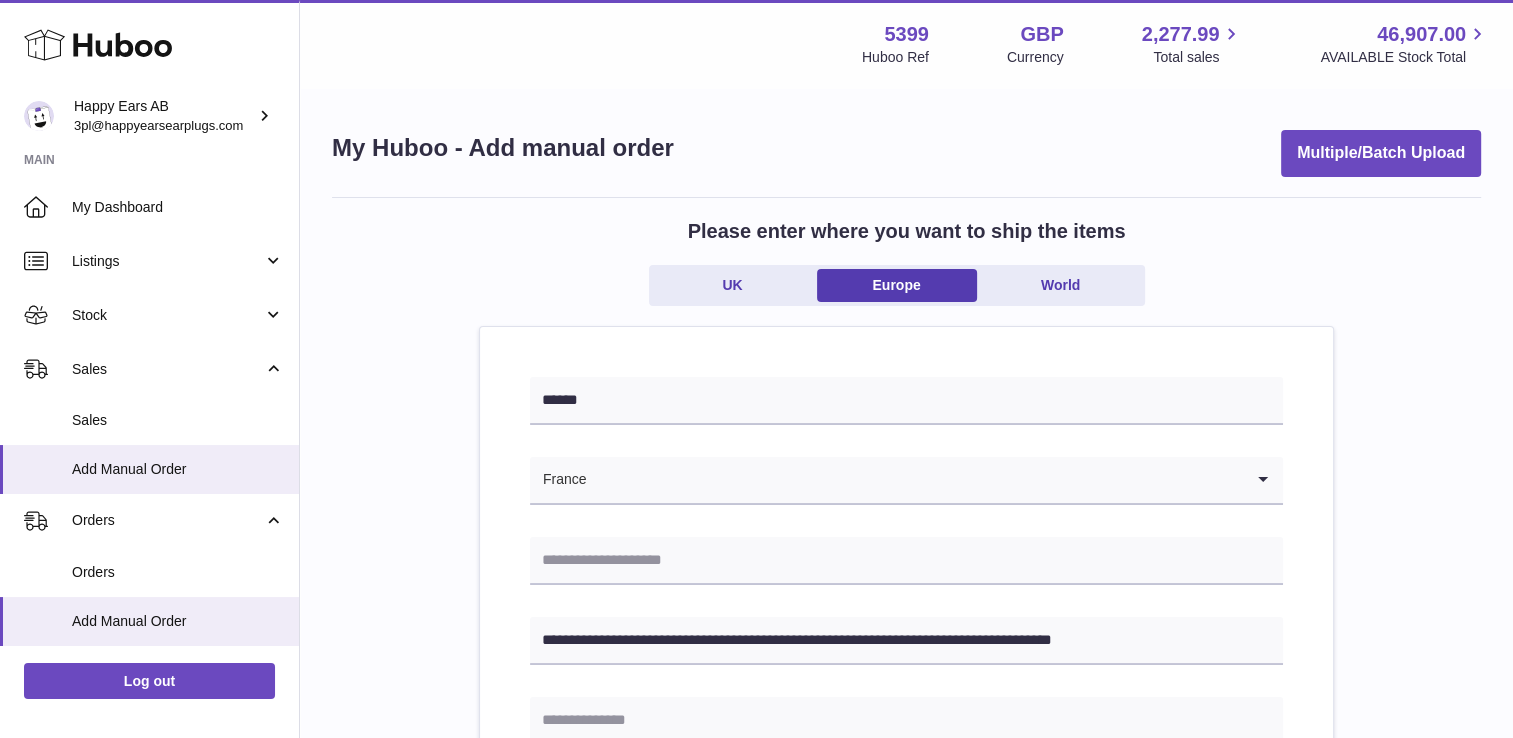 click on "**********" at bounding box center [906, 916] 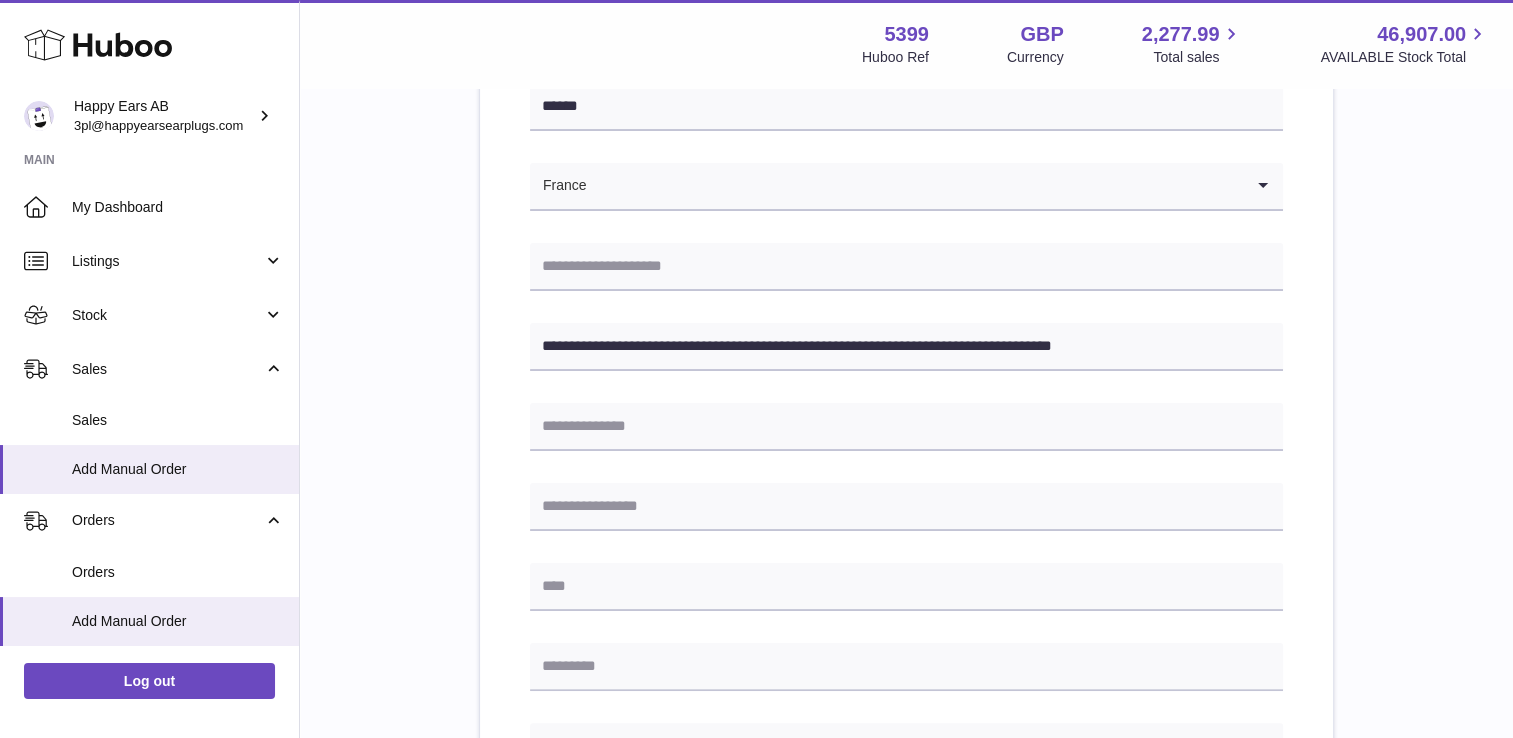 scroll, scrollTop: 300, scrollLeft: 0, axis: vertical 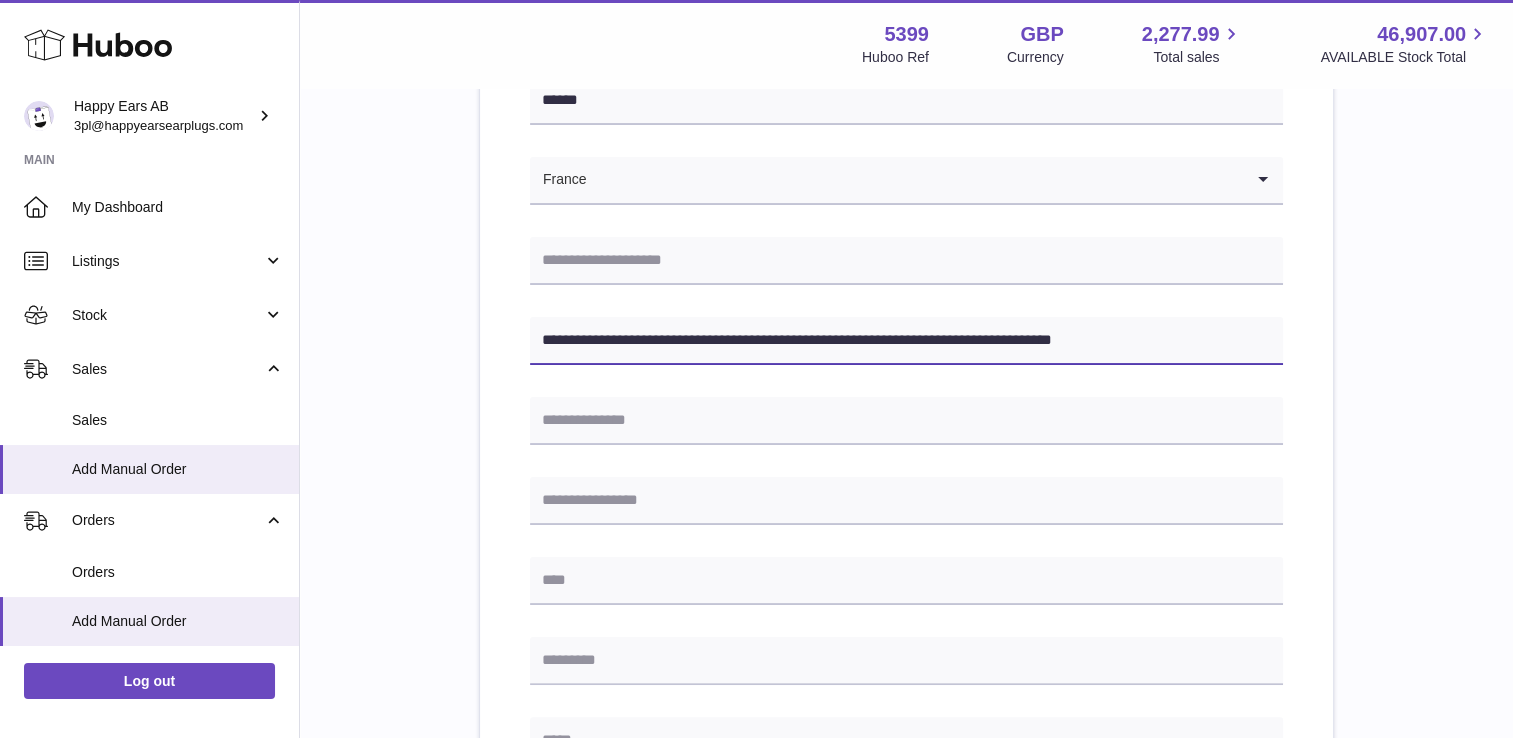 drag, startPoint x: 640, startPoint y: 341, endPoint x: 509, endPoint y: 347, distance: 131.13733 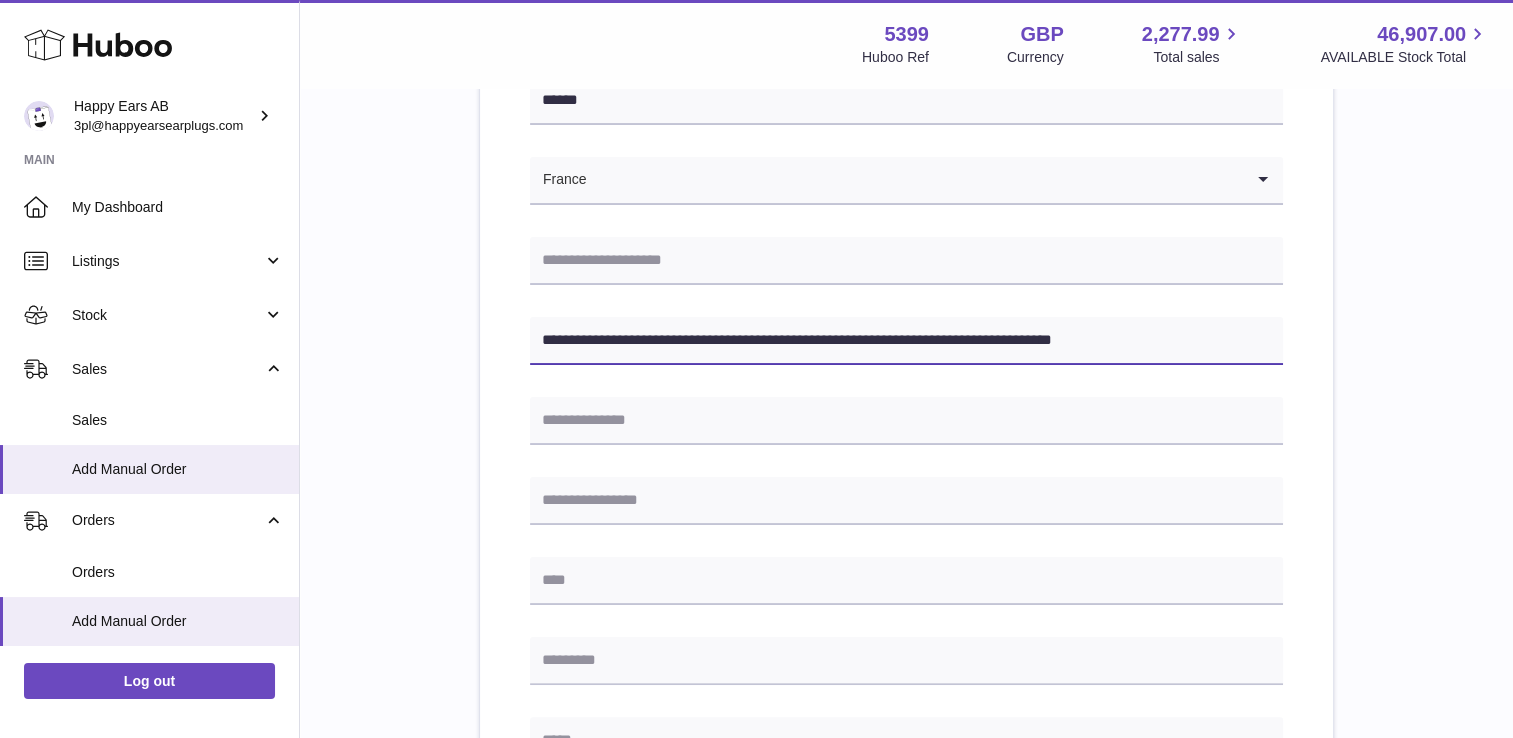 type on "**********" 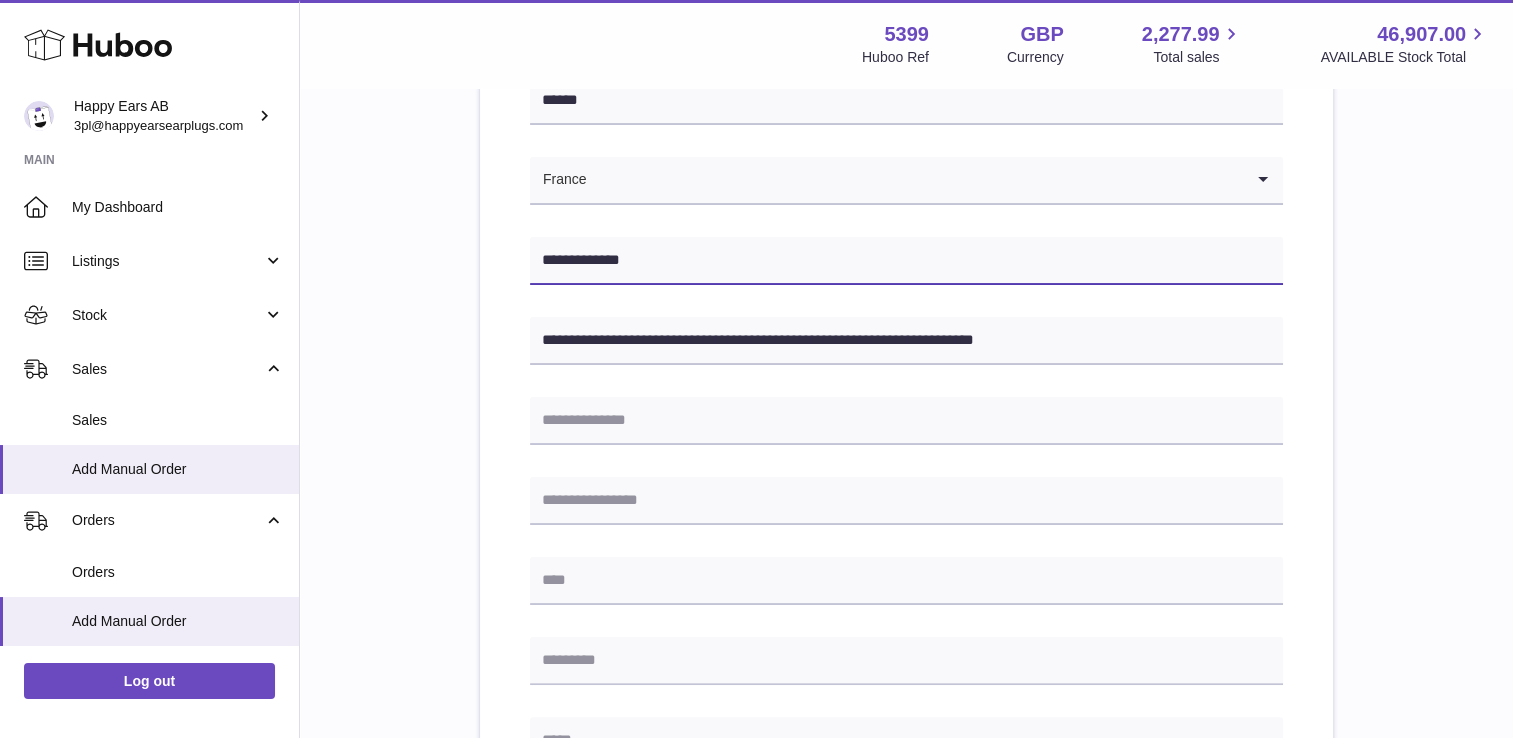 type on "**********" 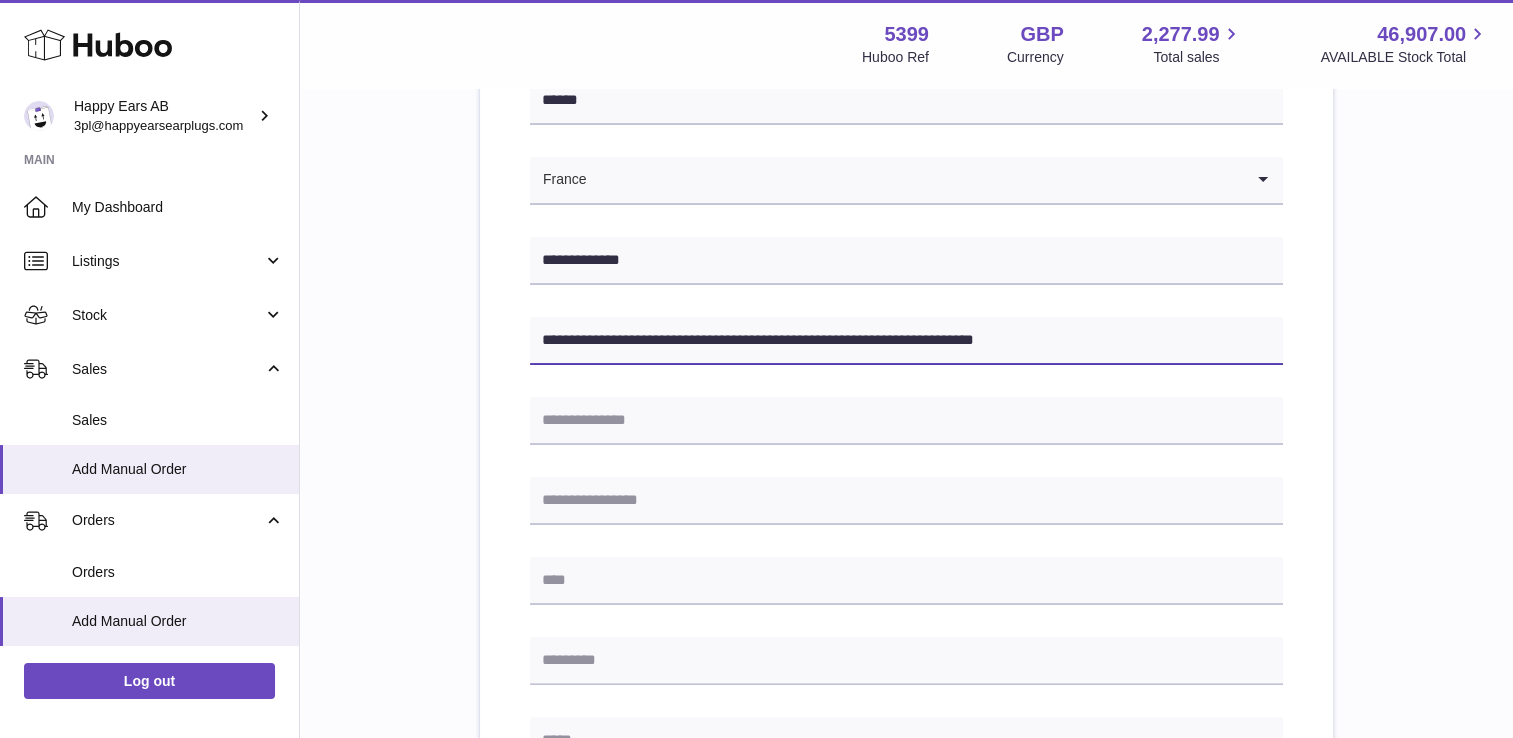 drag, startPoint x: 684, startPoint y: 336, endPoint x: 865, endPoint y: 336, distance: 181 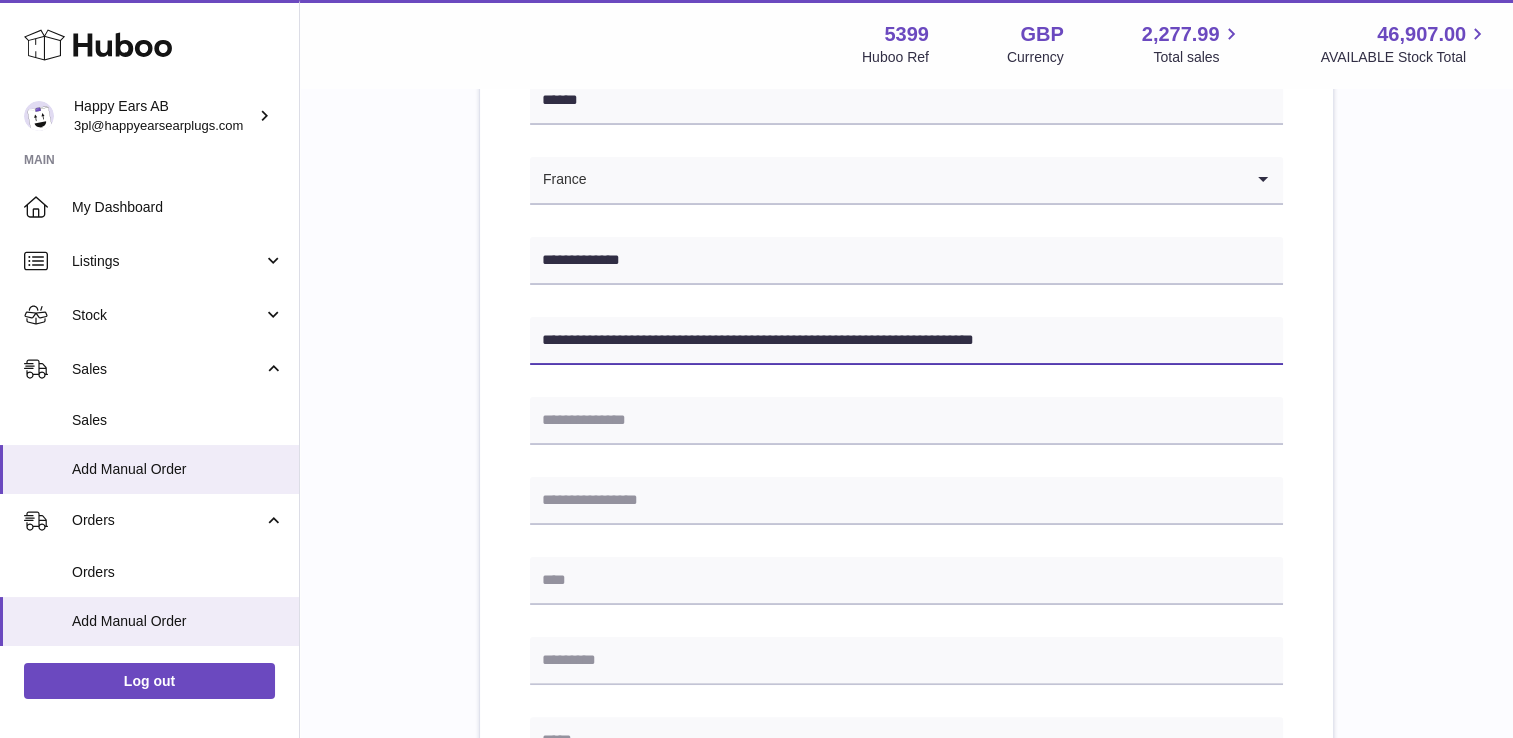 click on "**********" at bounding box center (906, 341) 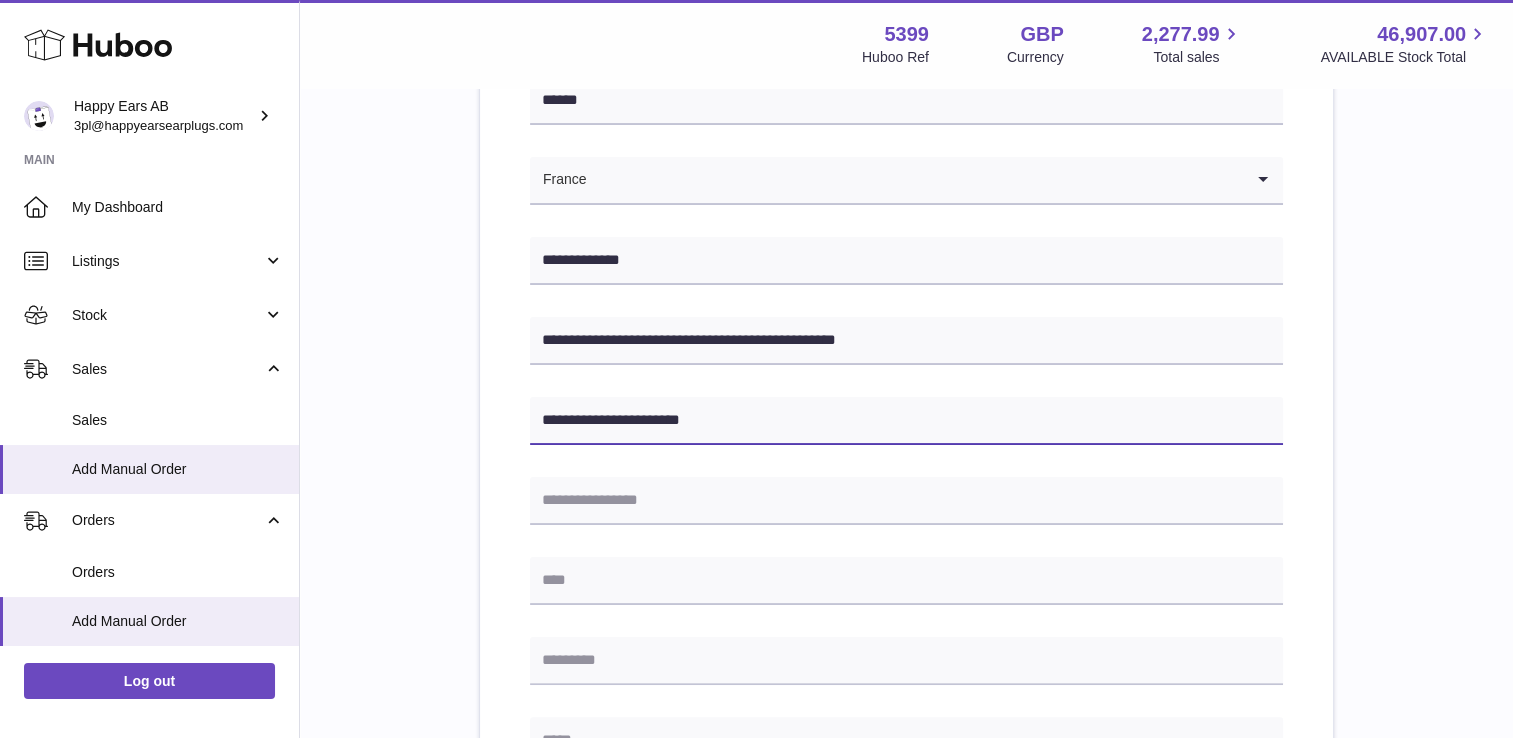 type on "**********" 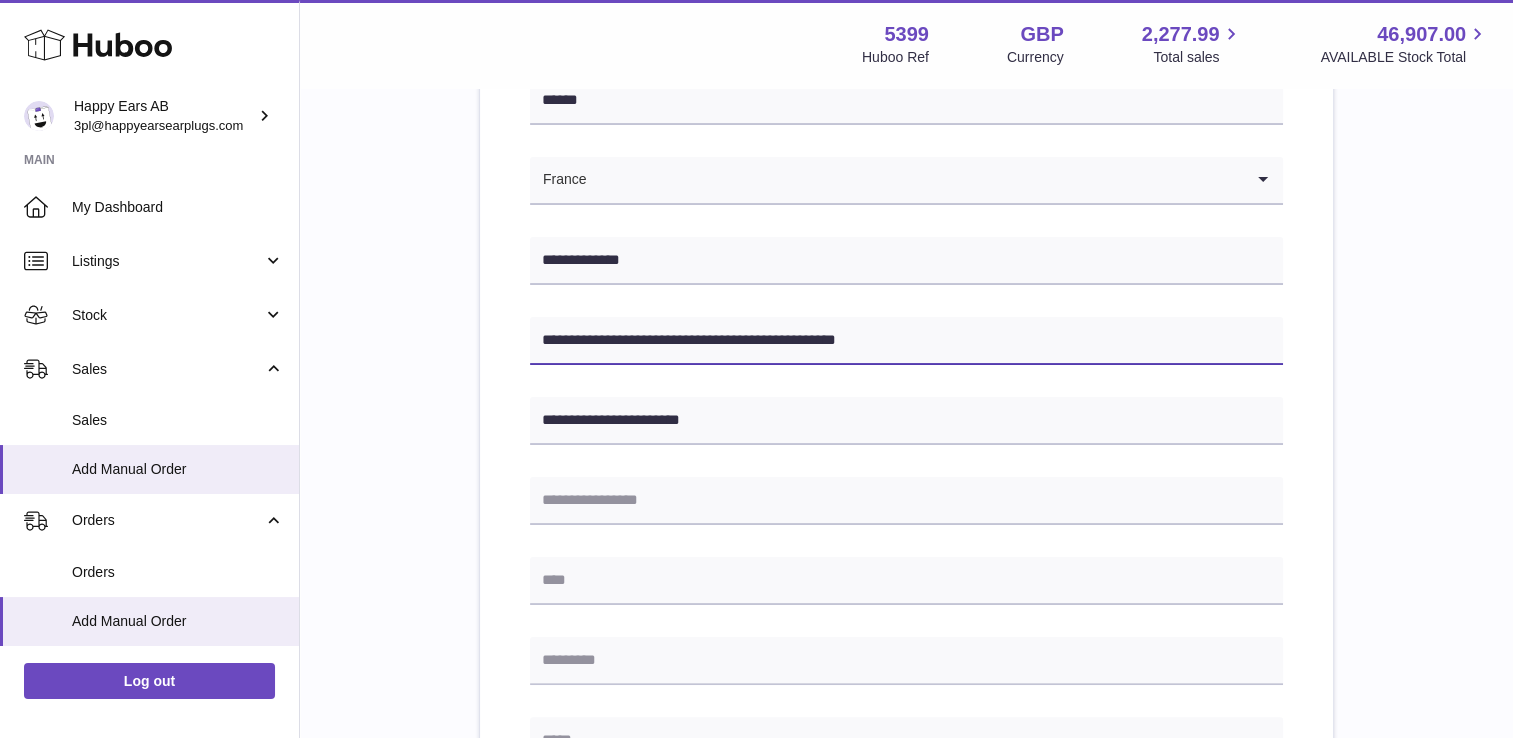 drag, startPoint x: 688, startPoint y: 338, endPoint x: 724, endPoint y: 334, distance: 36.221542 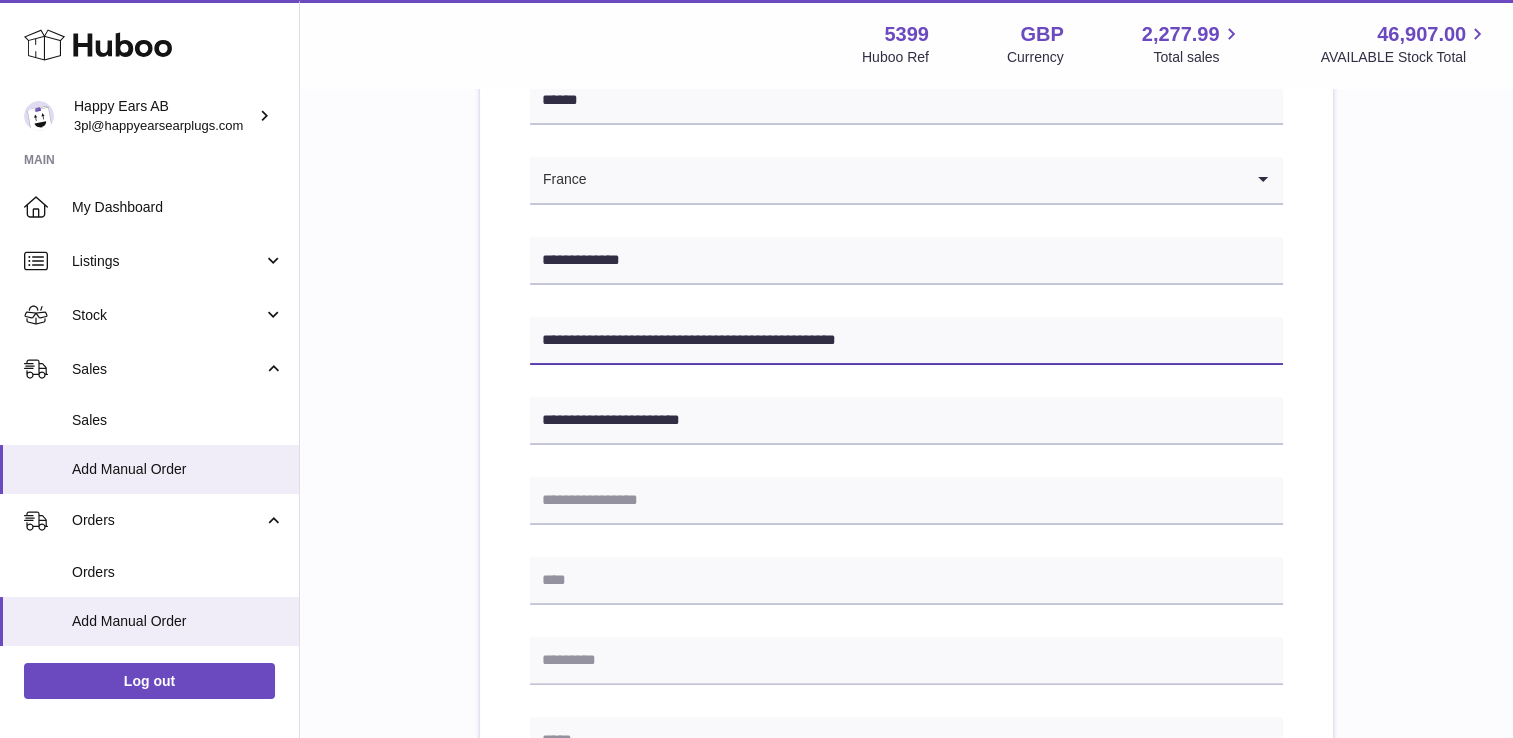 click on "**********" at bounding box center [906, 341] 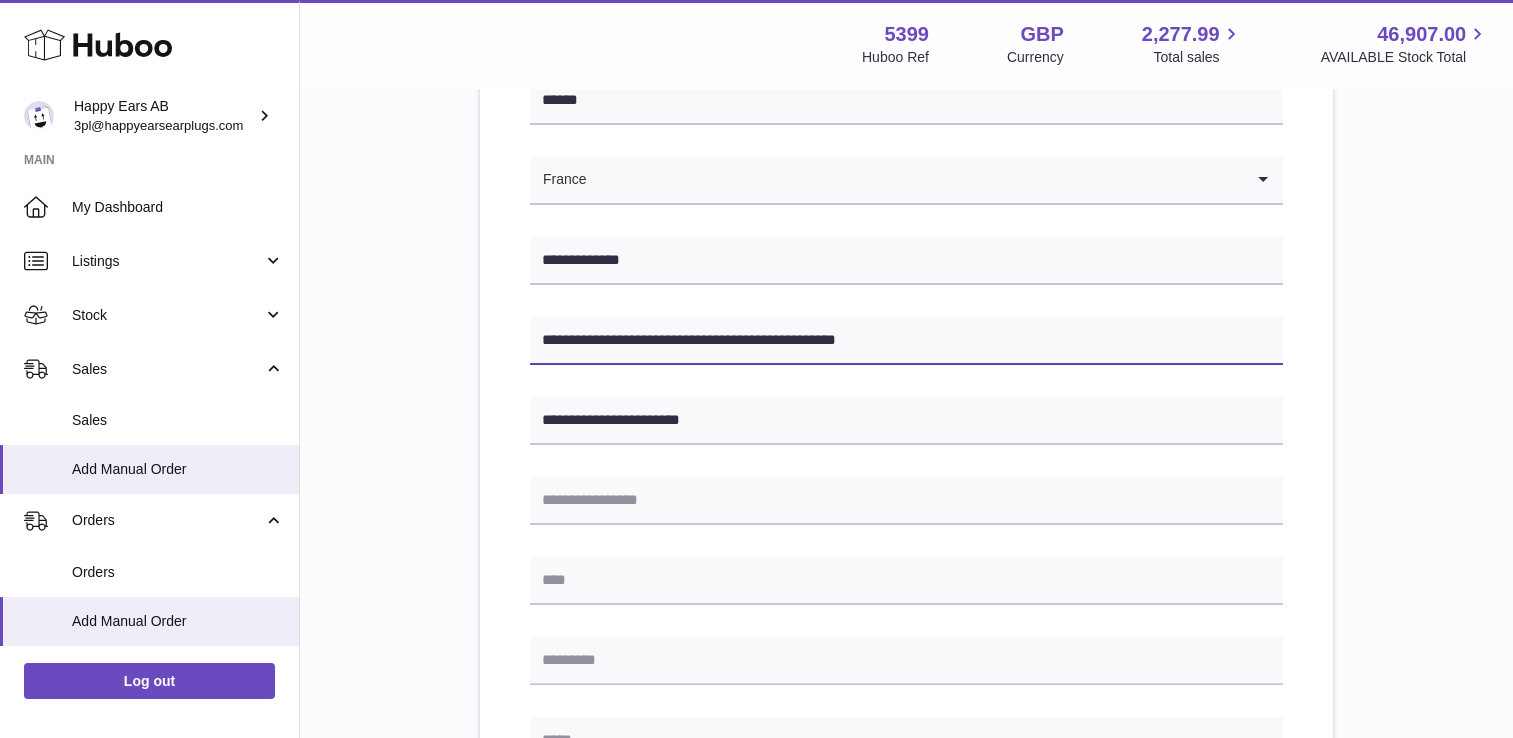 type on "**********" 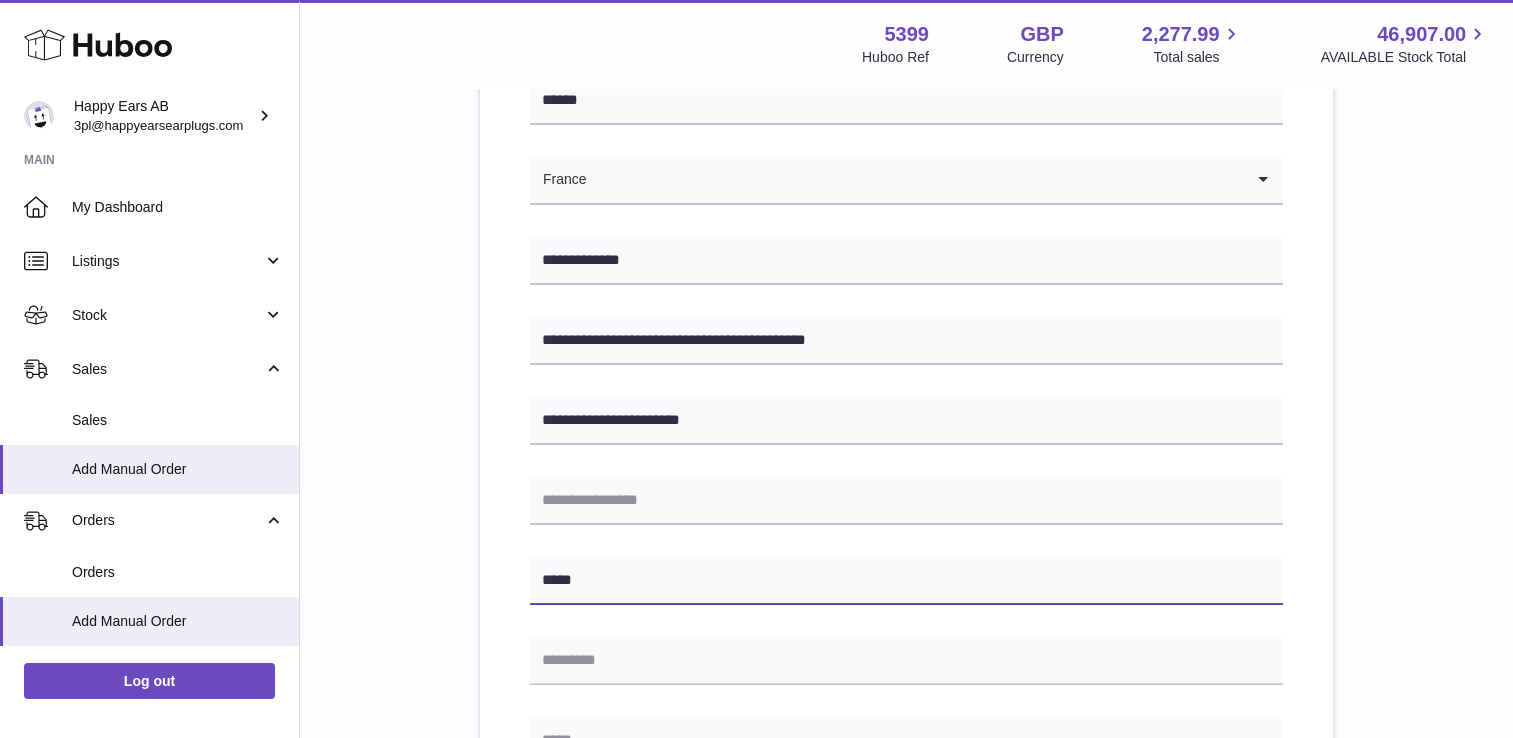 type on "*****" 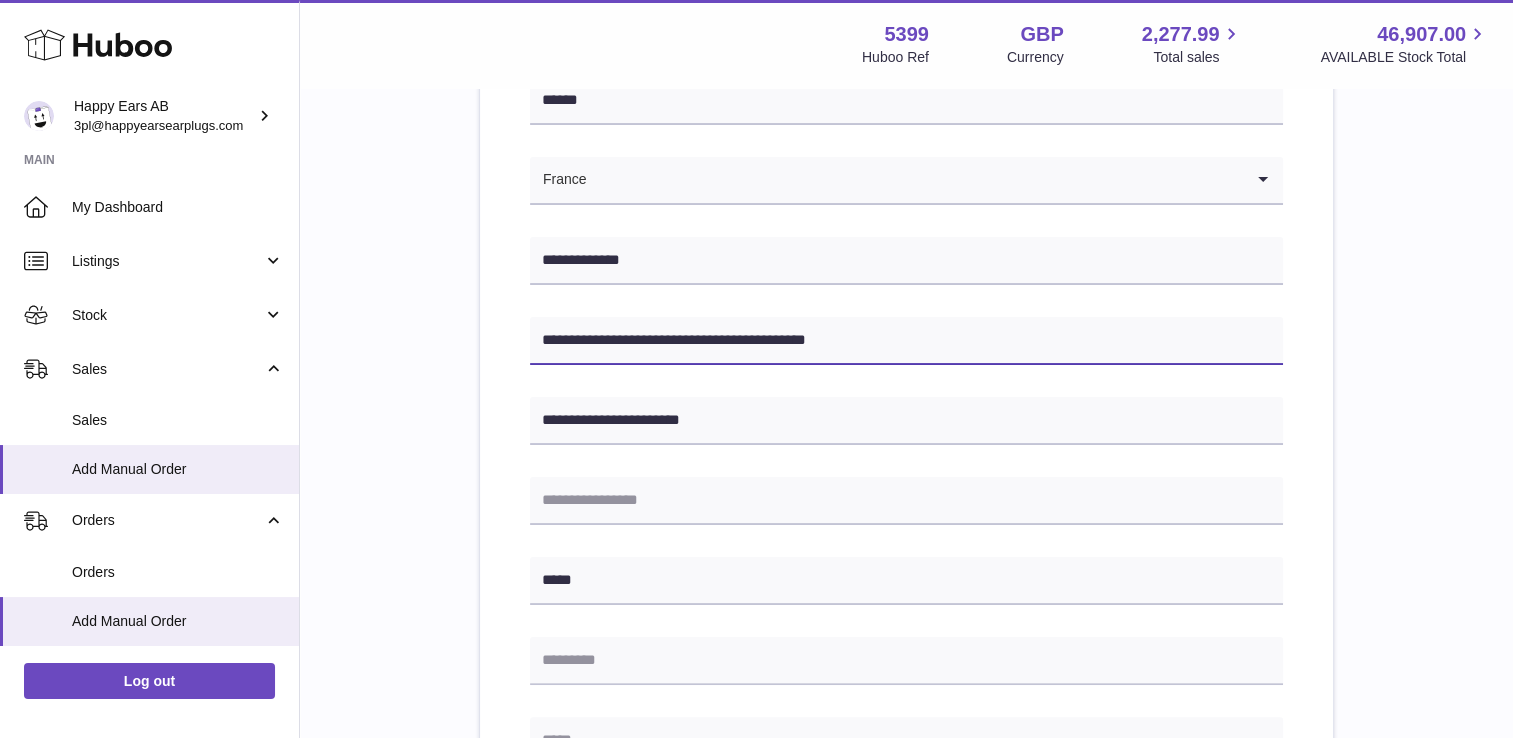 drag, startPoint x: 734, startPoint y: 330, endPoint x: 692, endPoint y: 343, distance: 43.965897 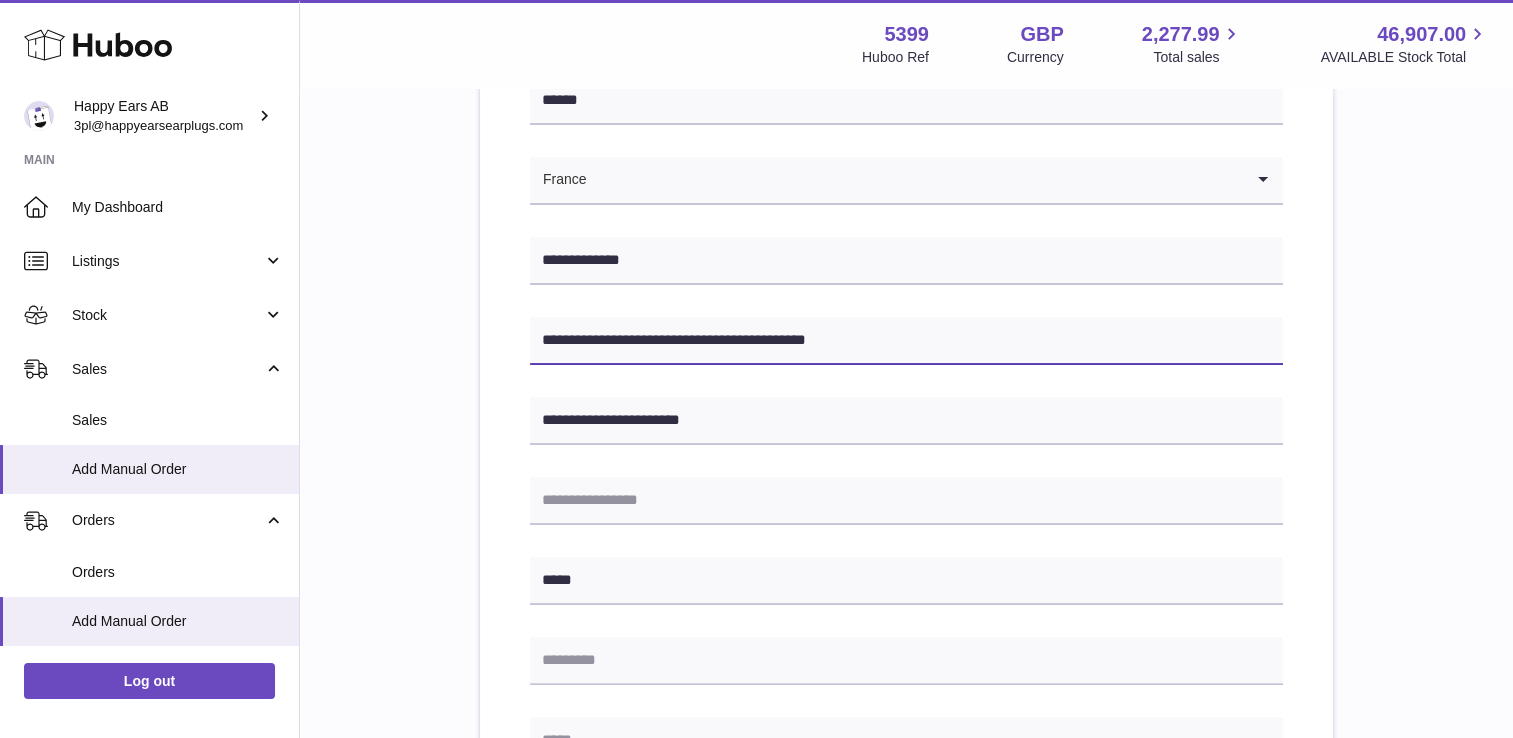 click on "**********" at bounding box center [906, 341] 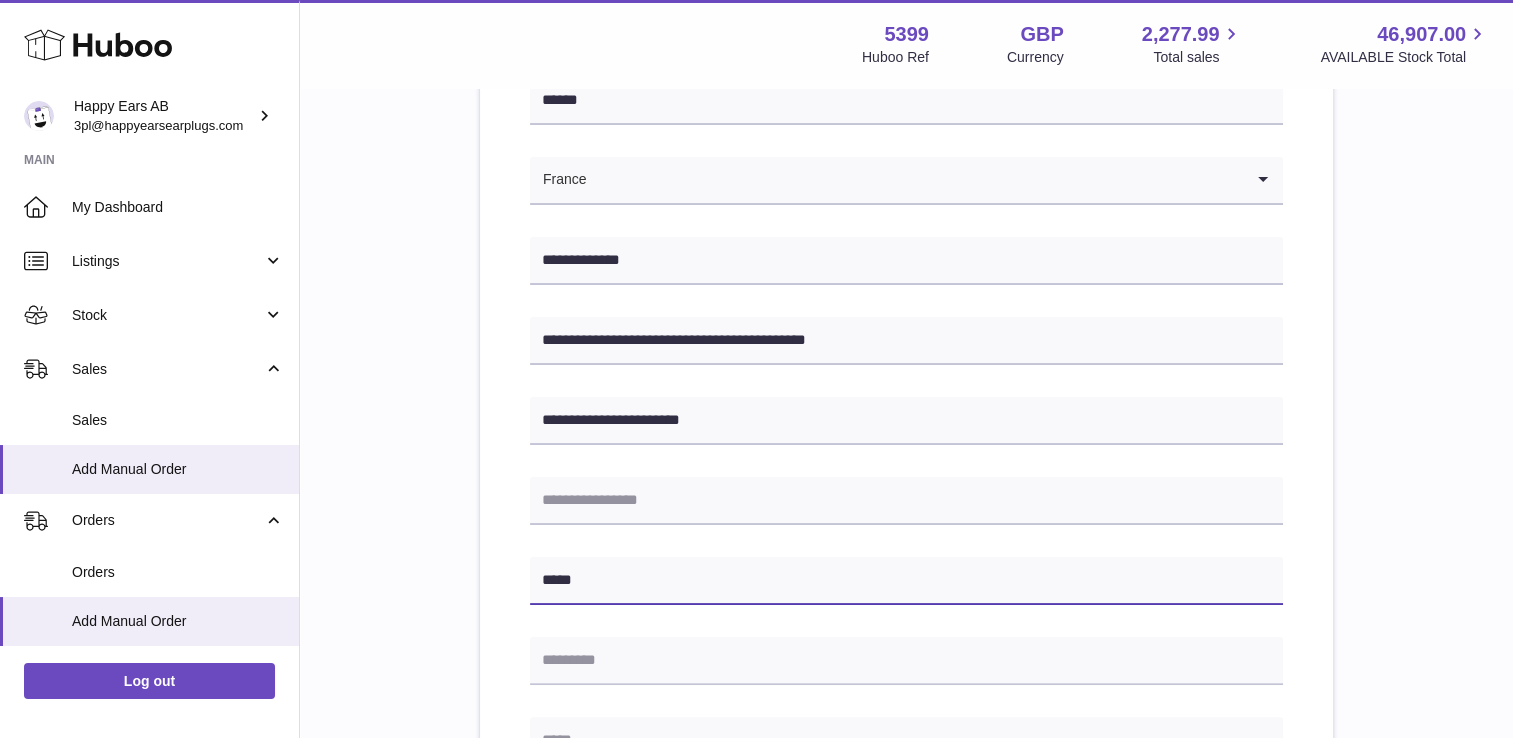 drag, startPoint x: 616, startPoint y: 577, endPoint x: 520, endPoint y: 594, distance: 97.49359 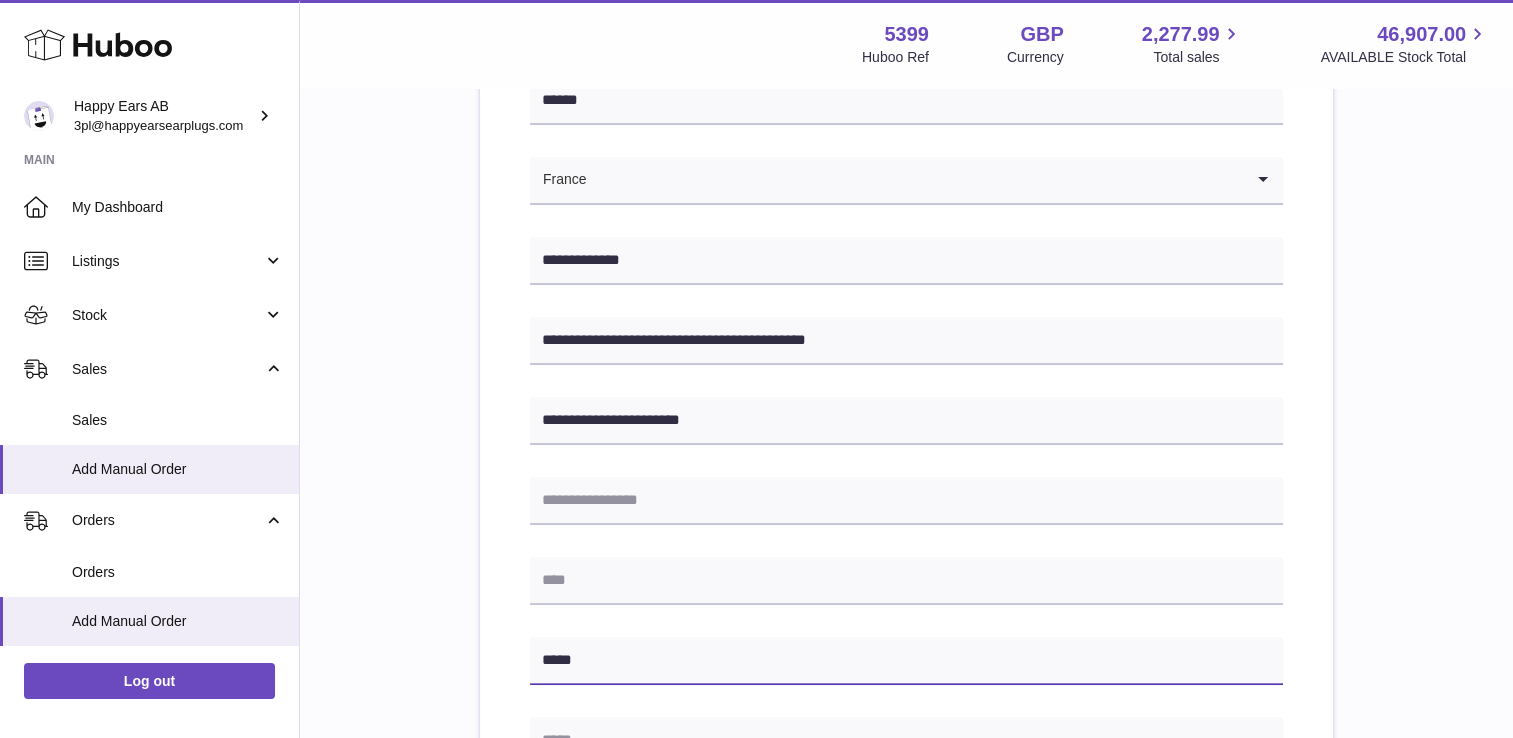 type on "*****" 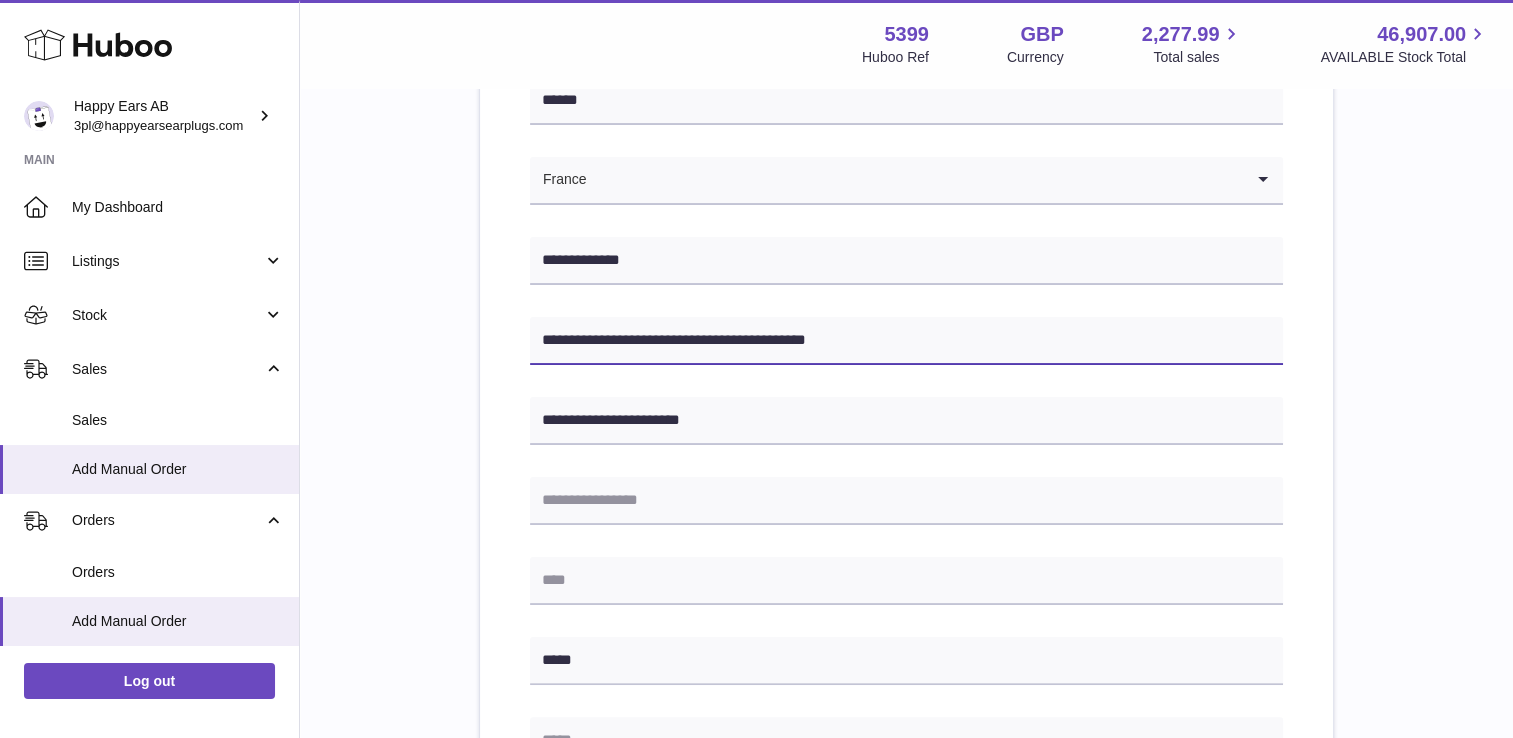 drag, startPoint x: 740, startPoint y: 344, endPoint x: 691, endPoint y: 342, distance: 49.0408 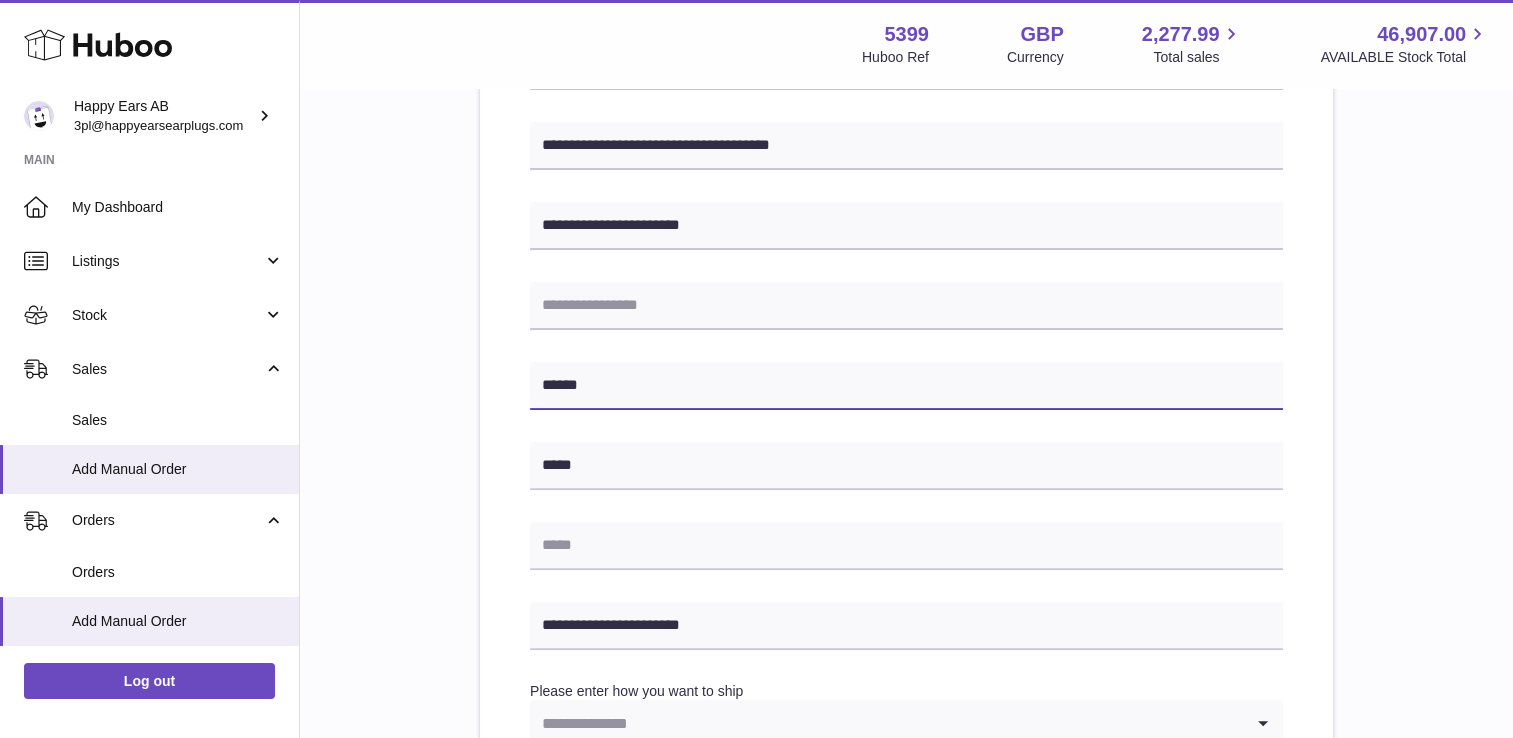scroll, scrollTop: 500, scrollLeft: 0, axis: vertical 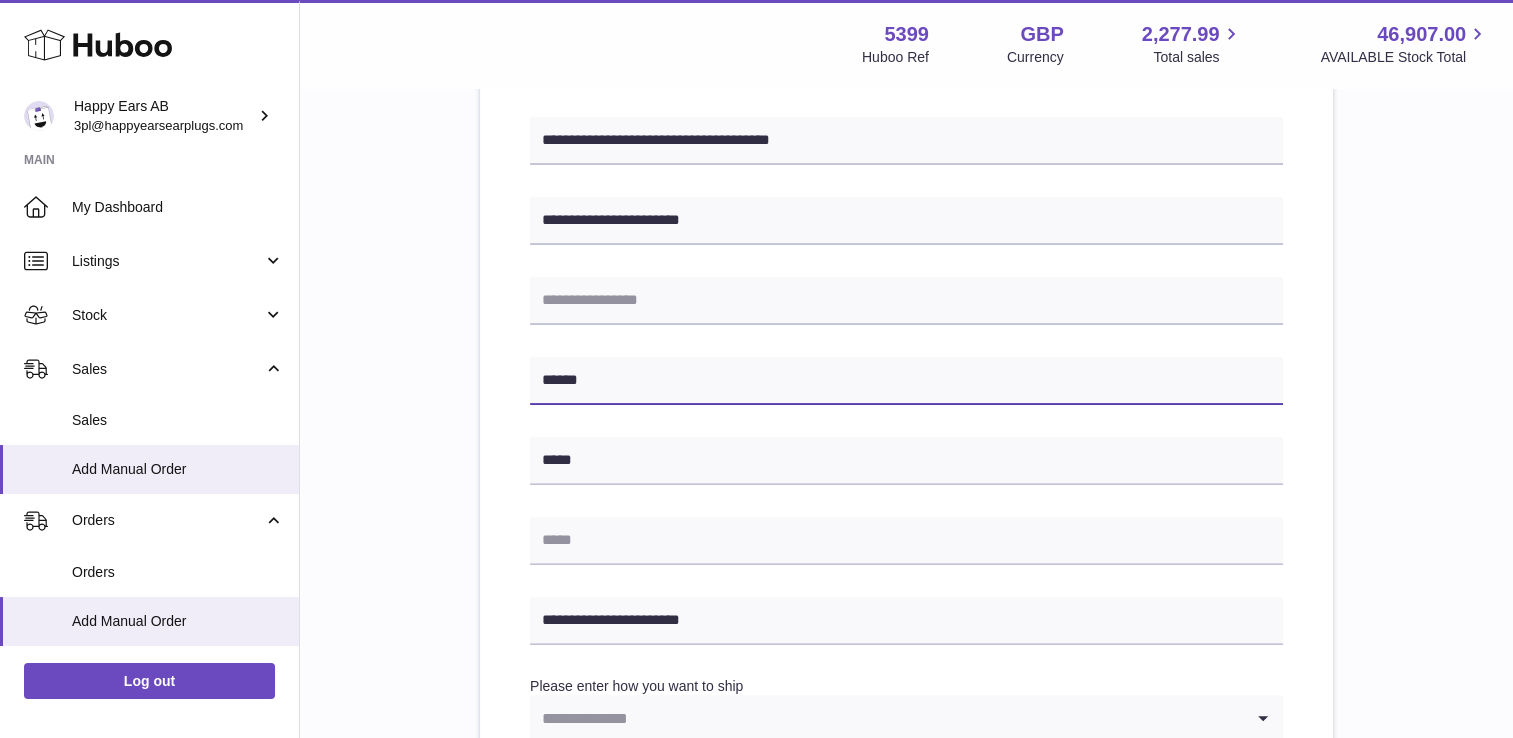 click on "*****" at bounding box center (906, 381) 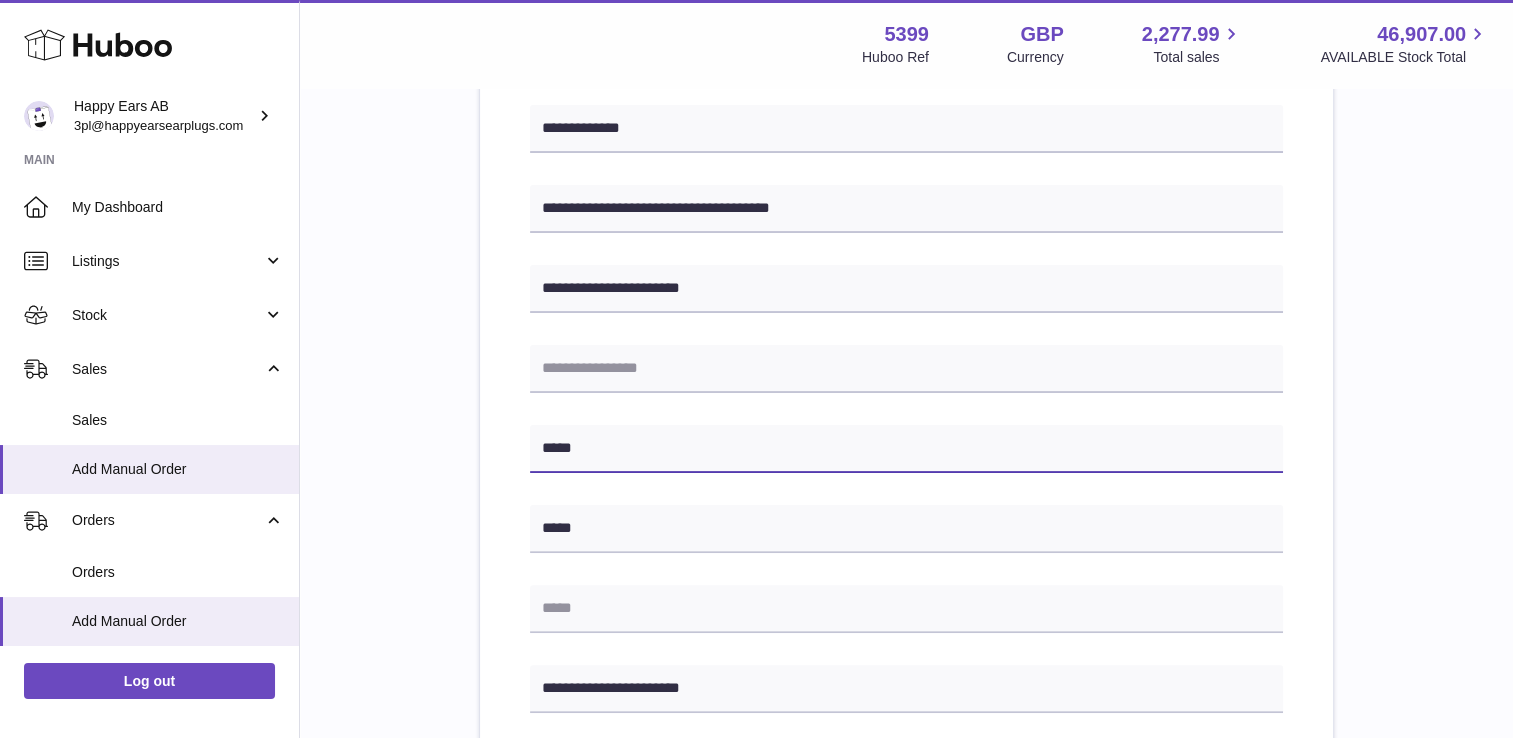 scroll, scrollTop: 400, scrollLeft: 0, axis: vertical 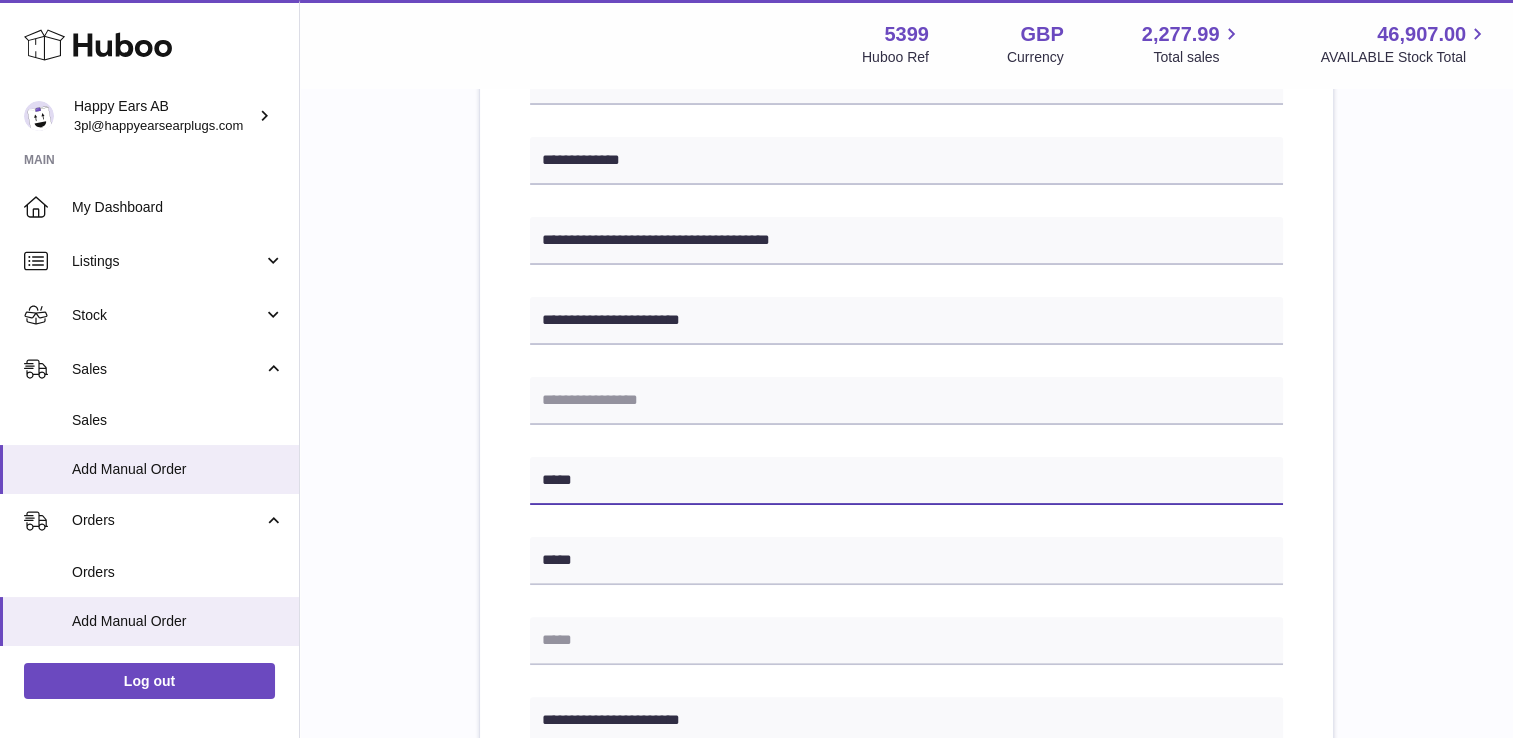 type on "*****" 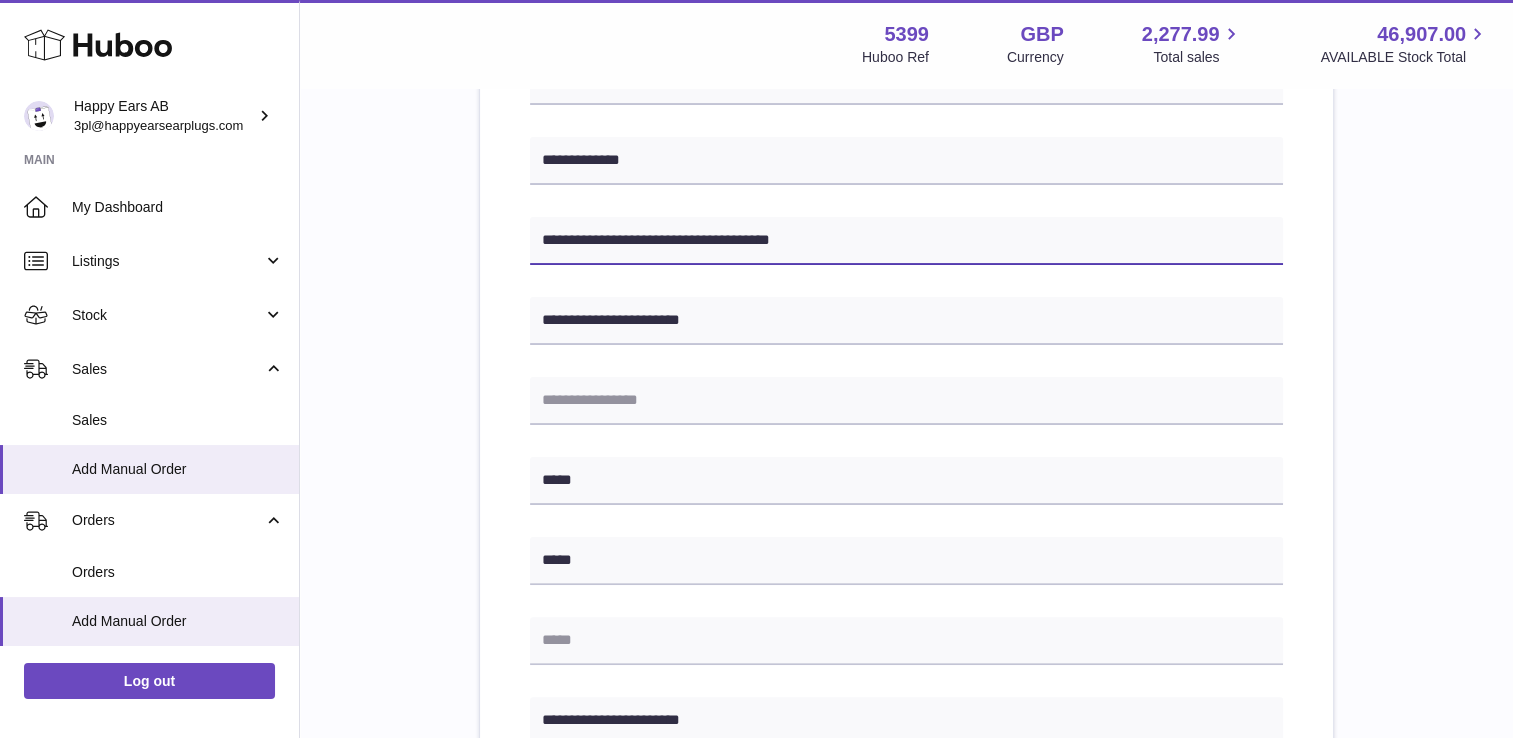 drag, startPoint x: 806, startPoint y: 246, endPoint x: 744, endPoint y: 240, distance: 62.289646 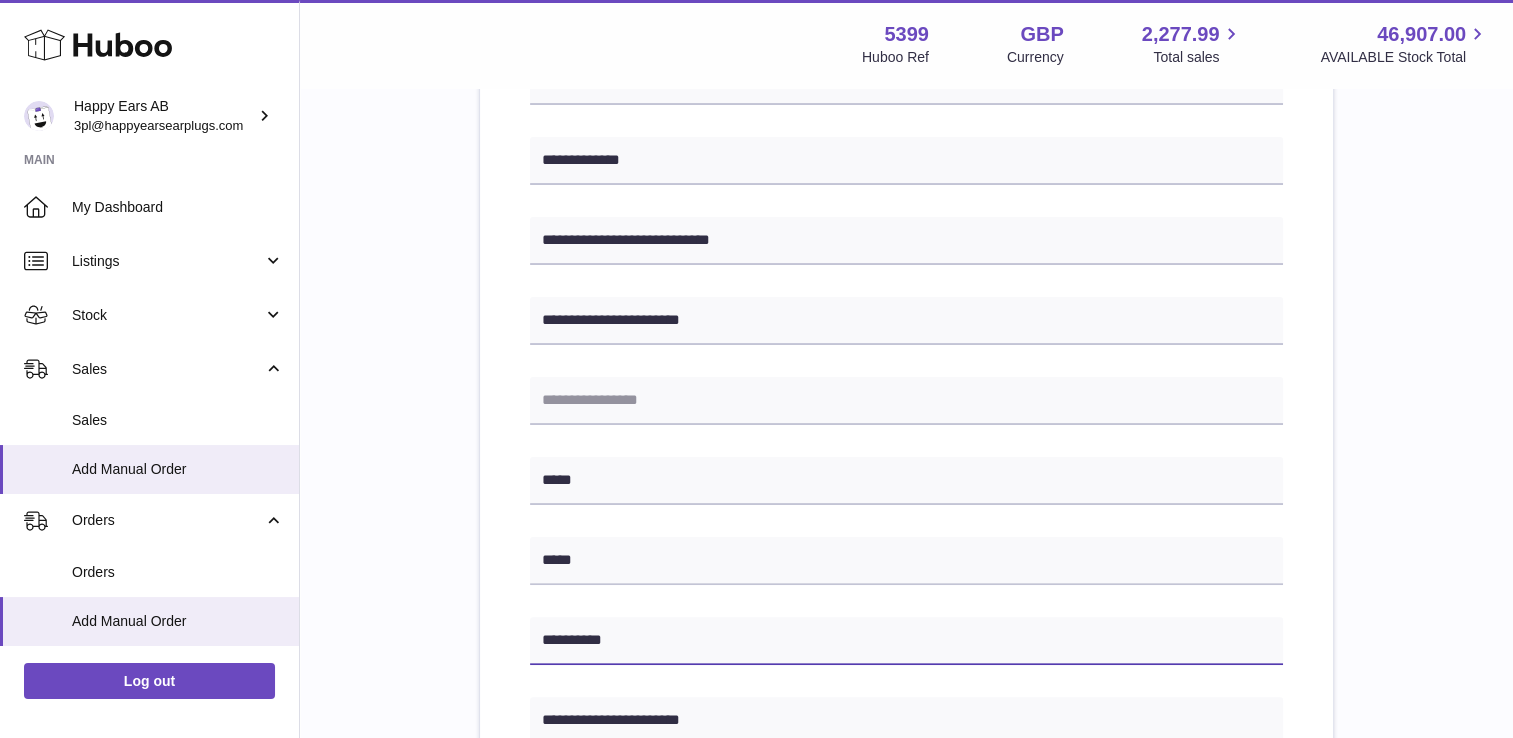 type on "**********" 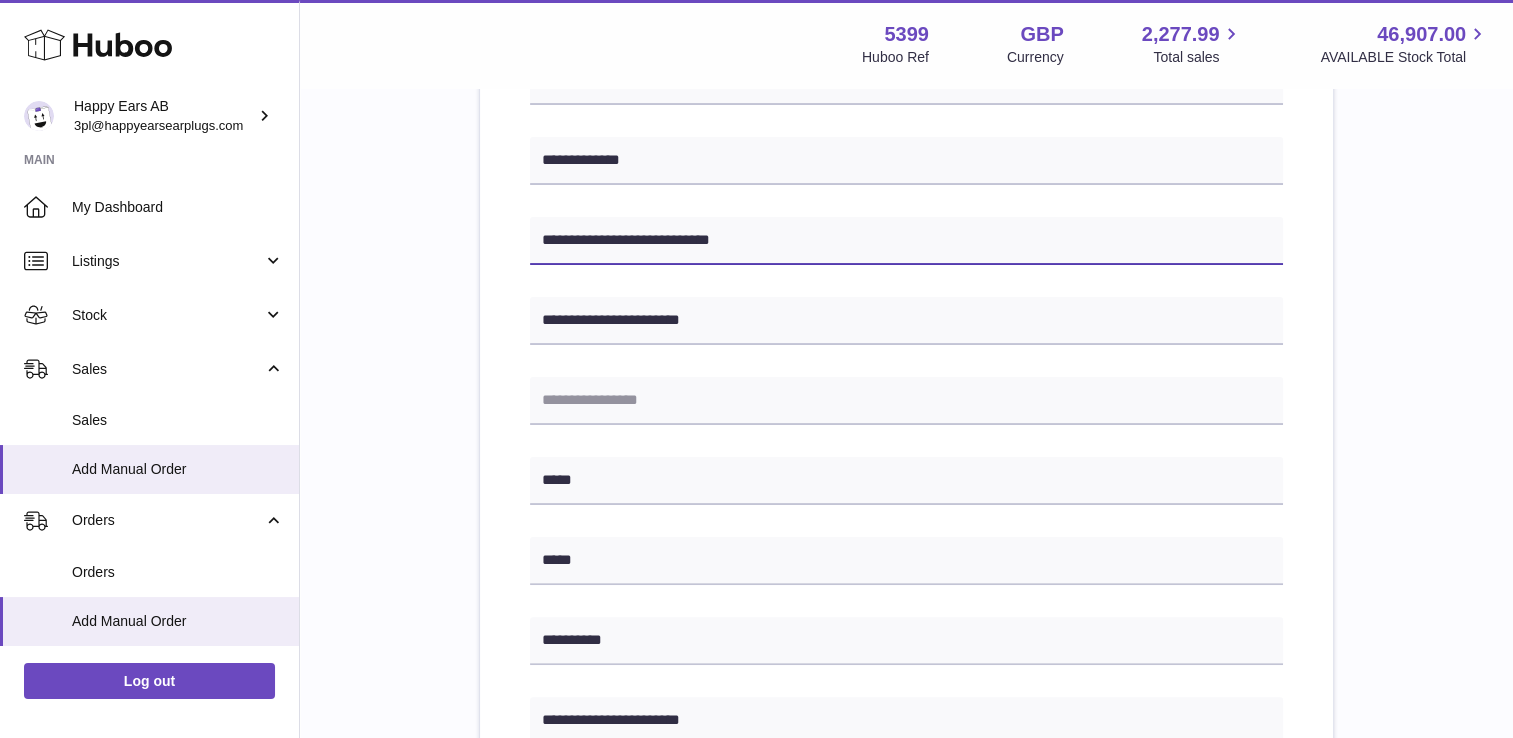 click on "**********" at bounding box center (906, 241) 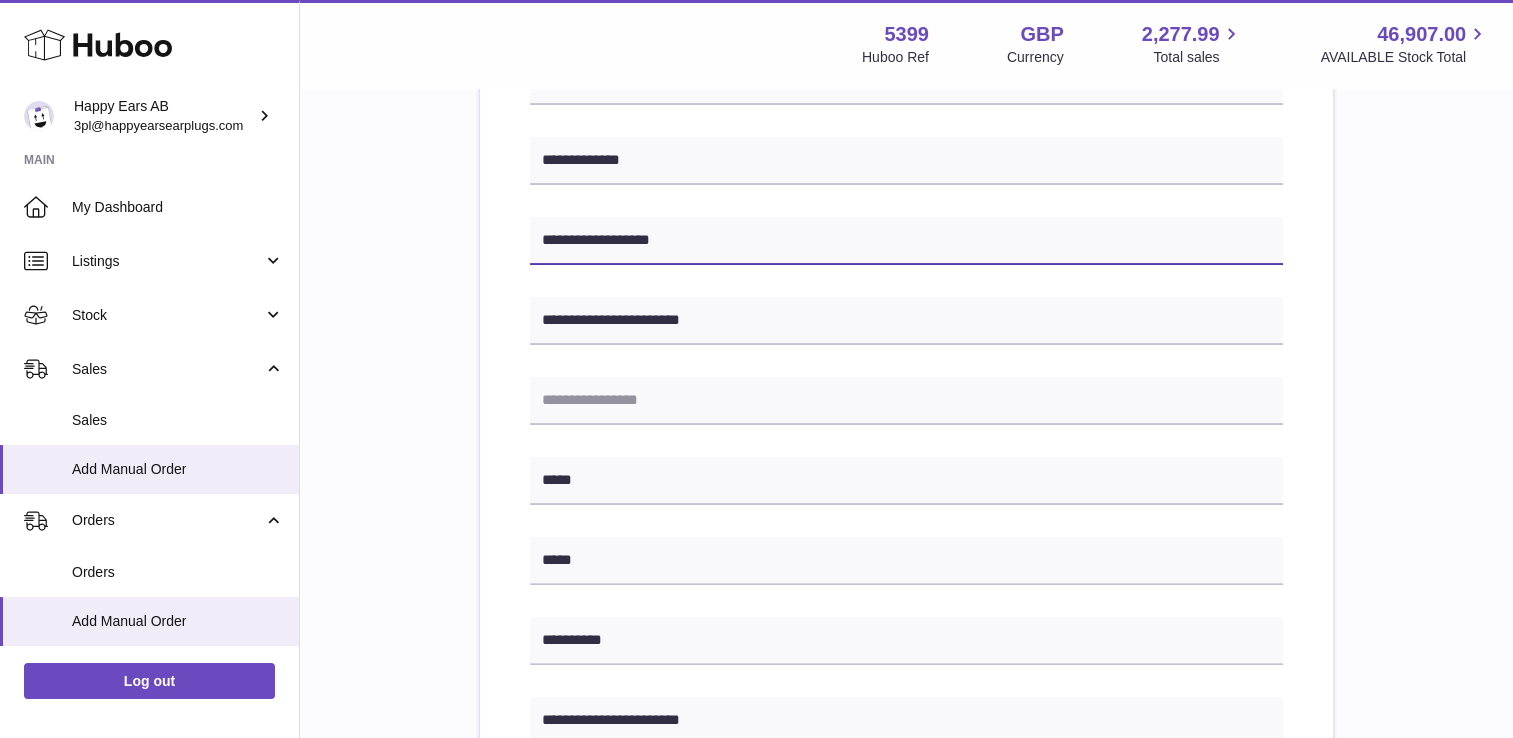 type on "**********" 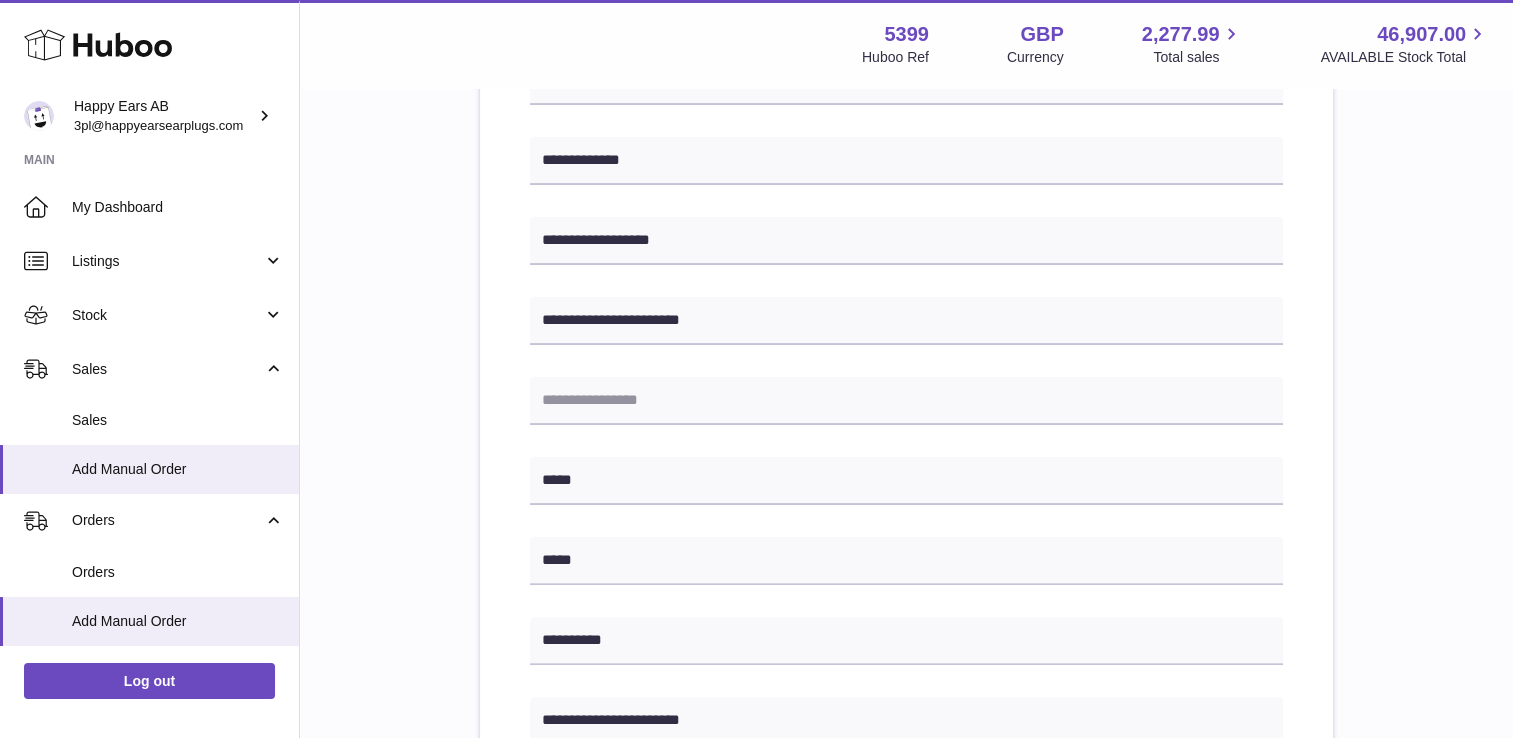 click on "**********" at bounding box center [906, 581] 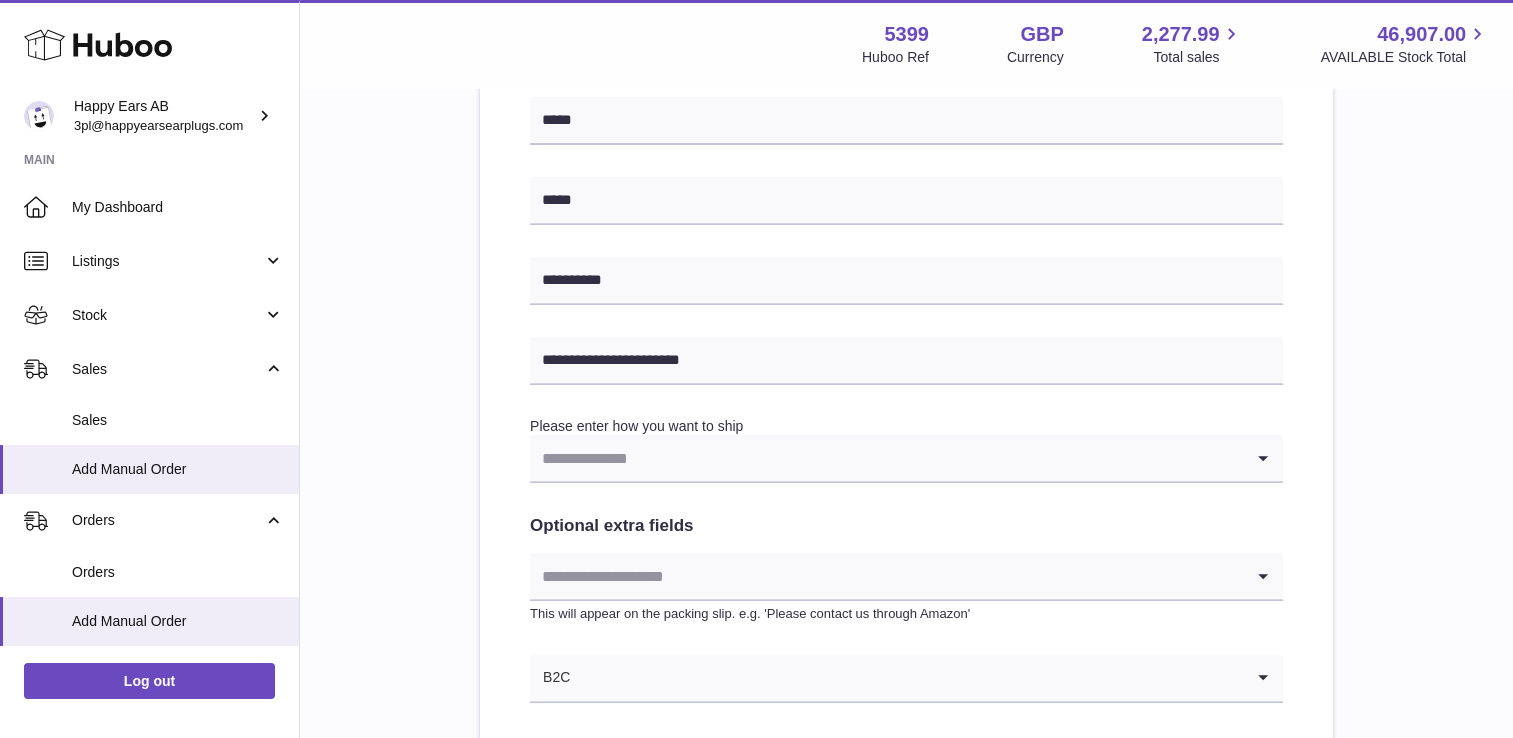scroll, scrollTop: 800, scrollLeft: 0, axis: vertical 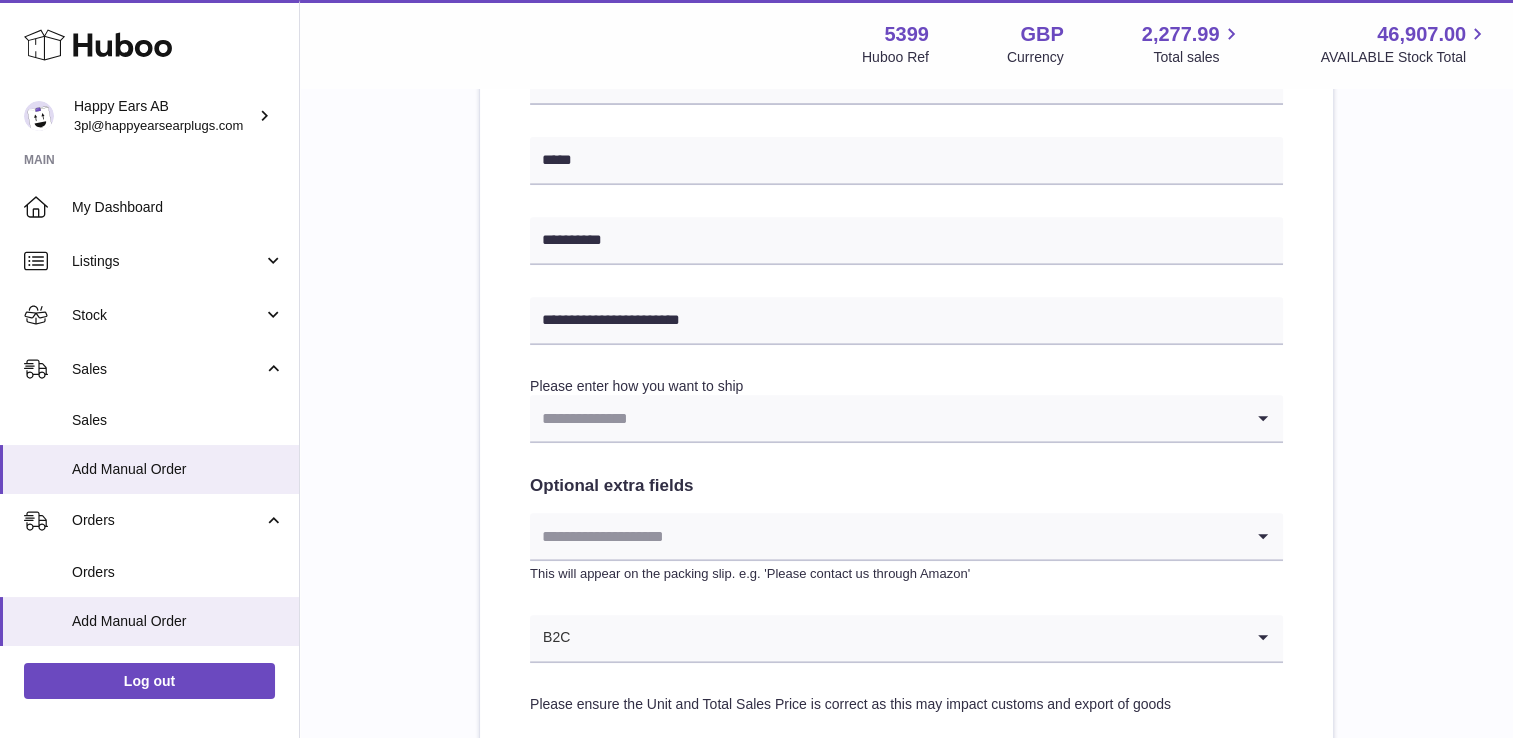 click on "**********" at bounding box center (906, 145) 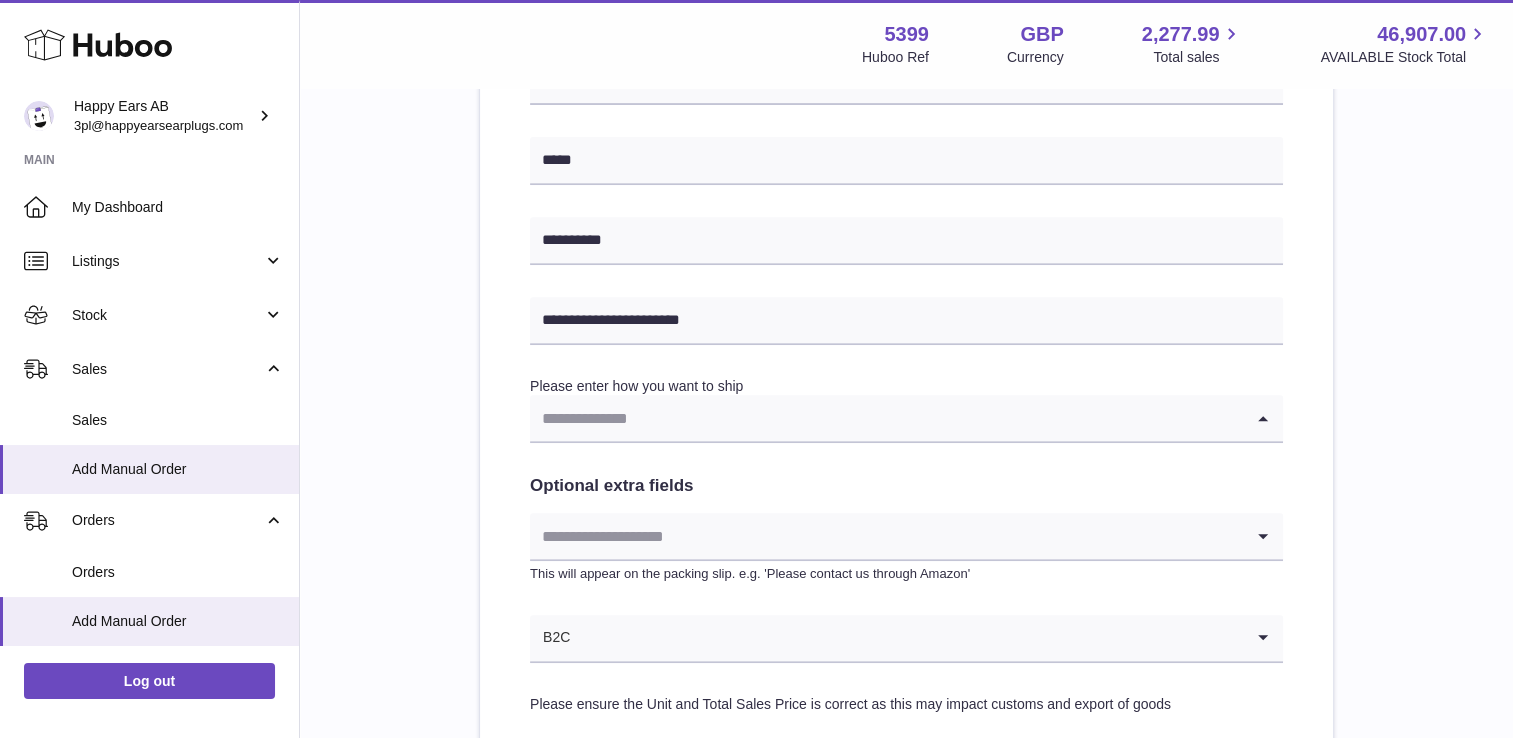 click at bounding box center [886, 418] 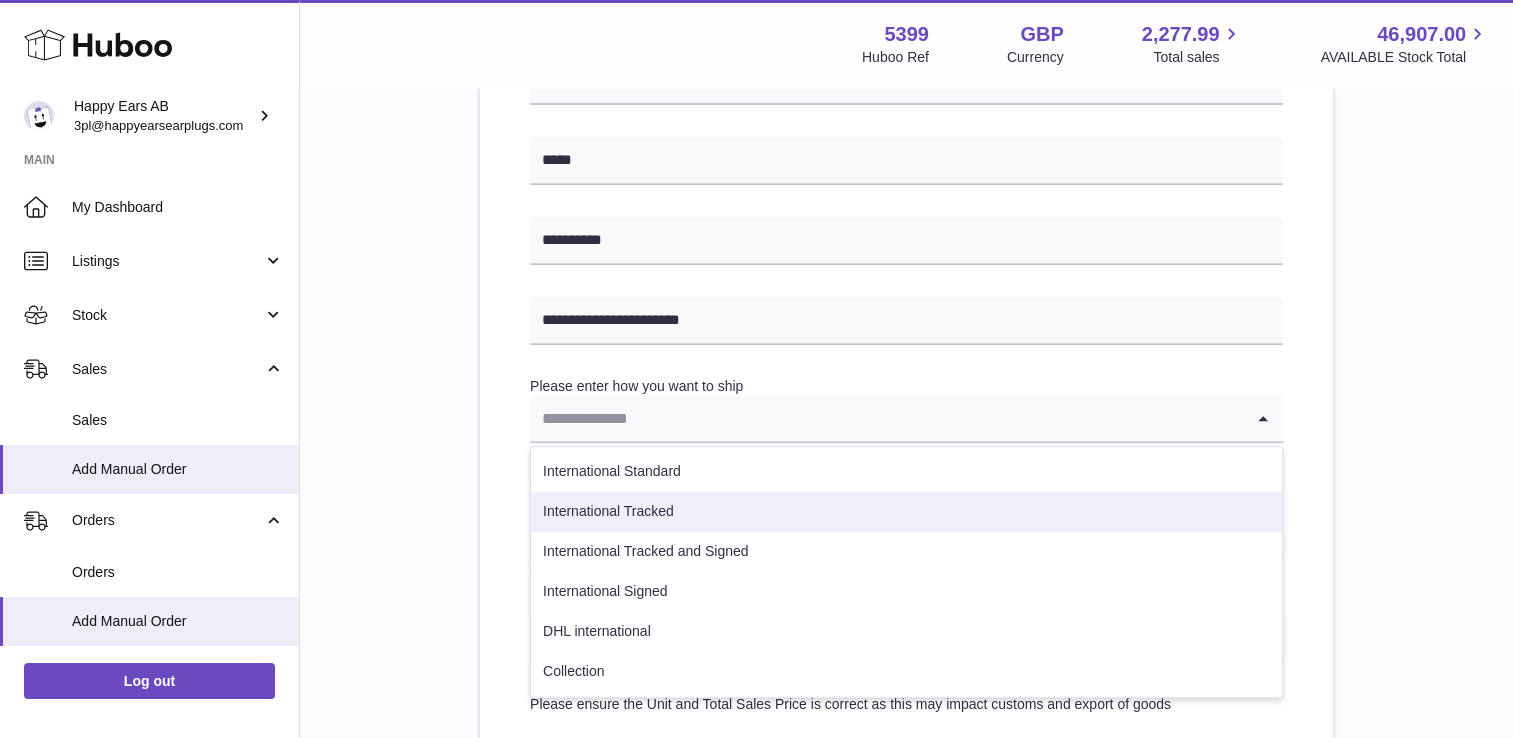 click on "International Tracked" at bounding box center [906, 512] 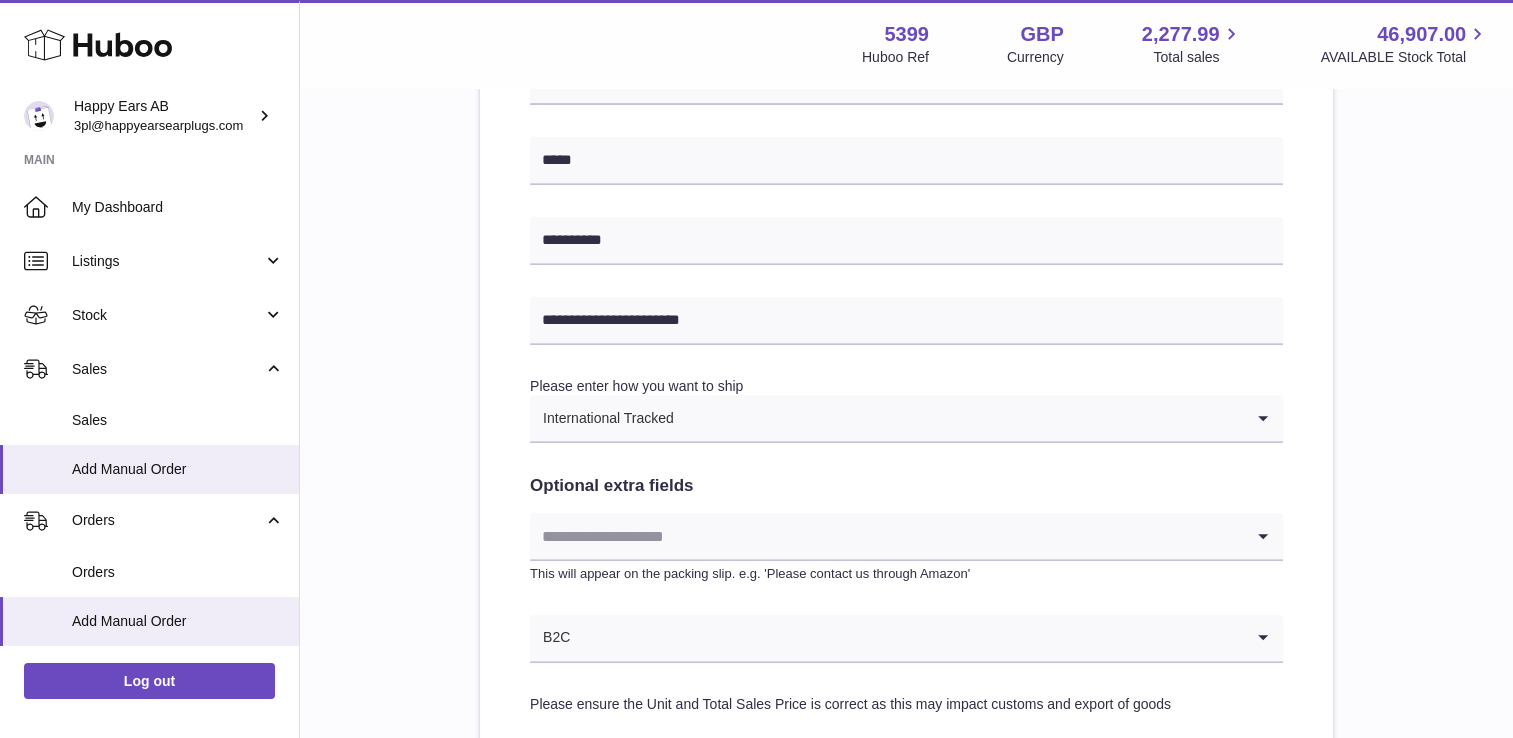 click on "**********" at bounding box center (906, 181) 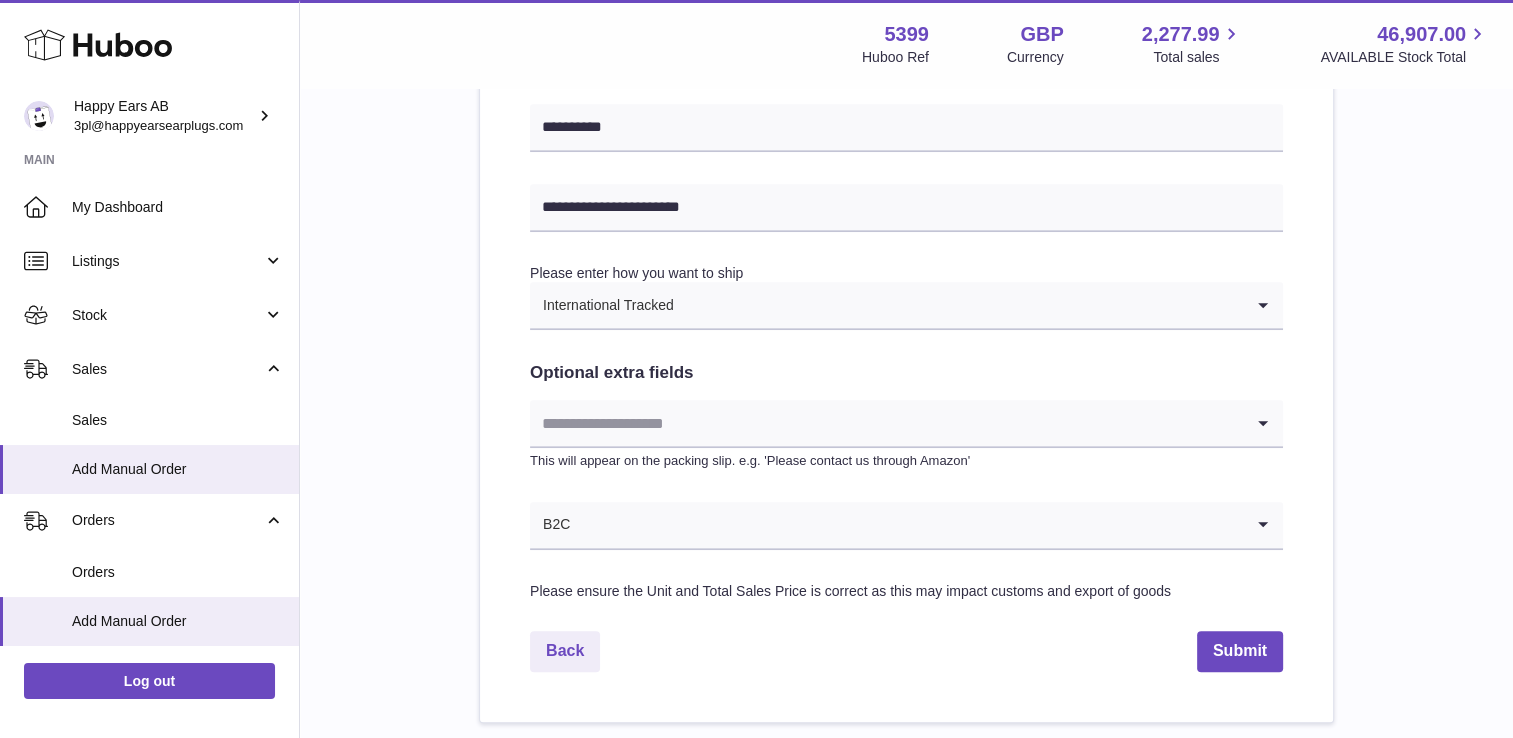 scroll, scrollTop: 1054, scrollLeft: 0, axis: vertical 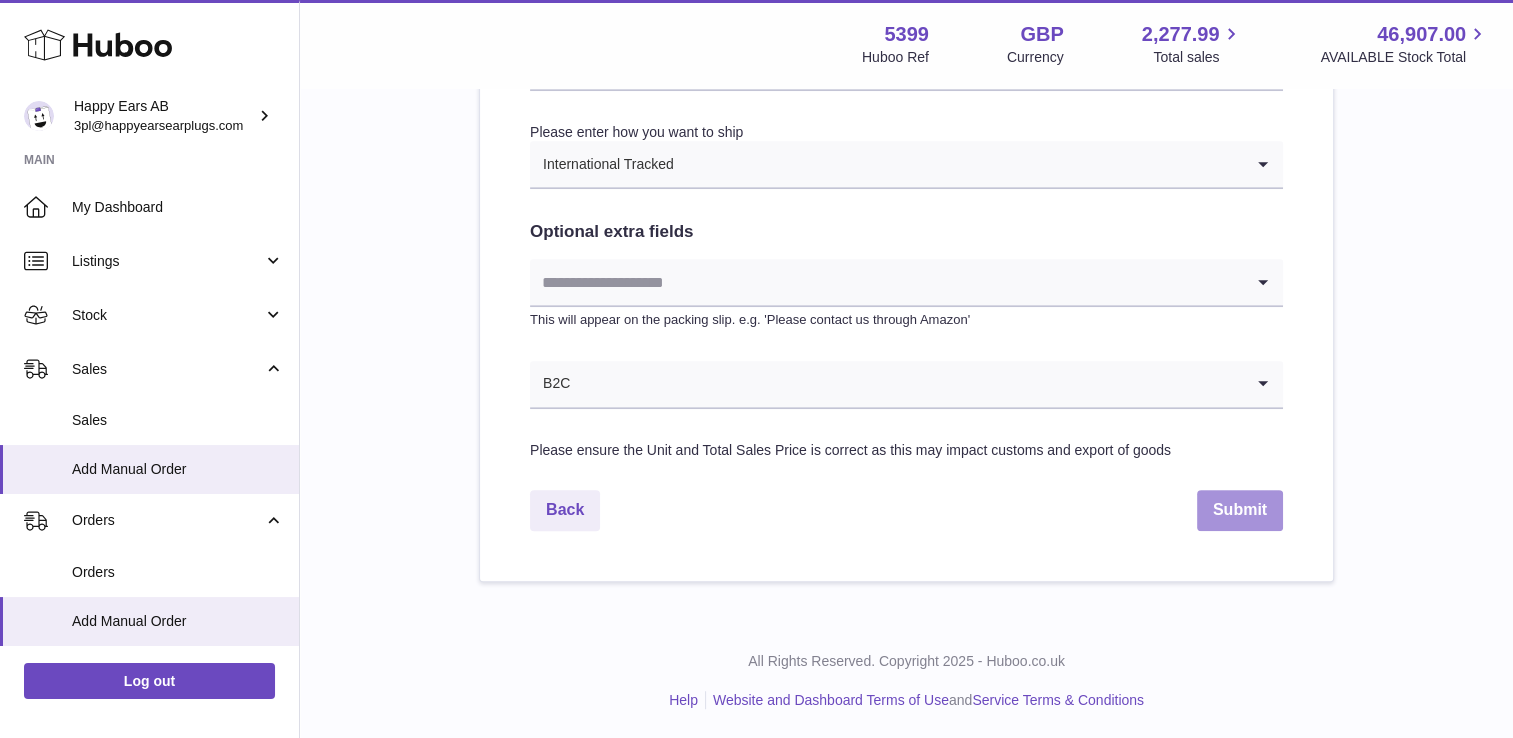 click on "Submit" at bounding box center (1240, 510) 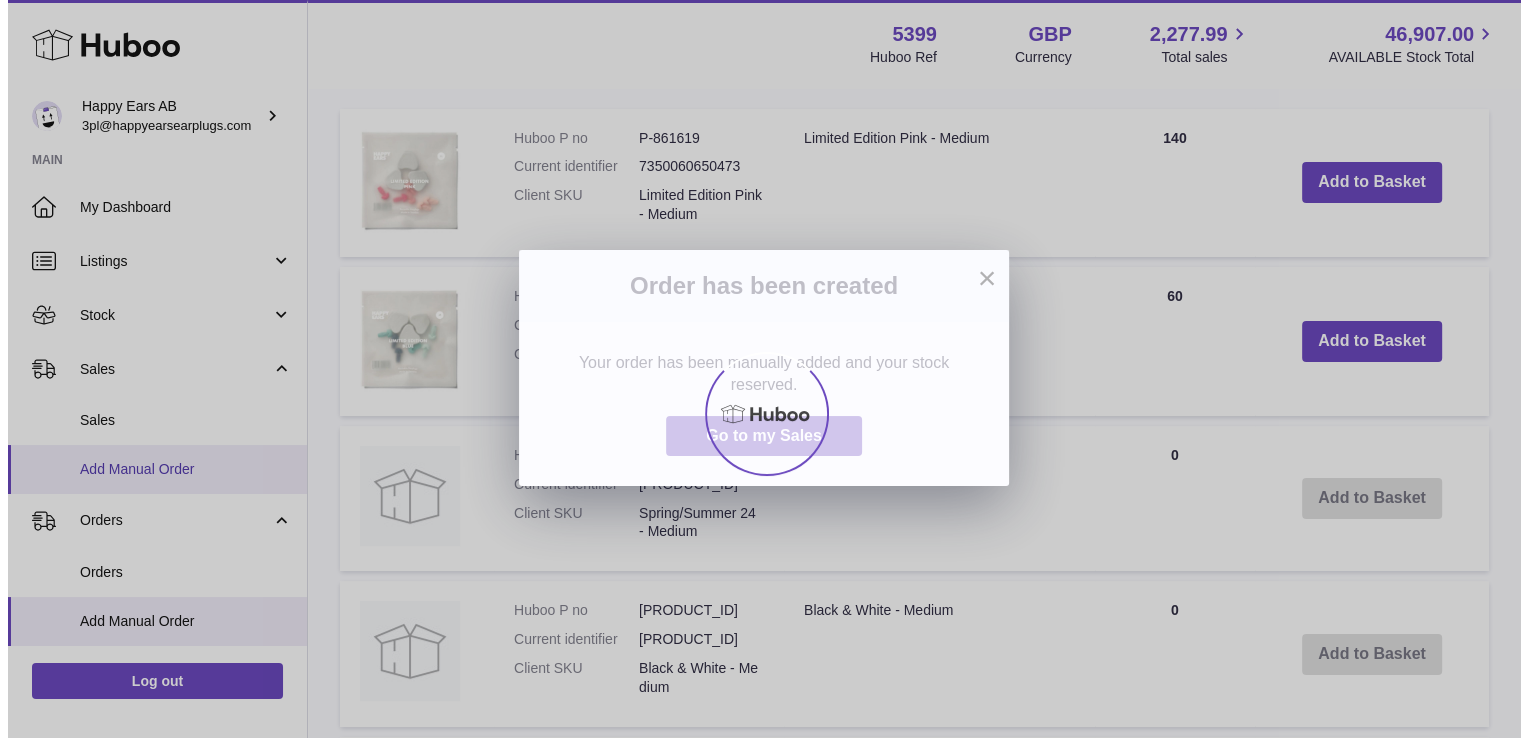scroll, scrollTop: 0, scrollLeft: 0, axis: both 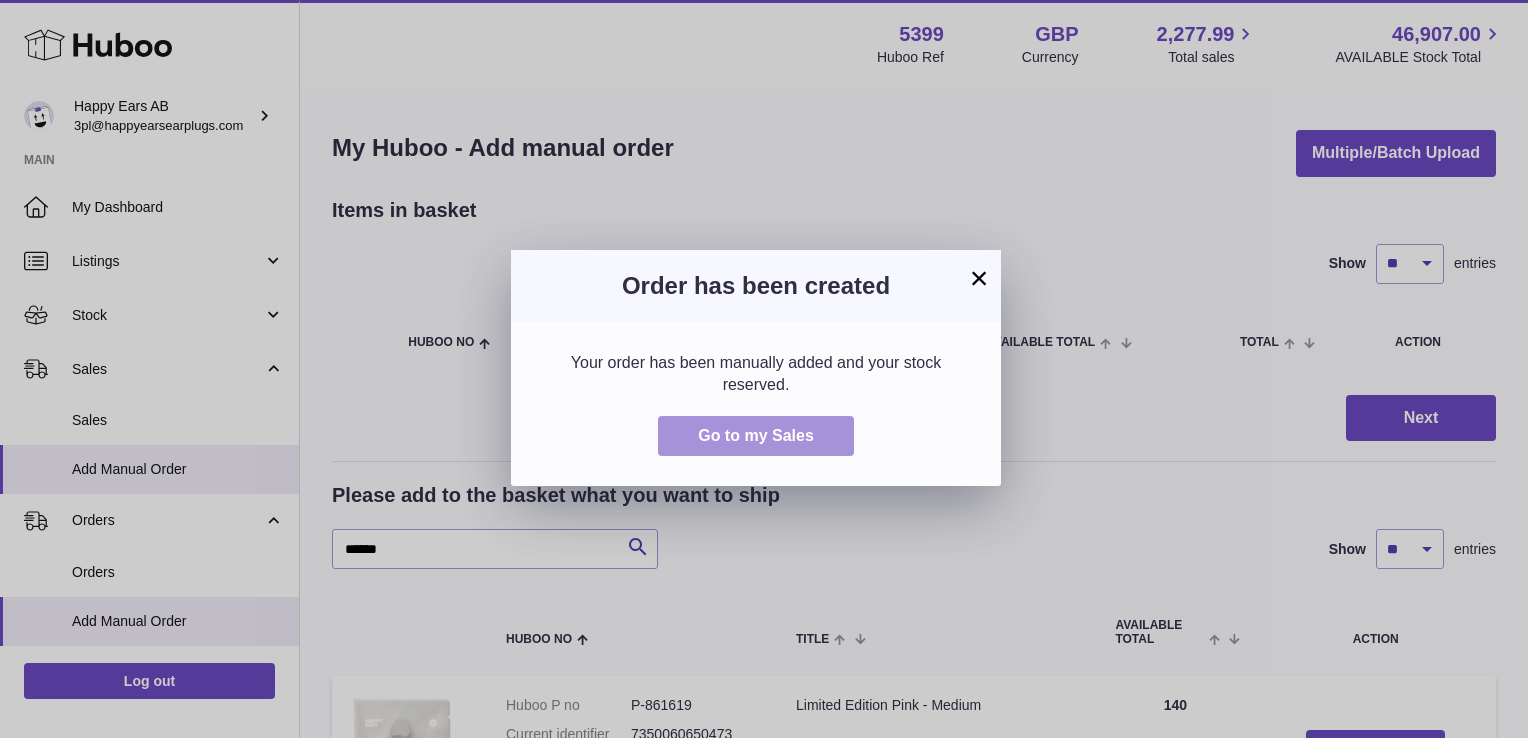 drag, startPoint x: 861, startPoint y: 462, endPoint x: 831, endPoint y: 454, distance: 31.04835 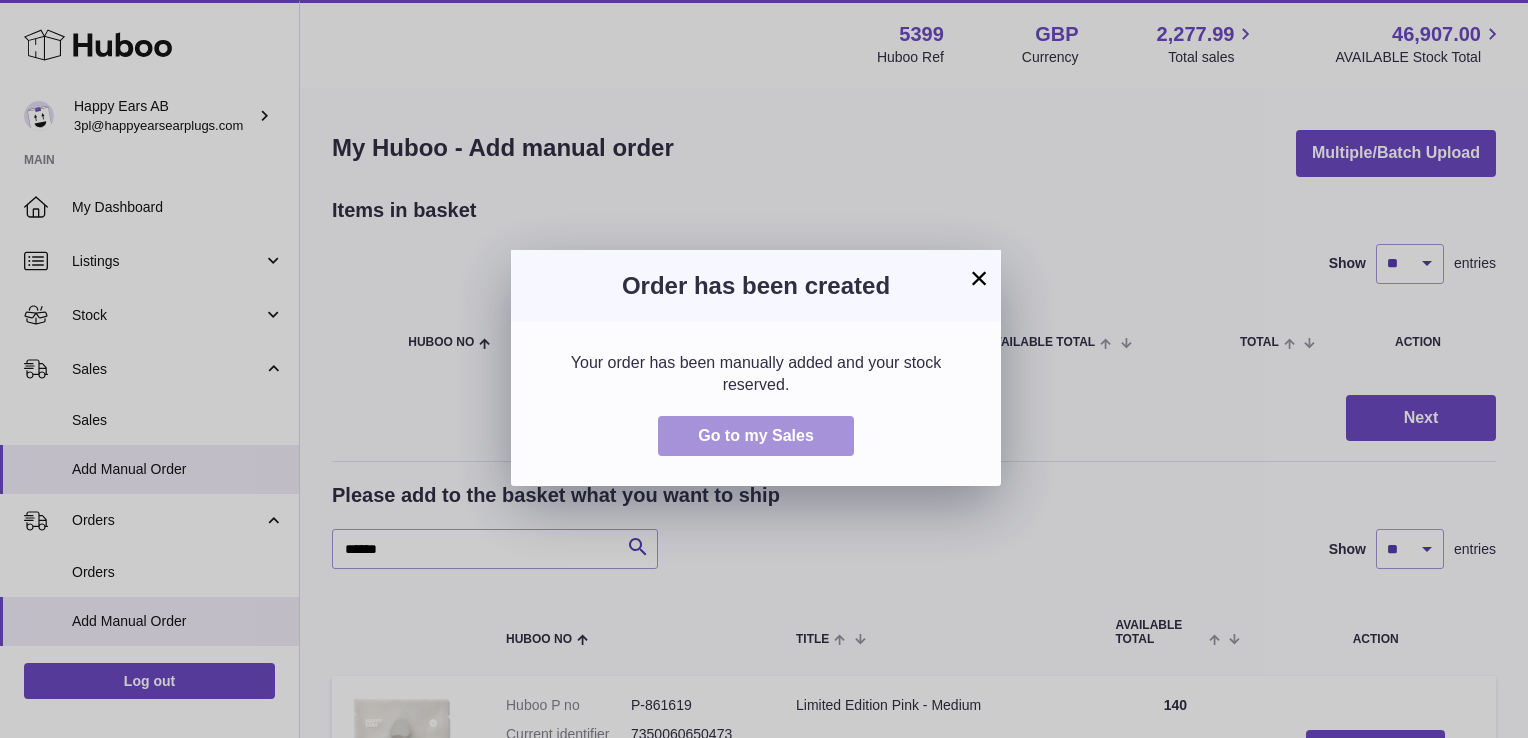 click on "Go to my Sales" at bounding box center (756, 436) 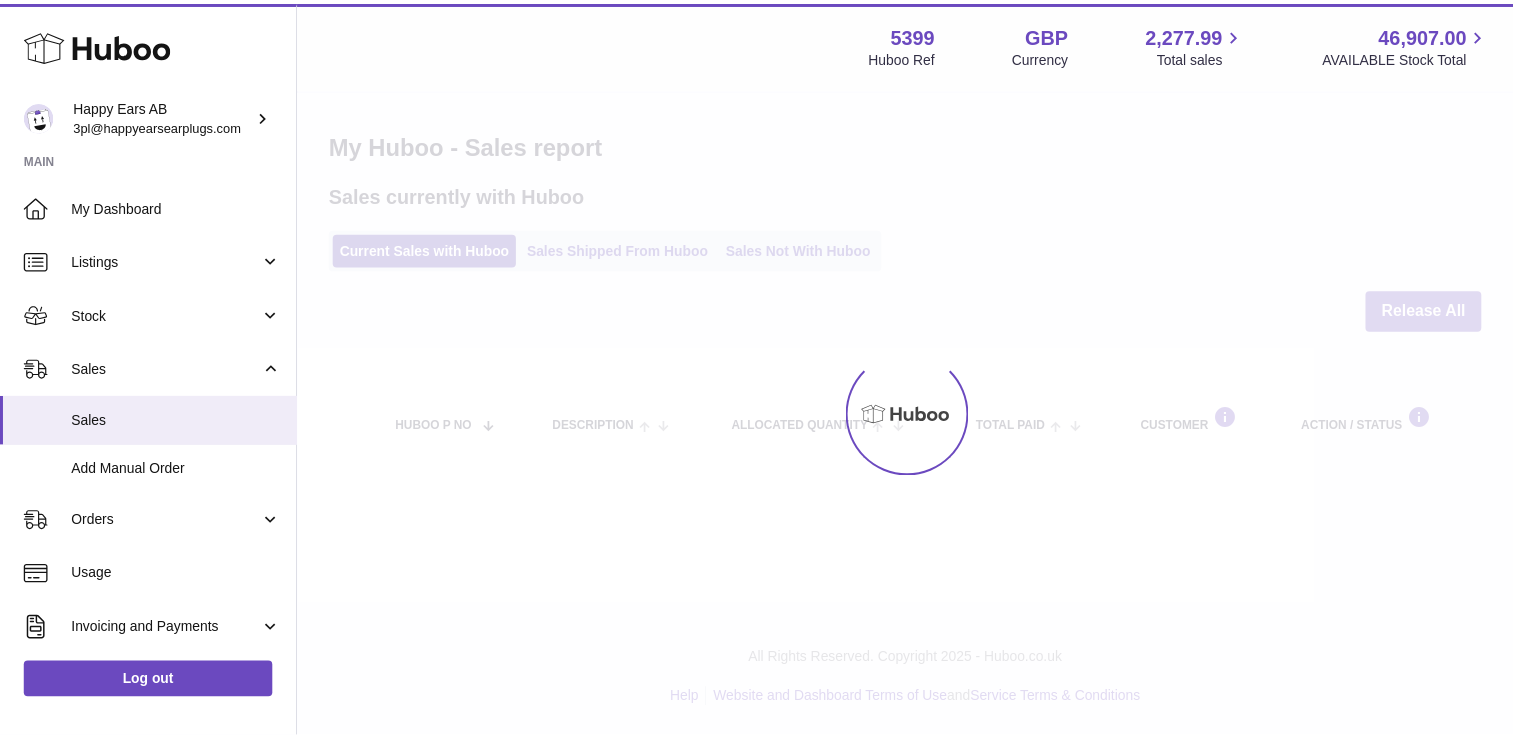 scroll, scrollTop: 0, scrollLeft: 0, axis: both 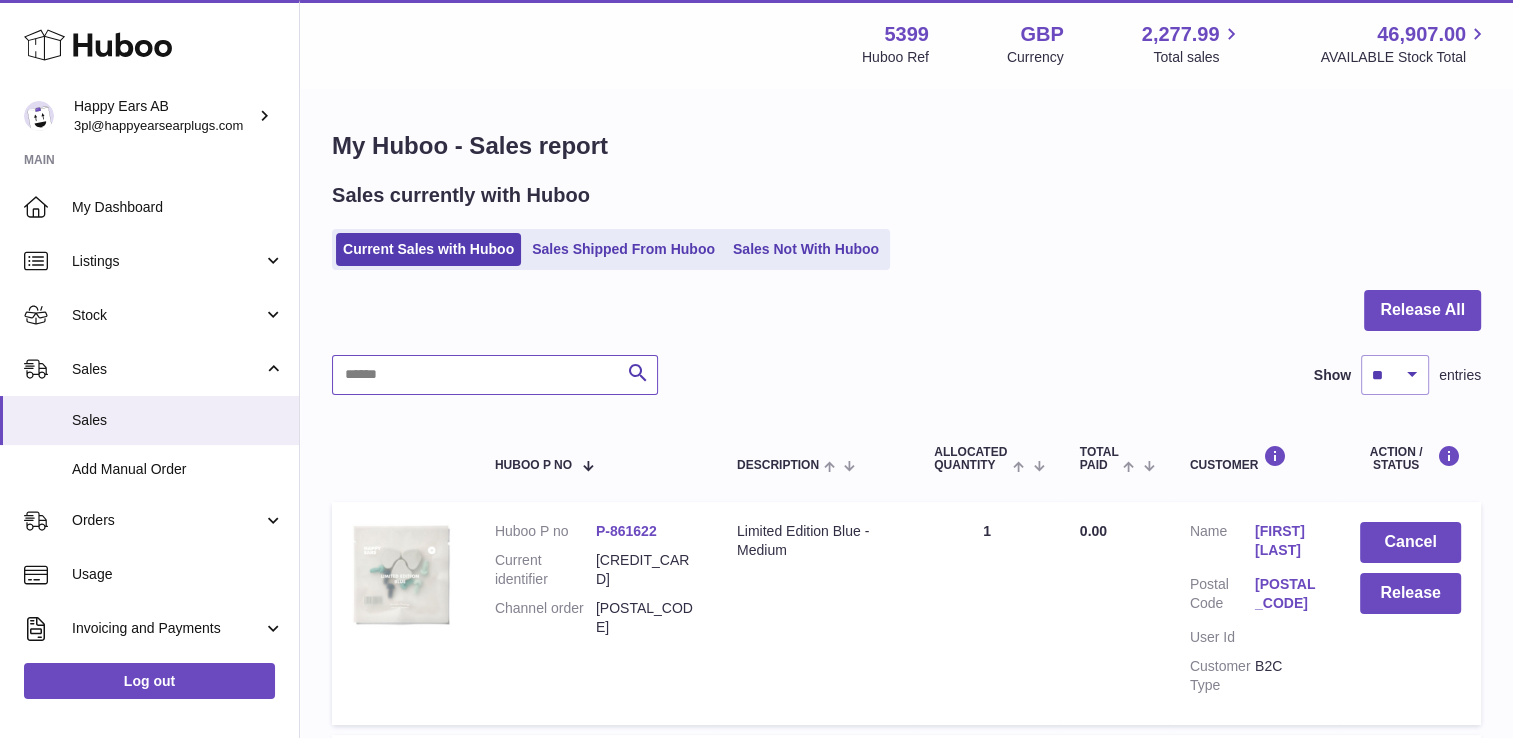 paste on "******" 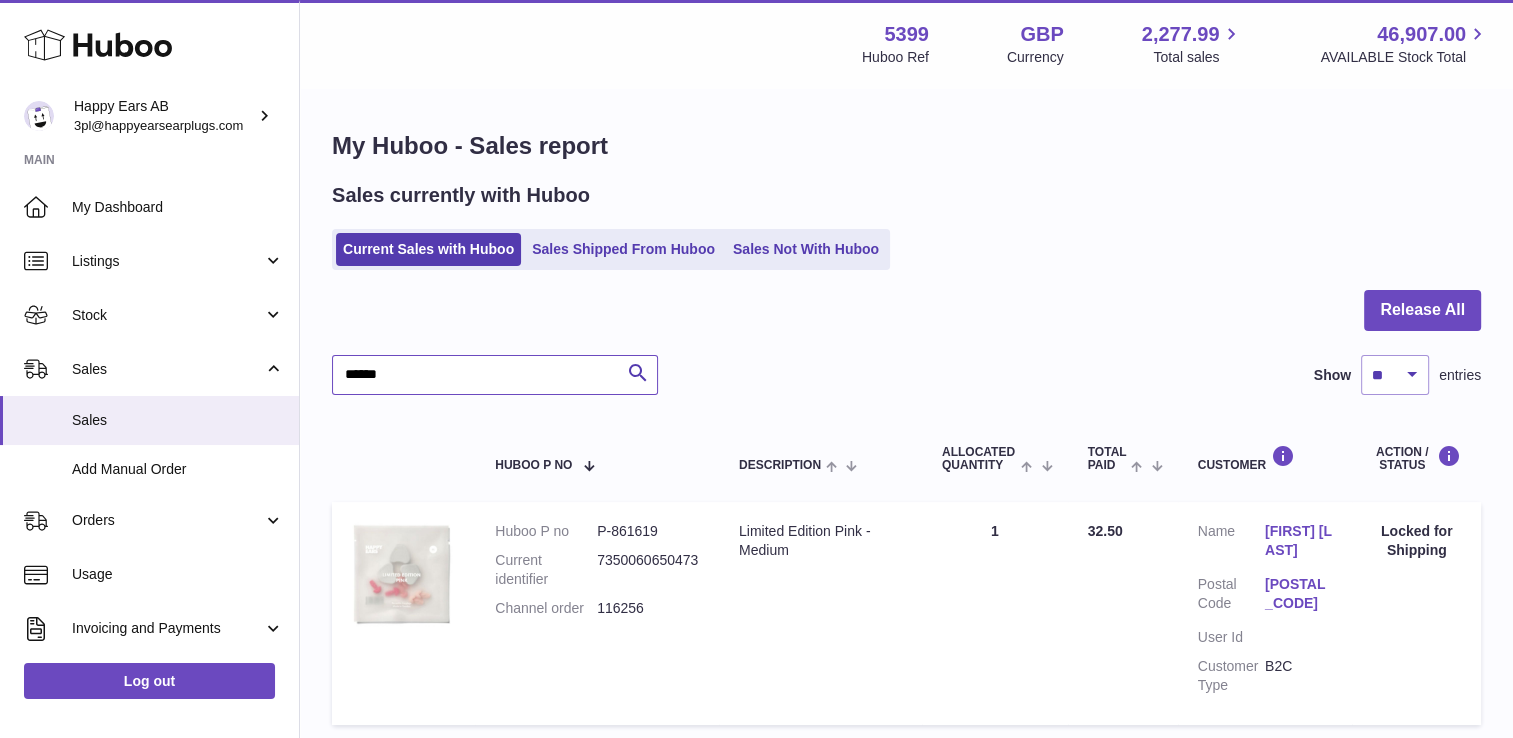 type on "******" 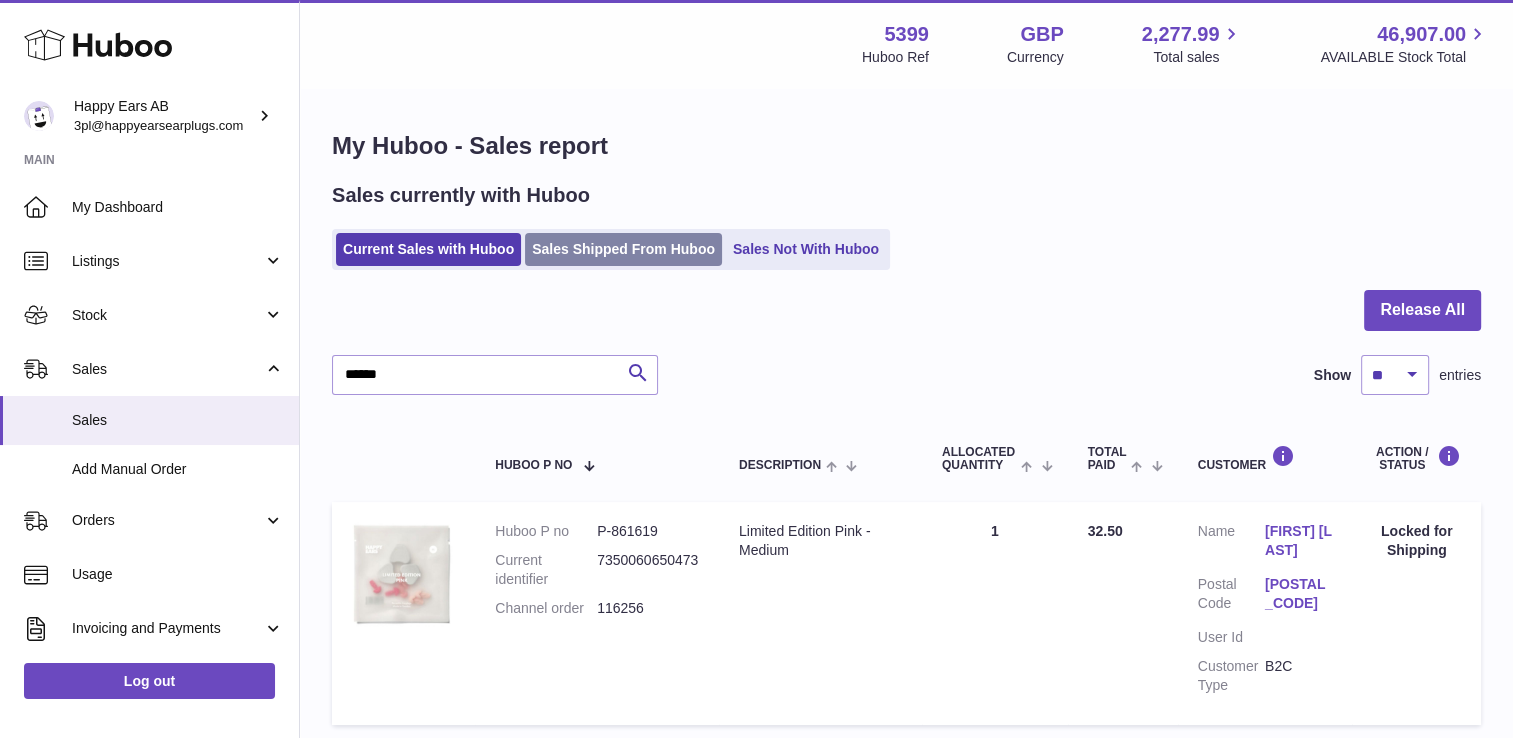 click on "Sales Shipped From Huboo" at bounding box center (623, 249) 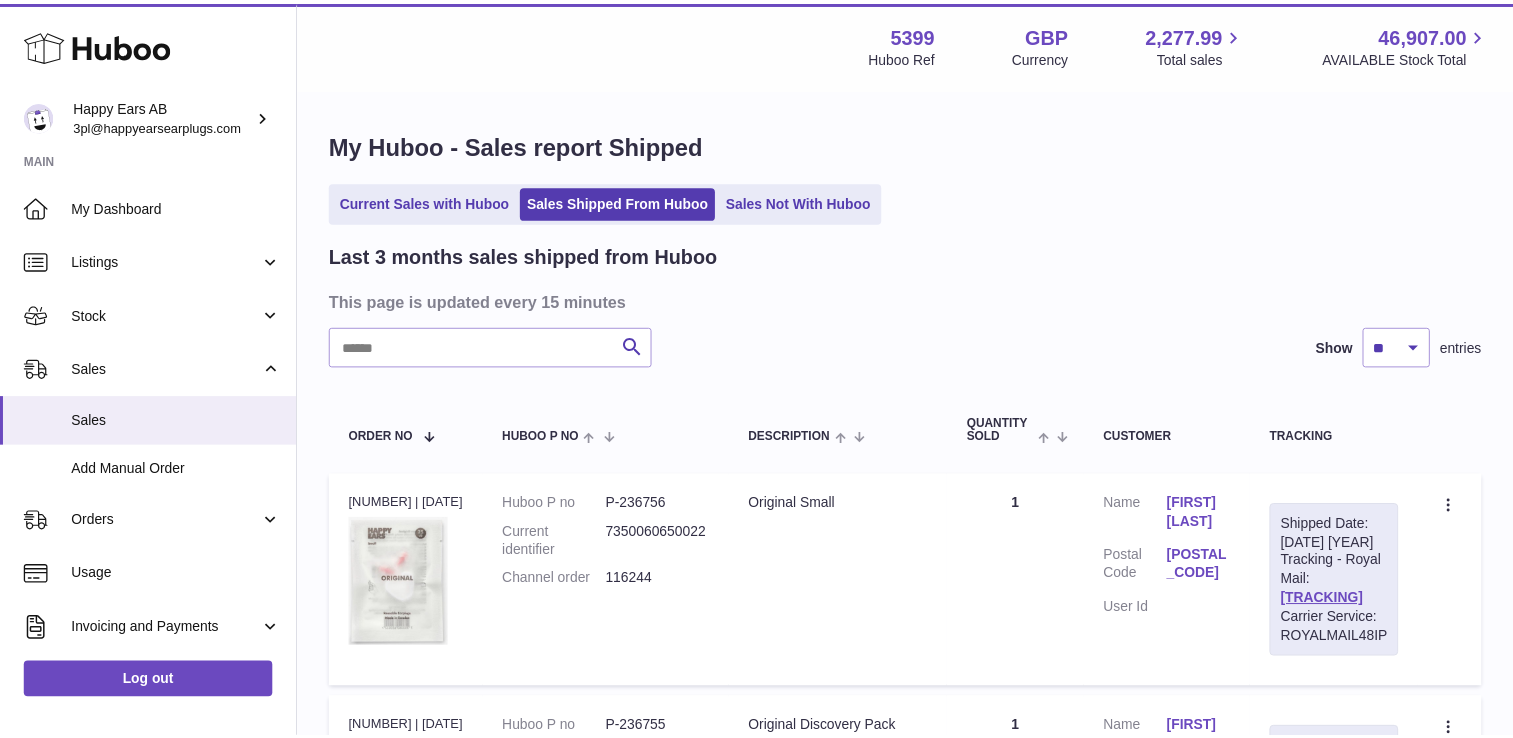 scroll, scrollTop: 0, scrollLeft: 0, axis: both 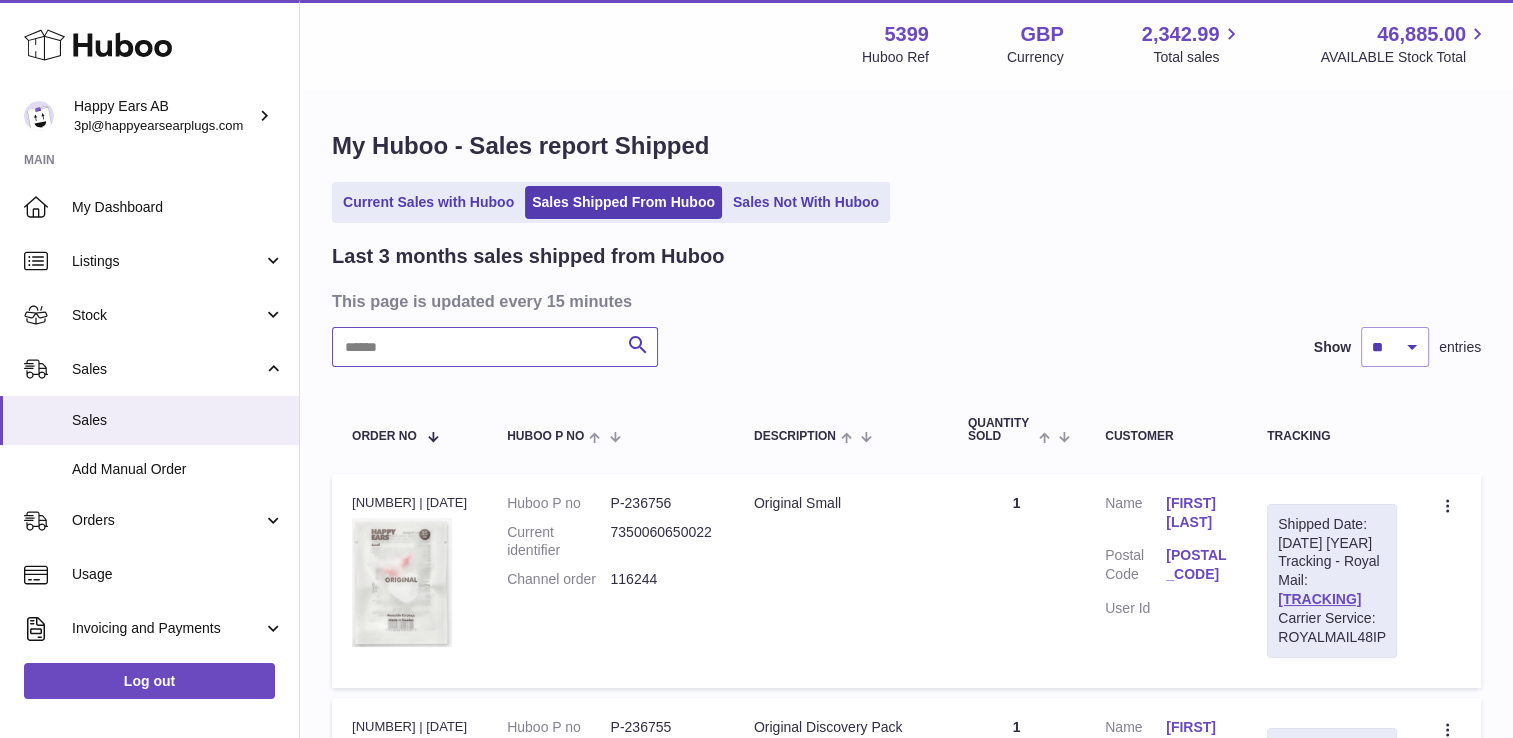 click on "Last 3 months sales shipped from Huboo     This page is updated every 15 minutes       Search
Show
** ** **
entries
Order No       Huboo P no       Description       Quantity Sold
Customer
Tracking
Order no
[NUMBER] | [DATE]
Huboo P no   P-236756   Current identifier   7350060650022
Channel order
[NUMBER]     Description
Original Small
Quantity
1
Customer  Name   [FIRST] [LAST]    Postal Code   [POSTAL_CODE]   User Id
Shipped Date: [DATE] [YEAR]
Tracking - Royal Mail:
[TRACKING]
Carrier Service: ROYALMAIL48IP
Create a ticket
Duplicate Order
Order no" at bounding box center [906, 1497] 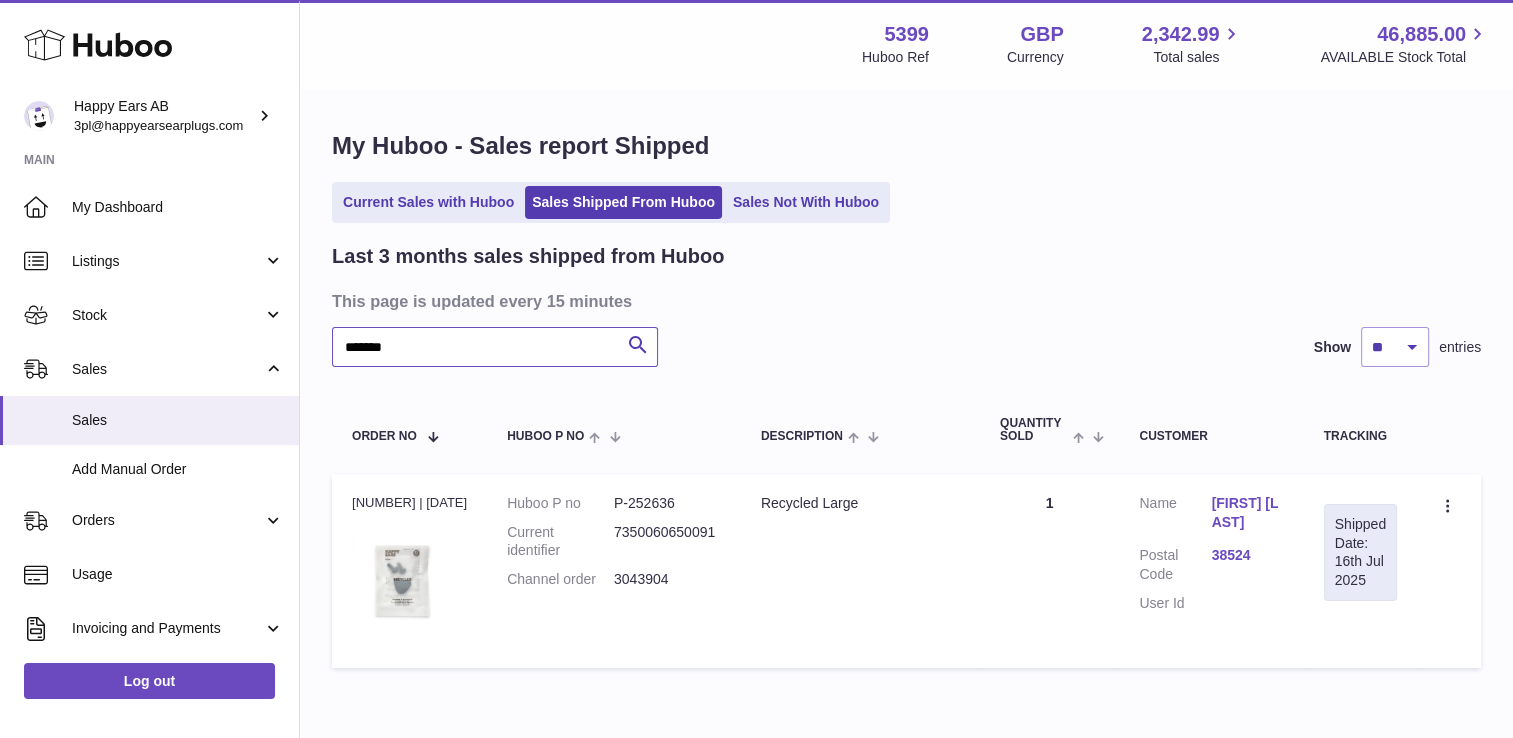 type on "*******" 